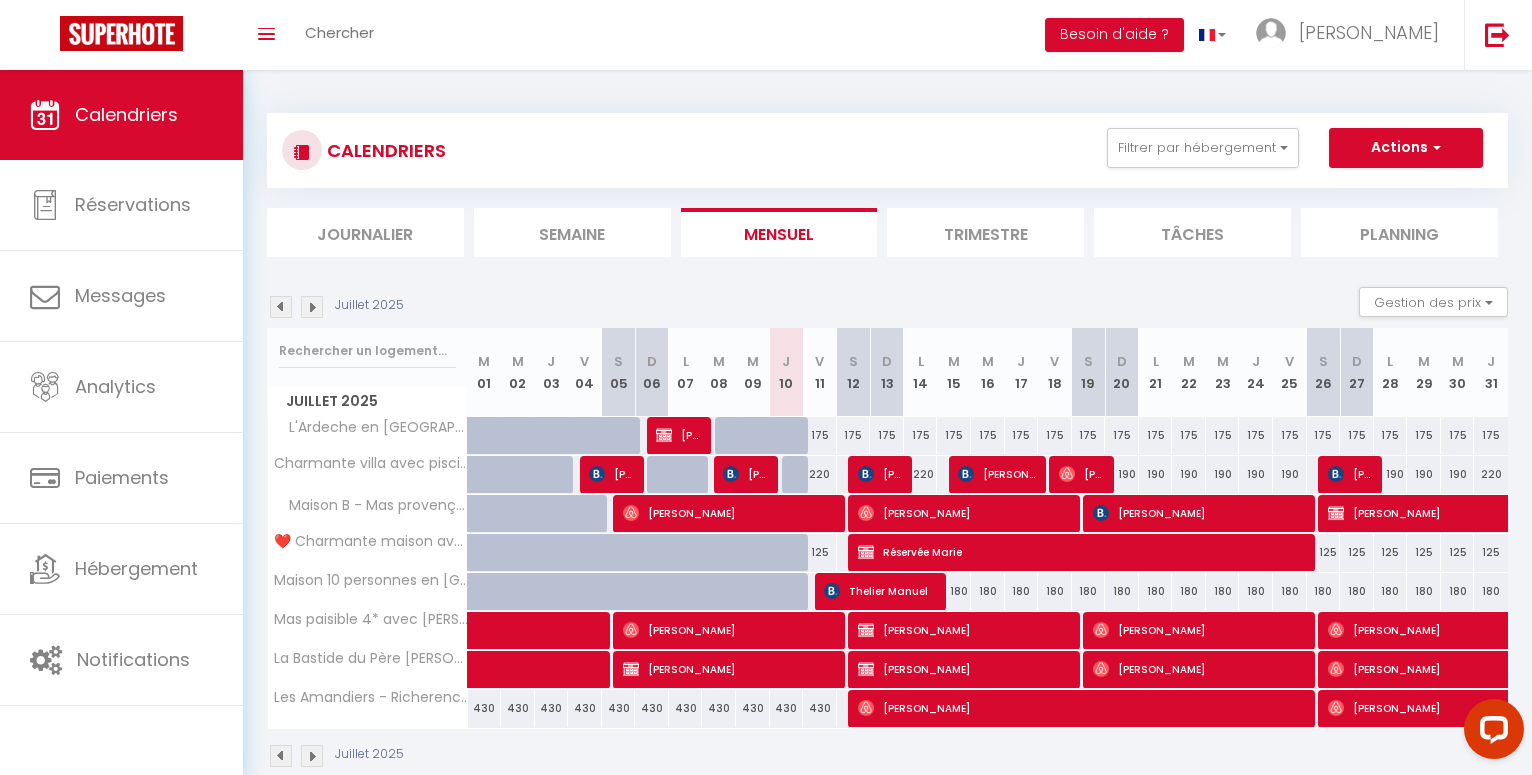 scroll, scrollTop: 0, scrollLeft: 0, axis: both 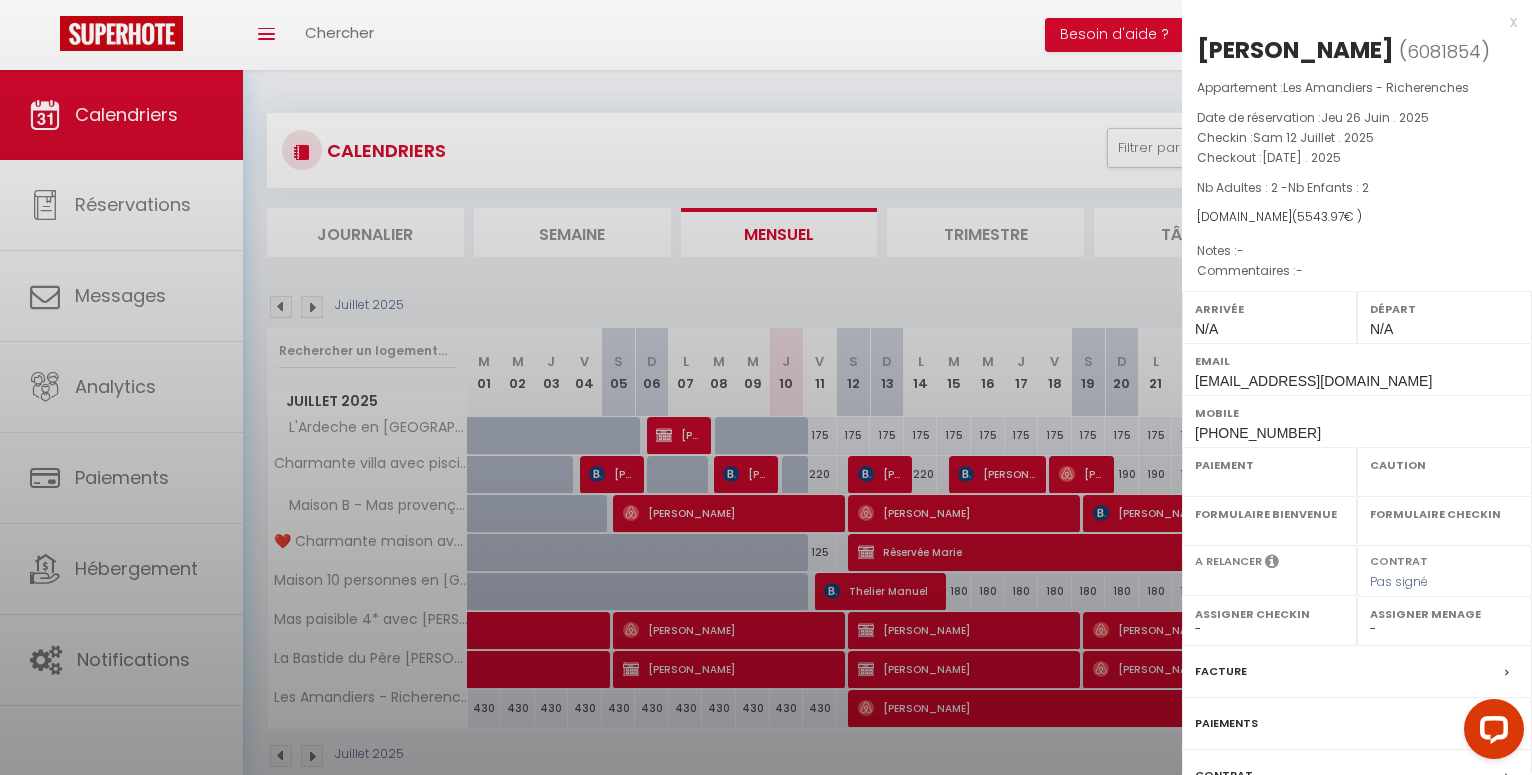 select on "OK" 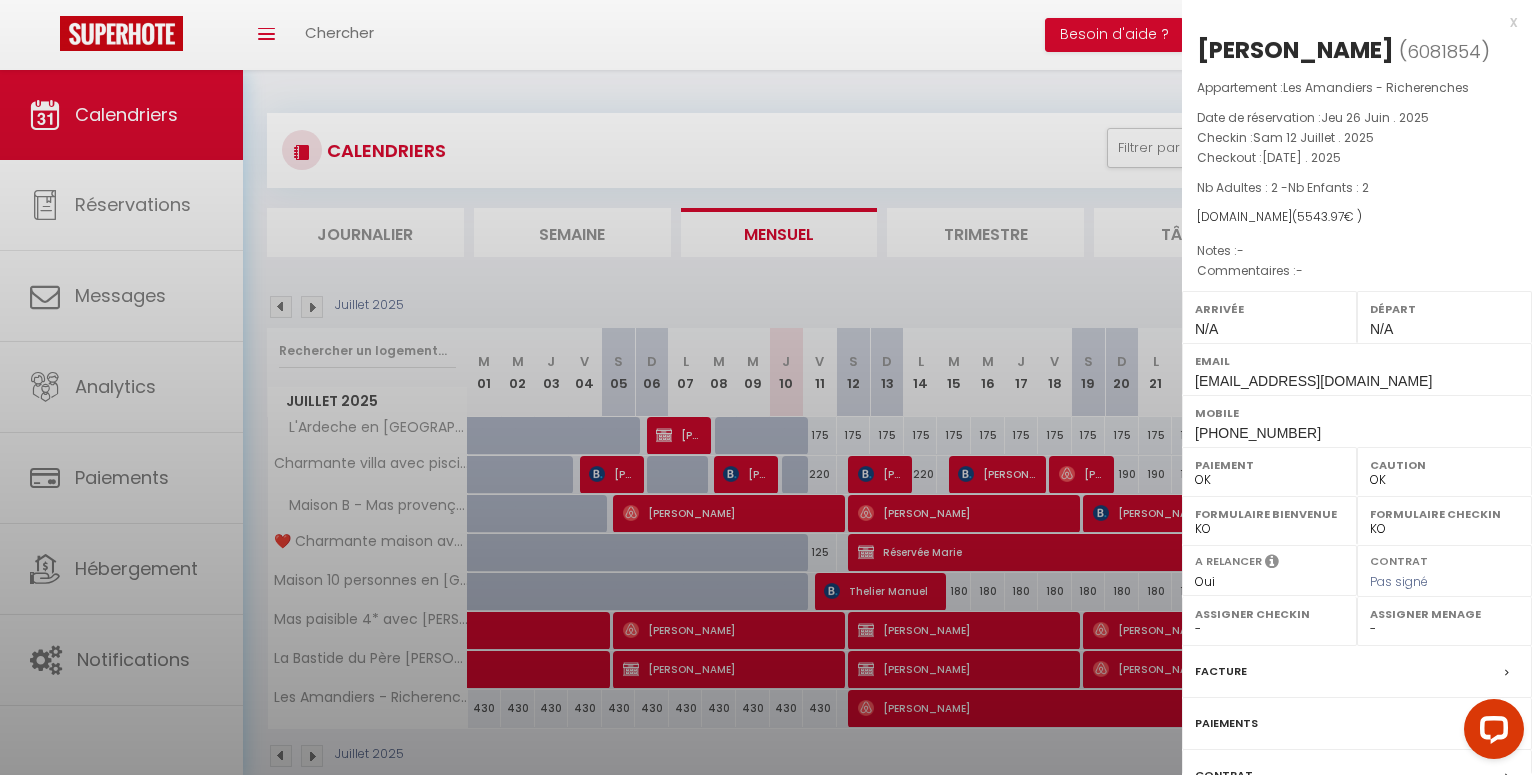 select 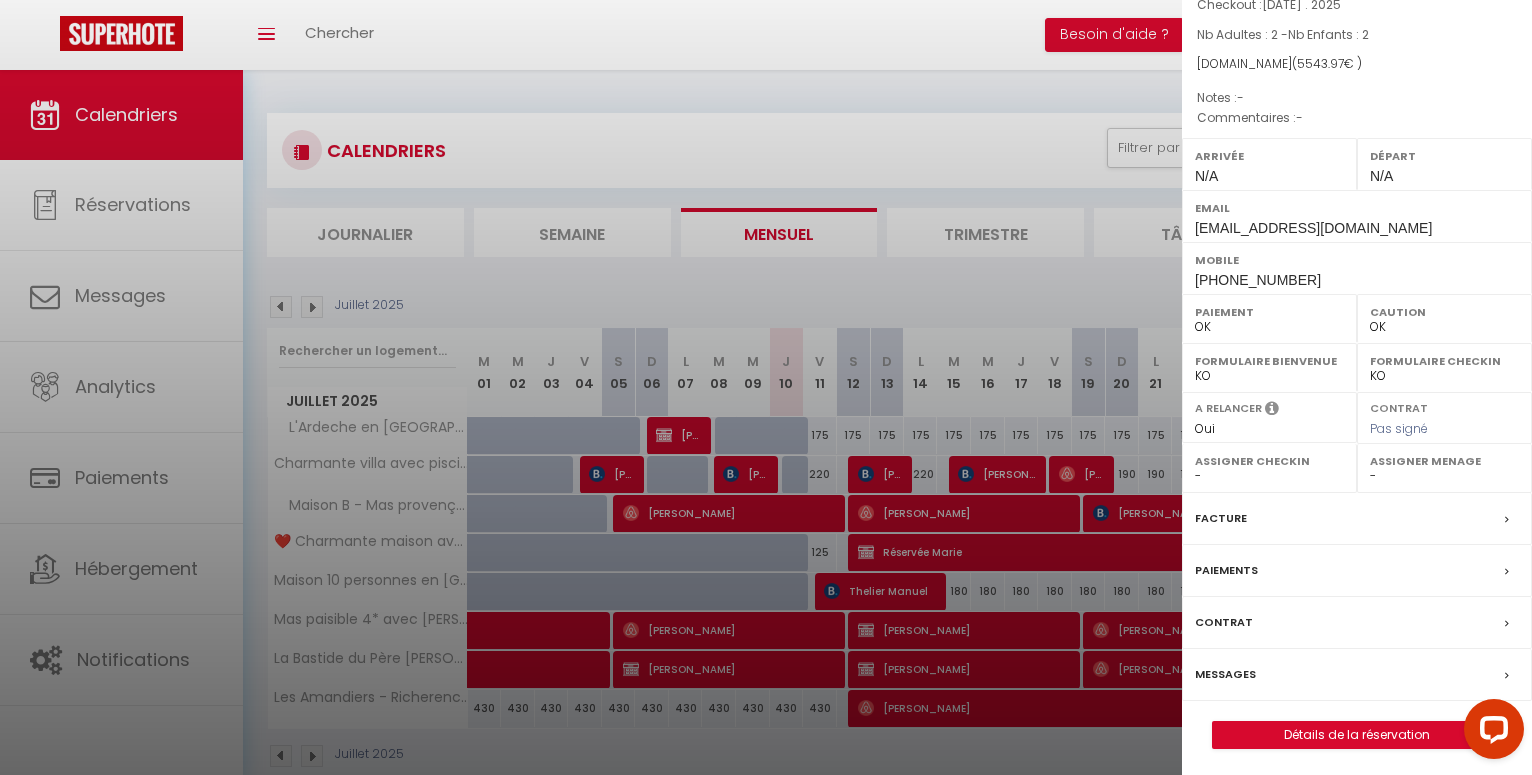 scroll, scrollTop: 157, scrollLeft: 0, axis: vertical 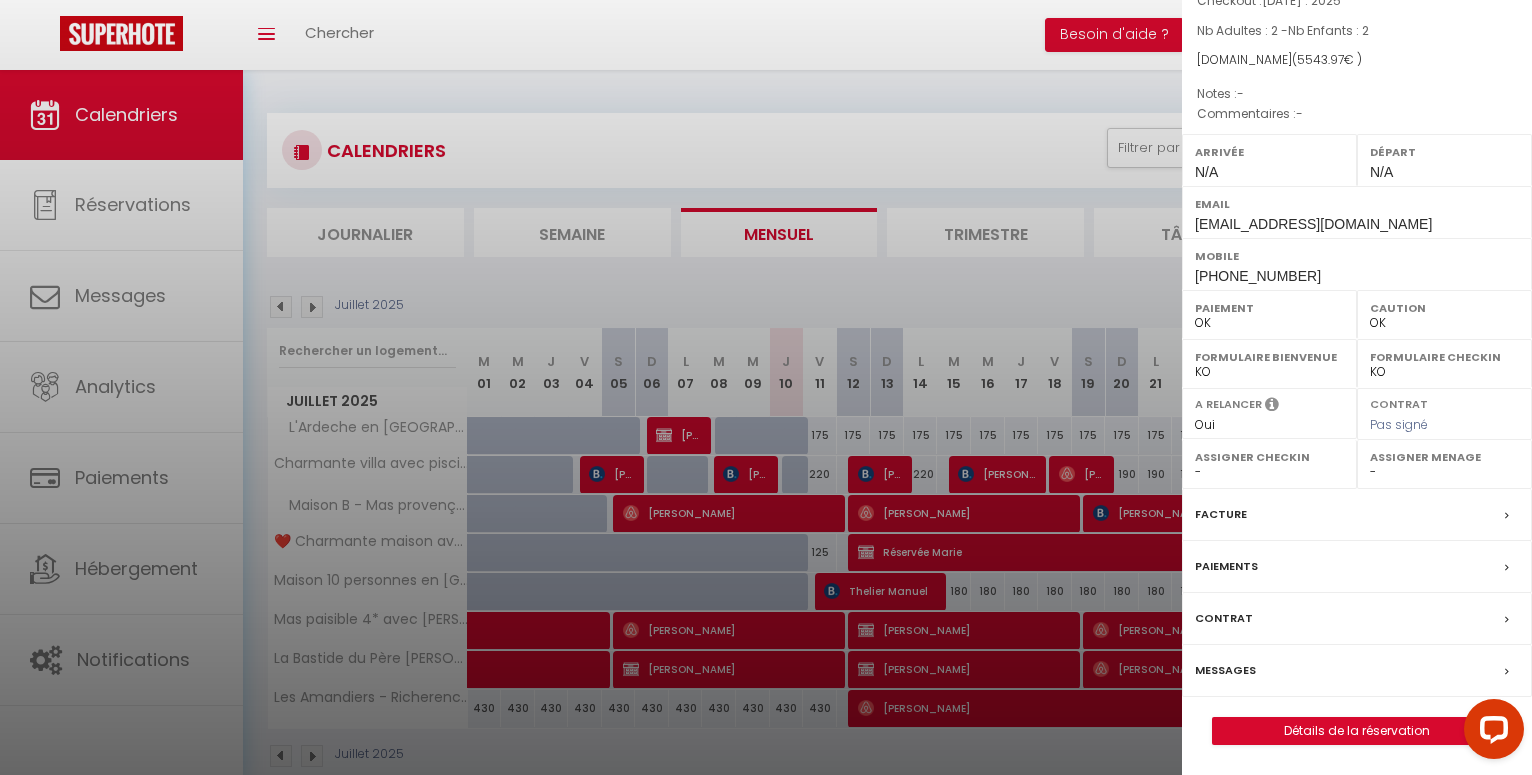 click on "Messages" at bounding box center [1225, 670] 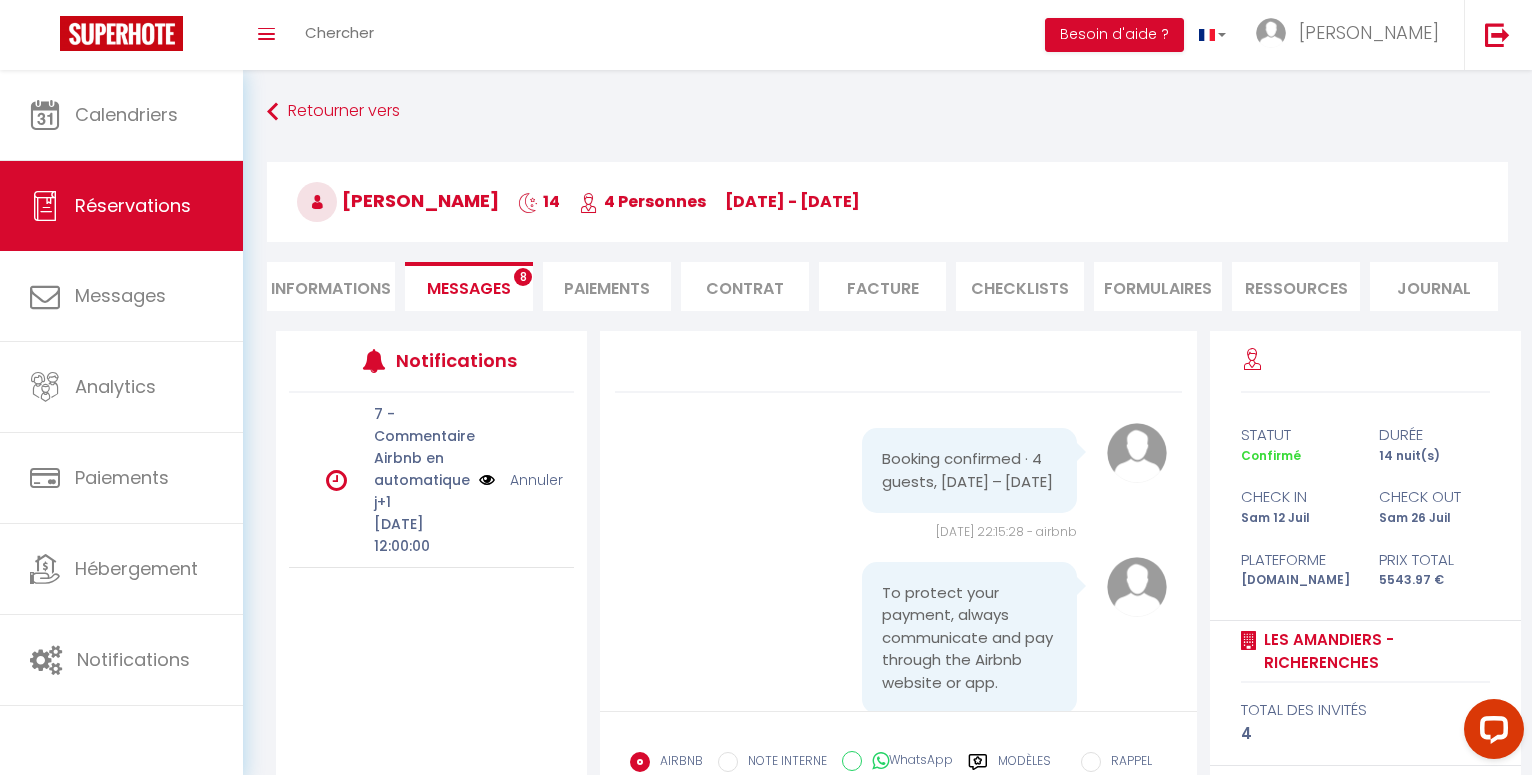 scroll, scrollTop: 1713, scrollLeft: 0, axis: vertical 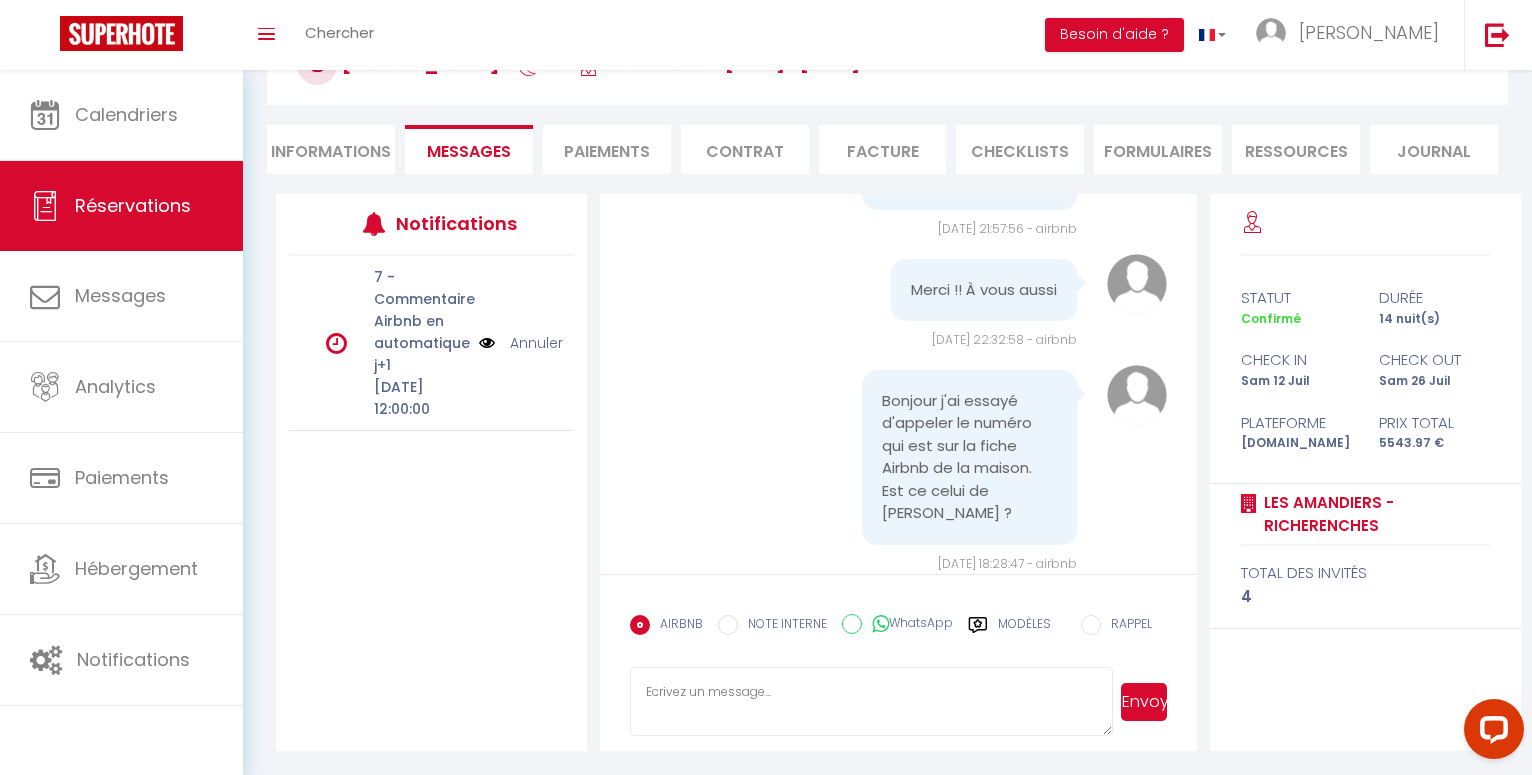 drag, startPoint x: 647, startPoint y: 677, endPoint x: 677, endPoint y: 685, distance: 31.04835 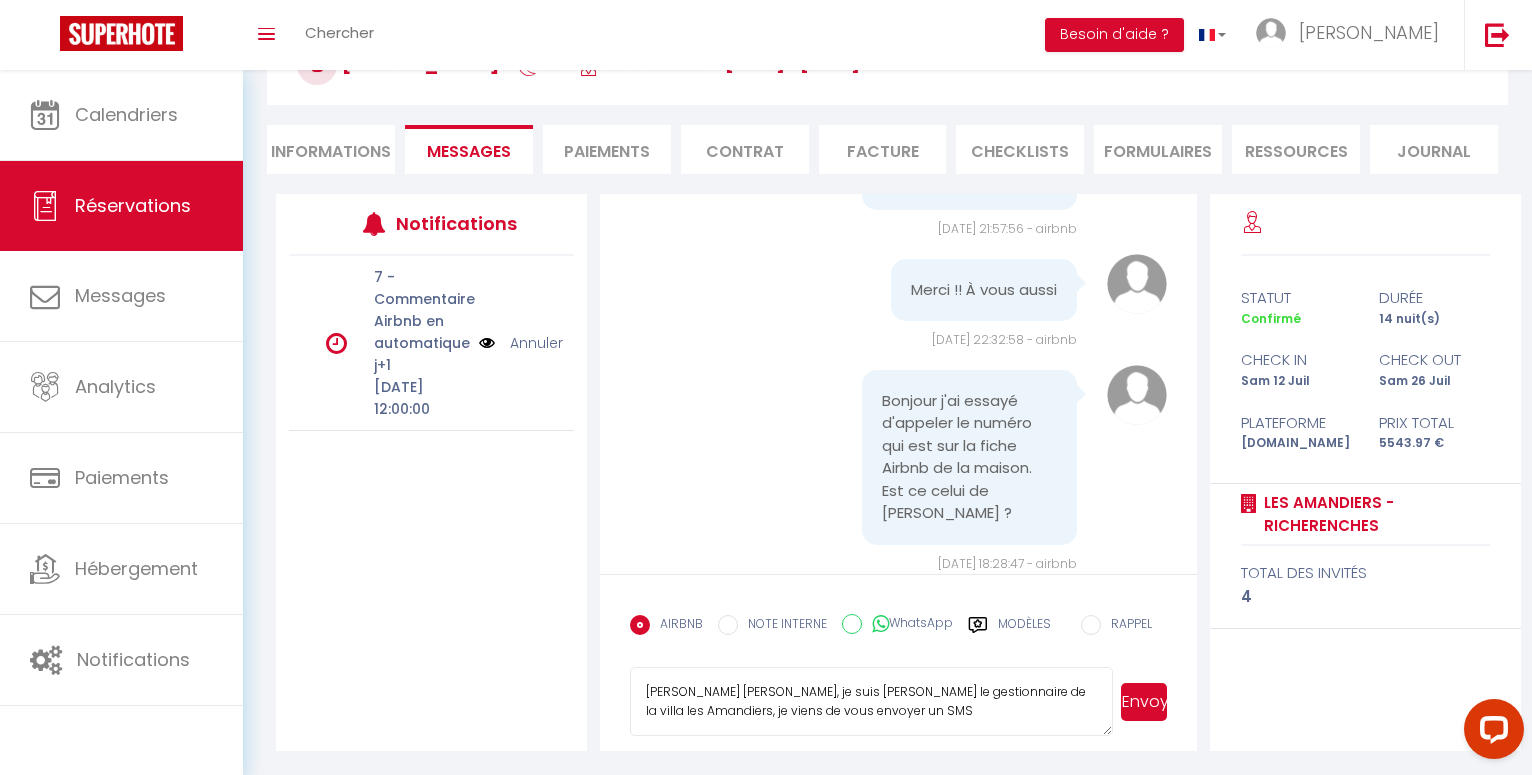 click on "[PERSON_NAME] [PERSON_NAME], je suis [PERSON_NAME] le gestionnaire de la villa les Amandiers, je viens de vous envoyer un SMS" at bounding box center [871, 702] 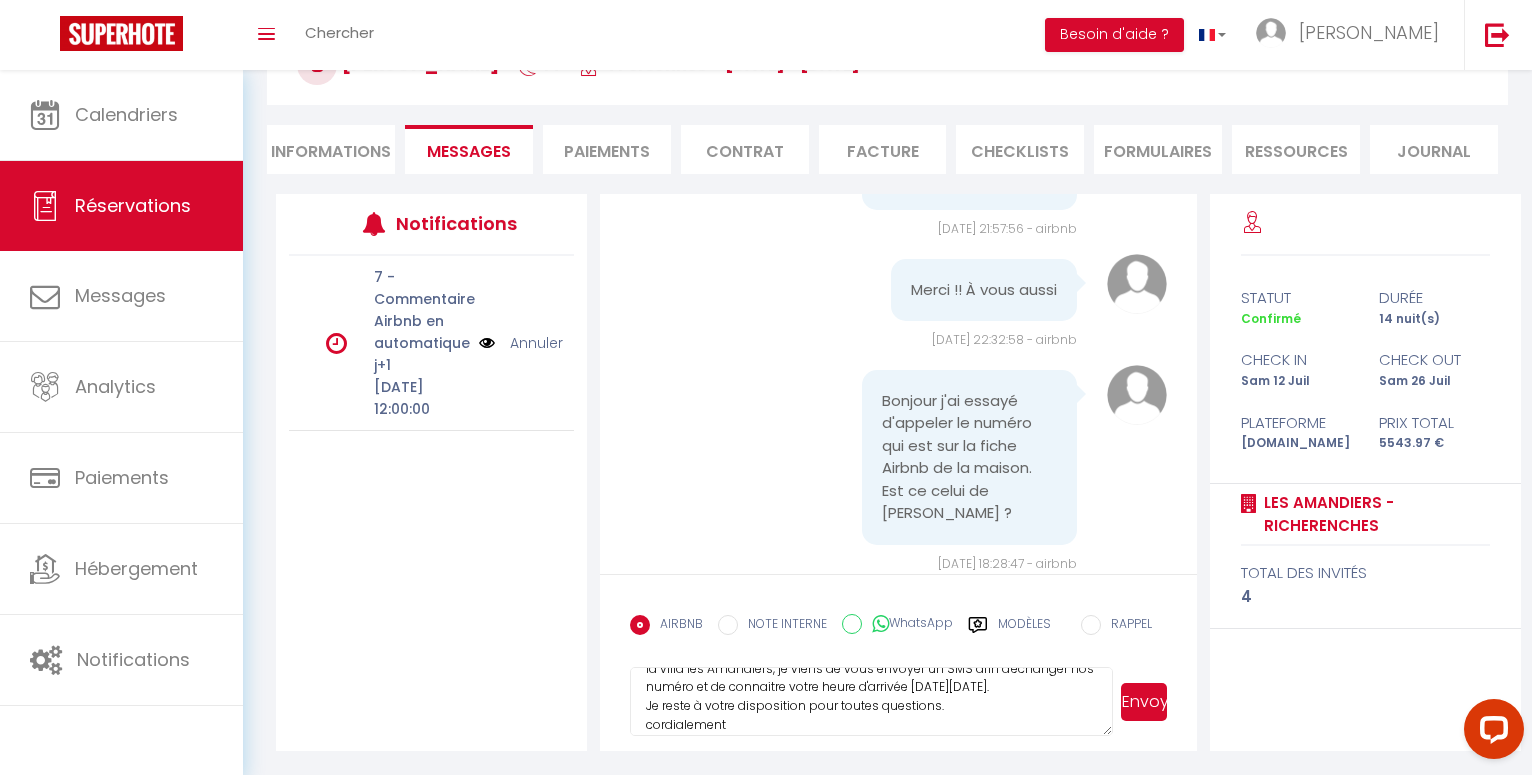 scroll, scrollTop: 61, scrollLeft: 0, axis: vertical 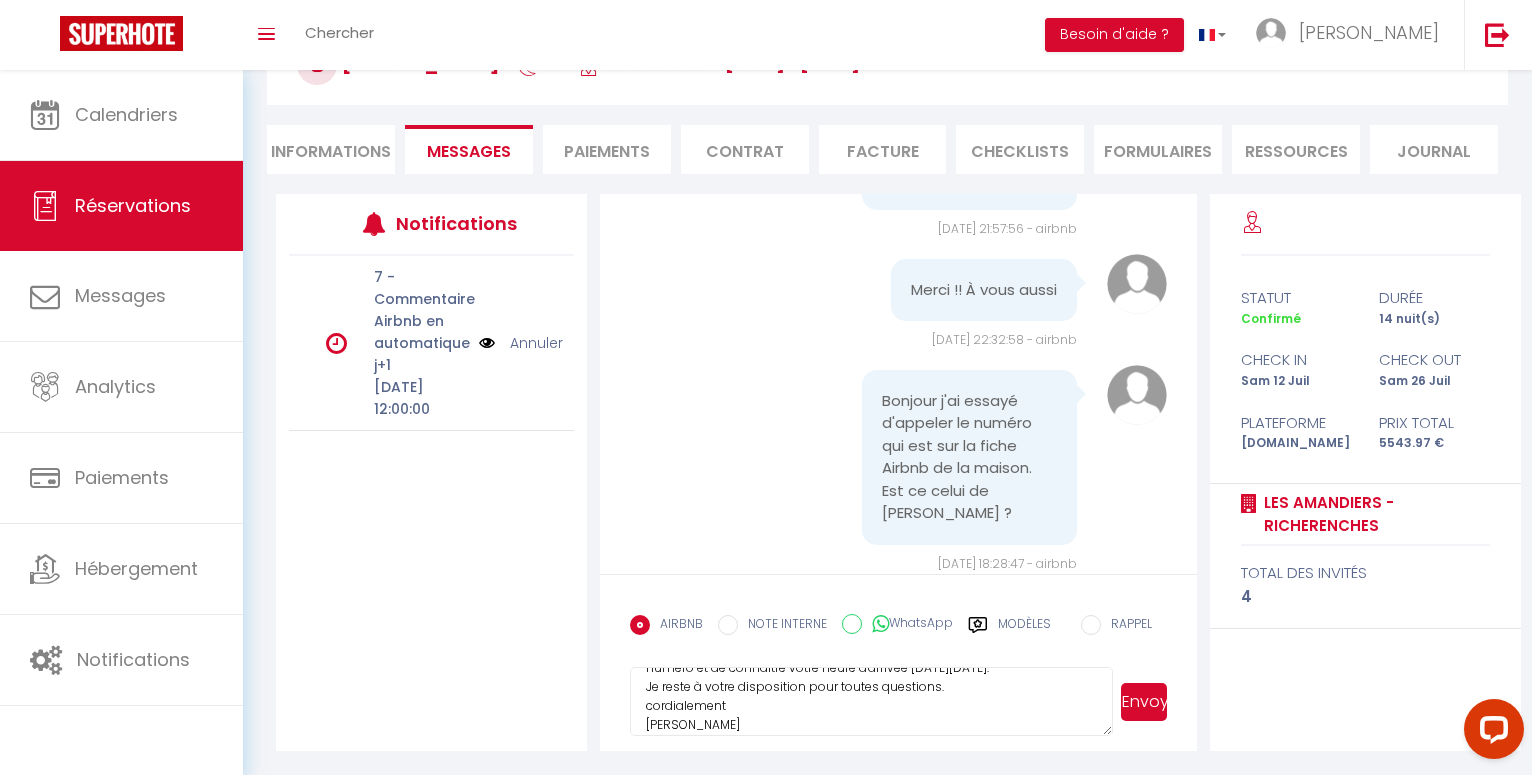 click on "[PERSON_NAME] [PERSON_NAME], je suis [PERSON_NAME] le gestionnaire de la villa les Amandiers, je viens de vous envoyer un SMS afin d'échanger nos numéro et de connaitre votre heure d'arrivée [DATE][DATE].
Je reste à votre disposition pour toutes questions.
cordialement
[PERSON_NAME]" at bounding box center [871, 702] 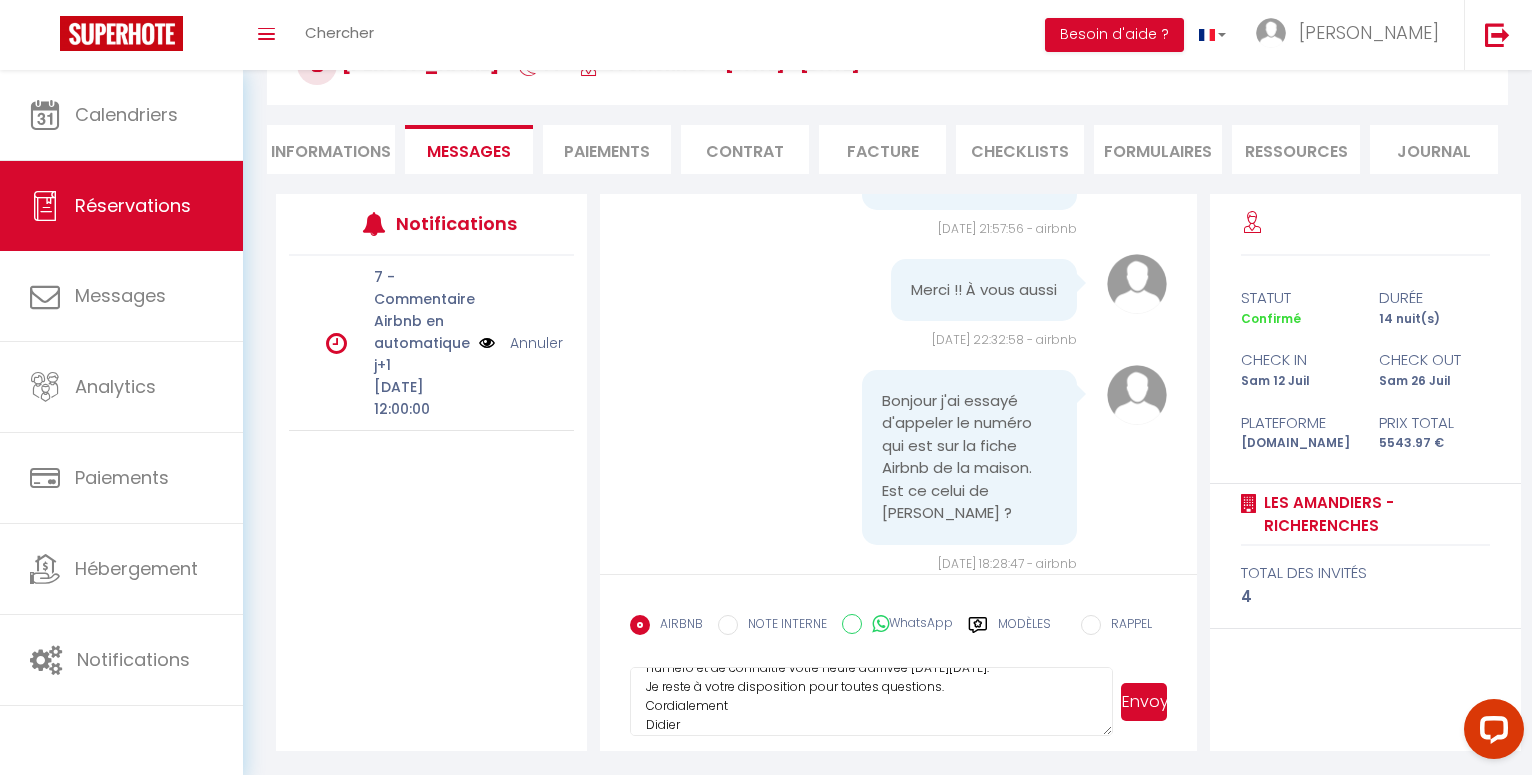 type on "[PERSON_NAME] [PERSON_NAME], je suis [PERSON_NAME] le gestionnaire de la villa les Amandiers, je viens de vous envoyer un SMS afin d'échanger nos numéro et de connaitre votre heure d'arrivée [DATE][DATE].
Je reste à votre disposition pour toutes questions.
Cordialement
Didier" 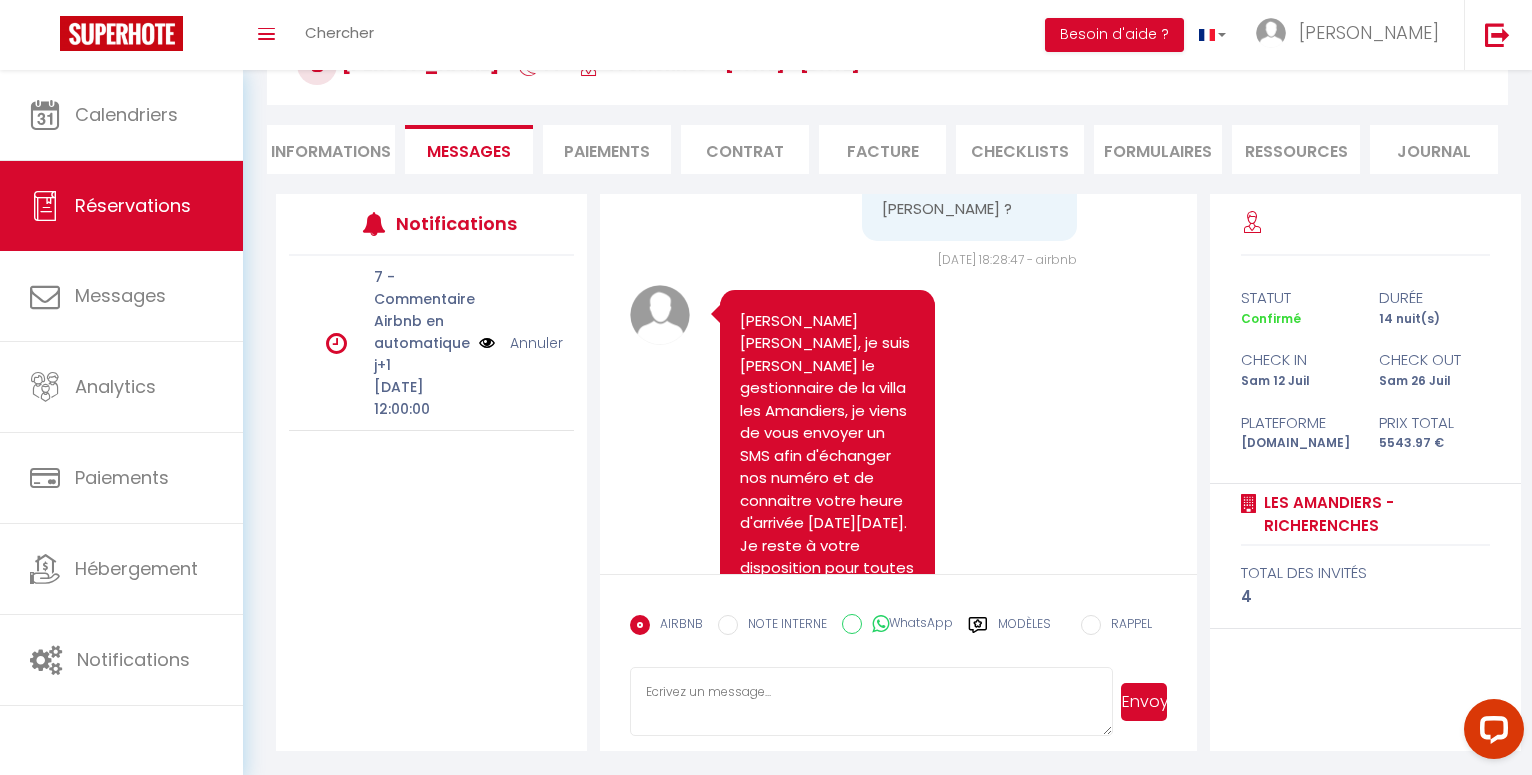 scroll, scrollTop: 2019, scrollLeft: 0, axis: vertical 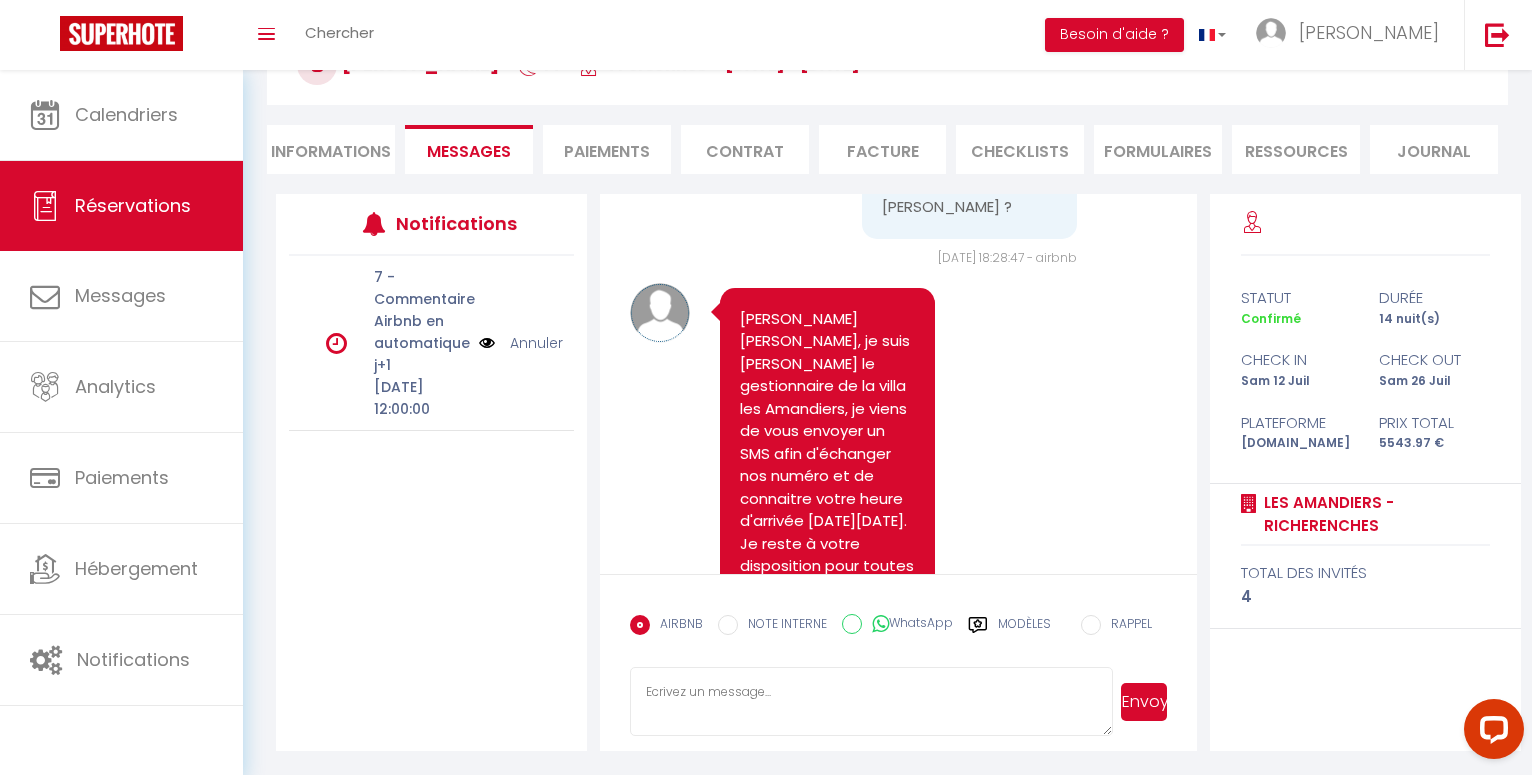 click at bounding box center [660, 313] 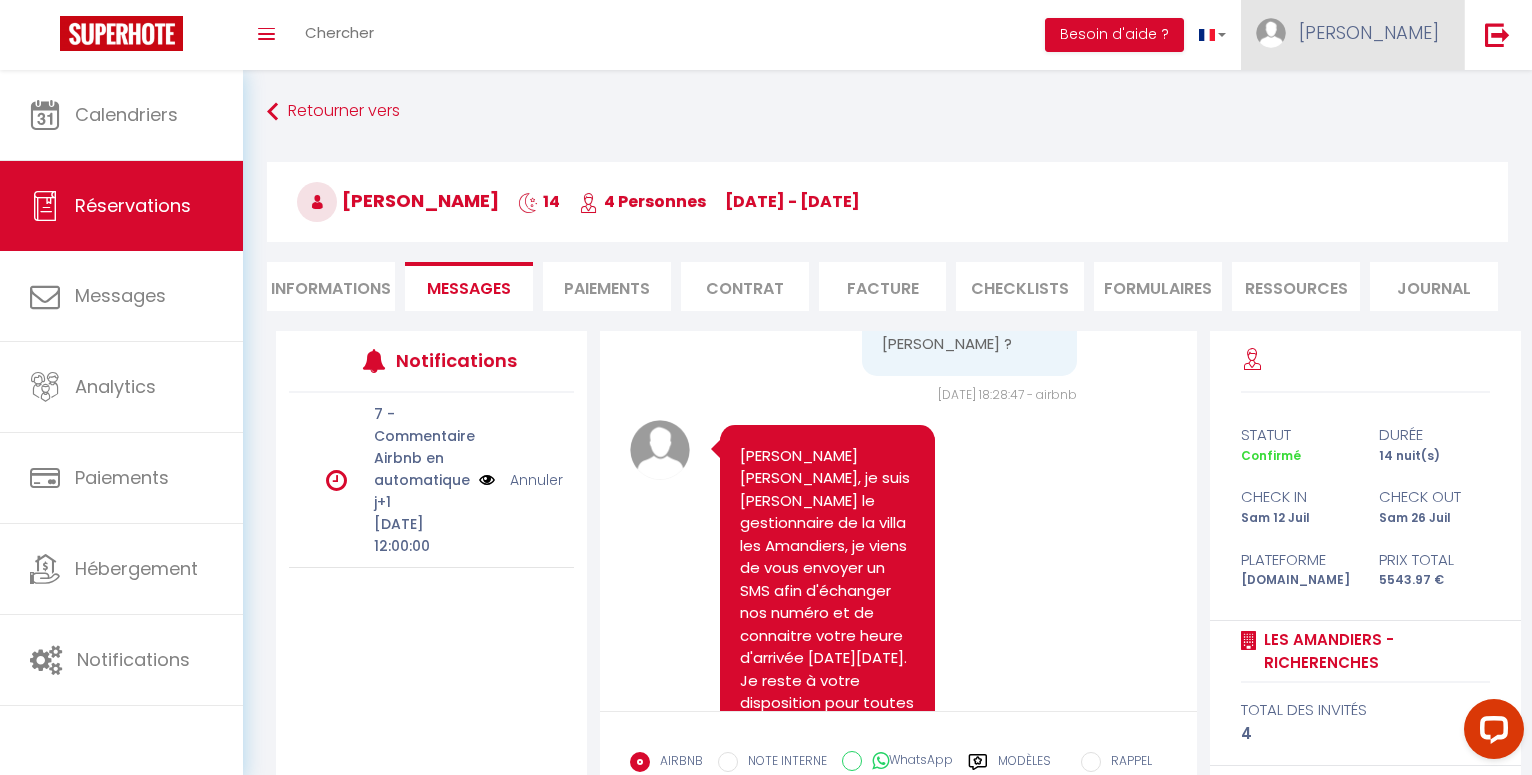 click at bounding box center [1271, 33] 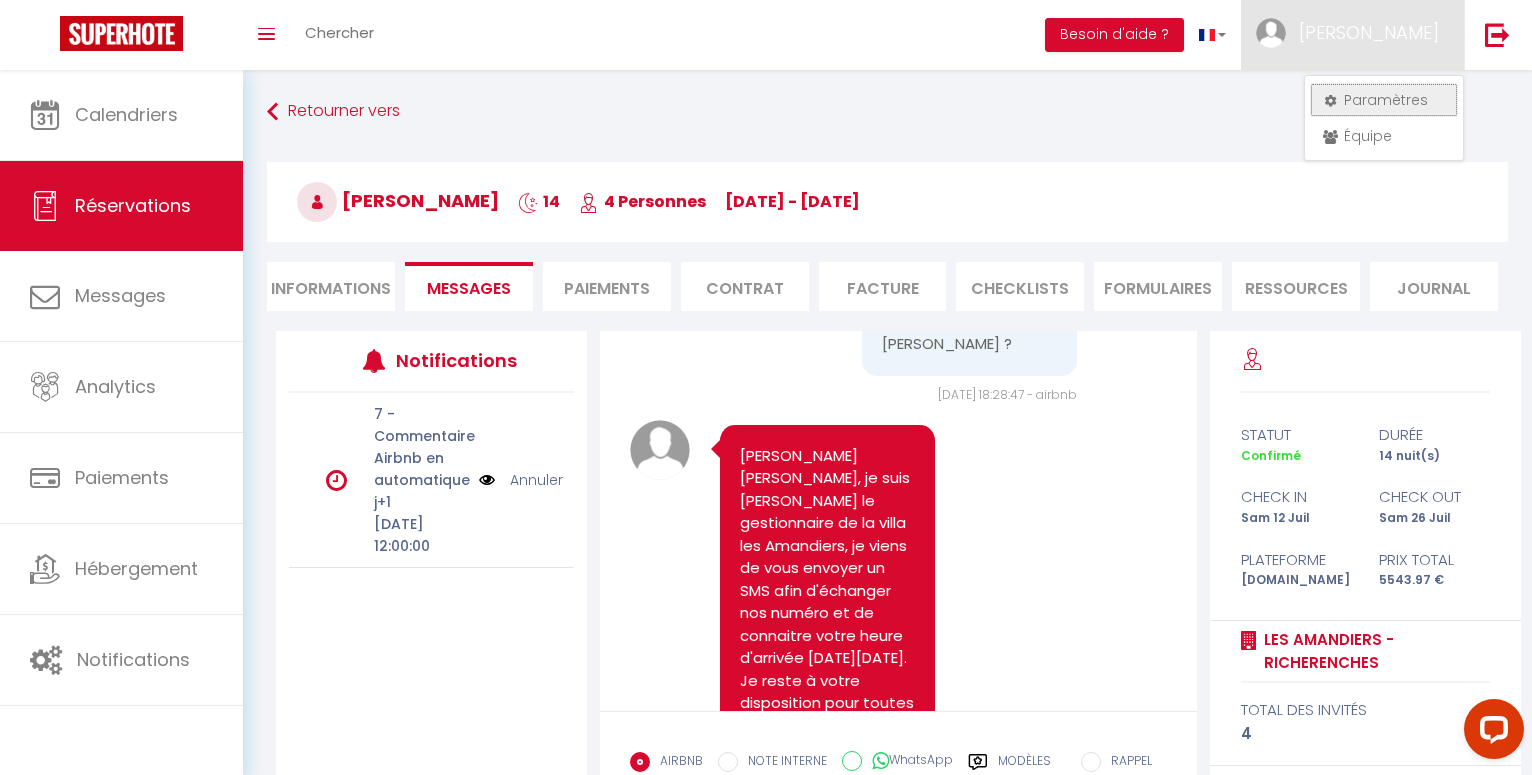 click on "Paramètres" at bounding box center (1384, 100) 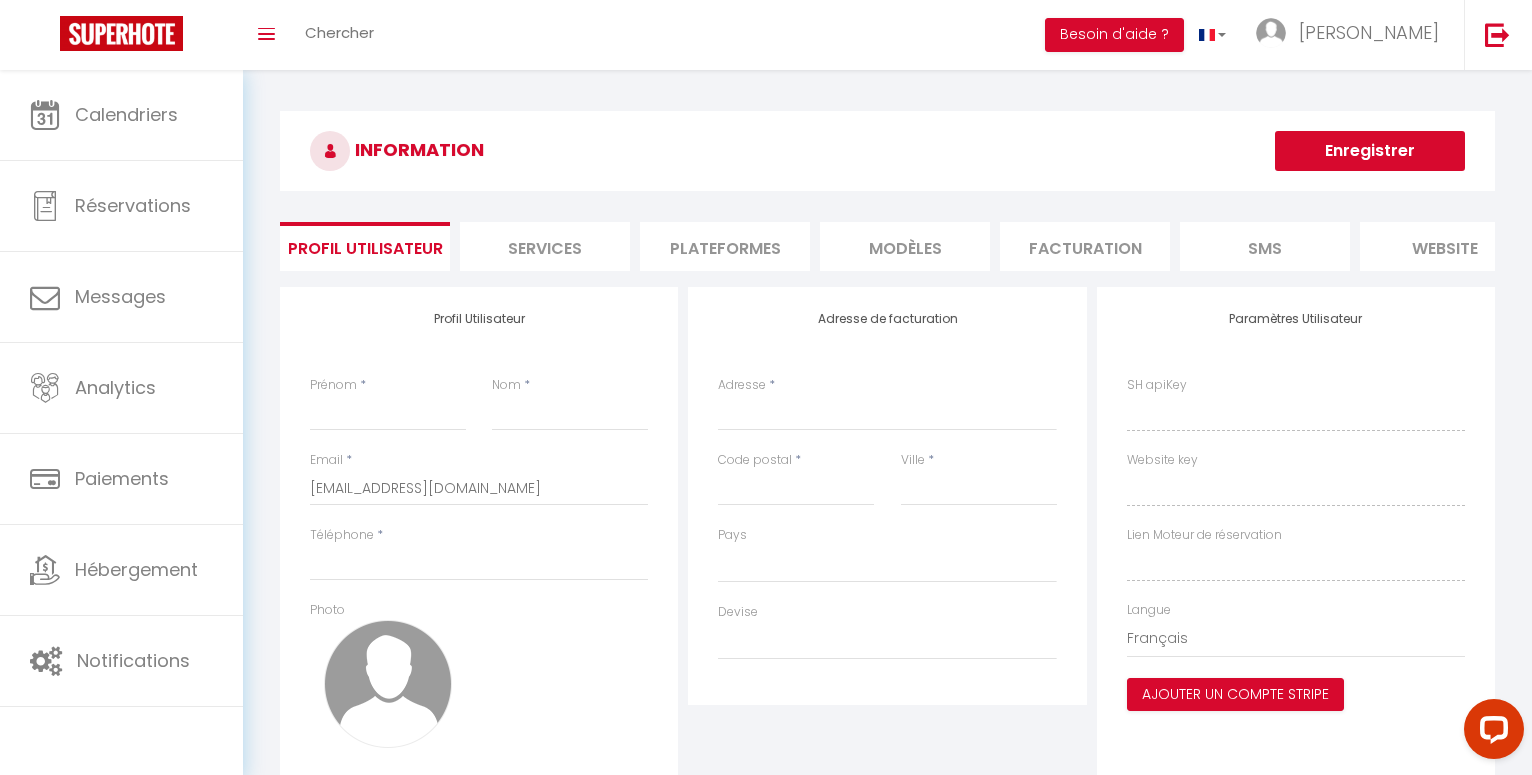 select 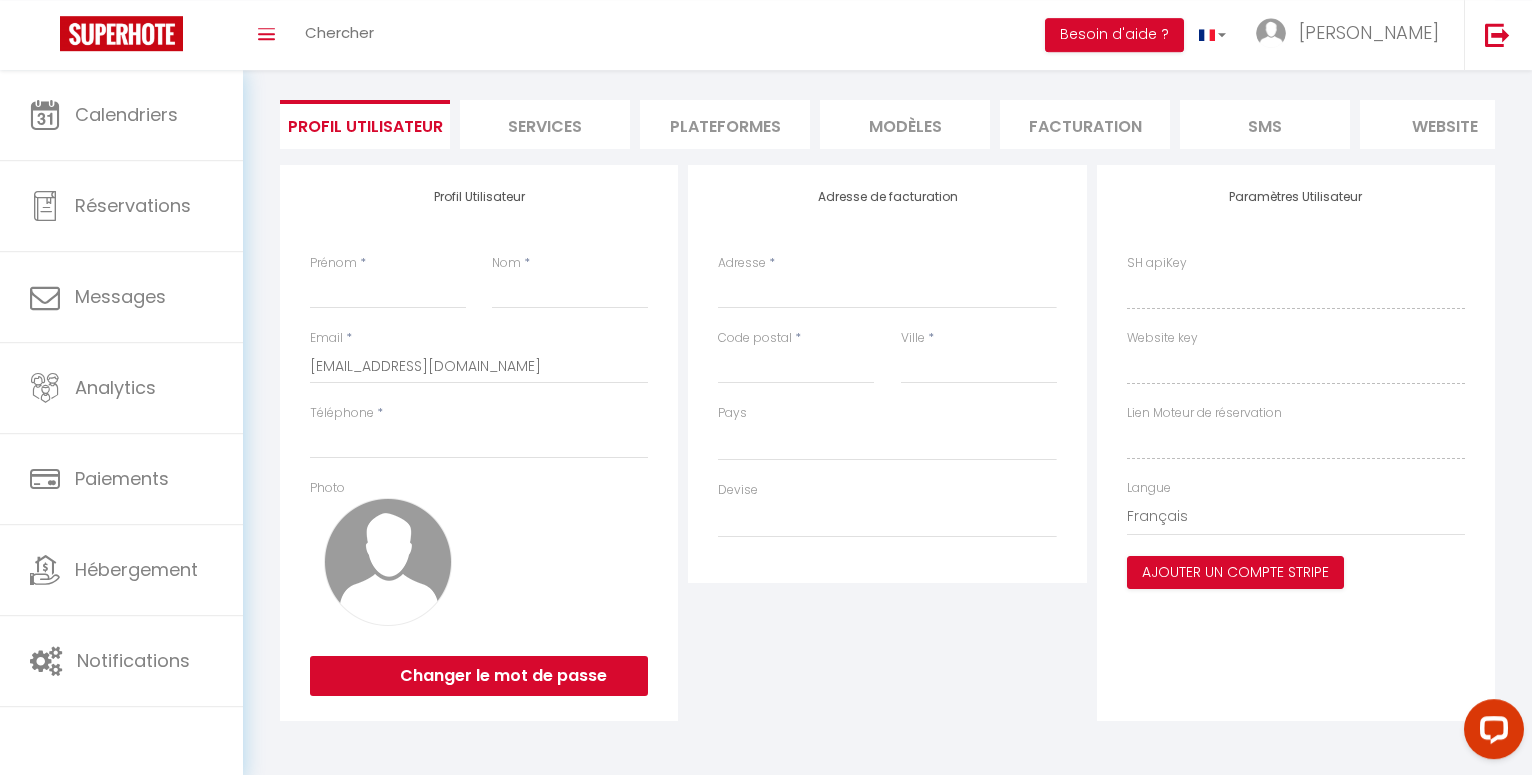 scroll, scrollTop: 141, scrollLeft: 0, axis: vertical 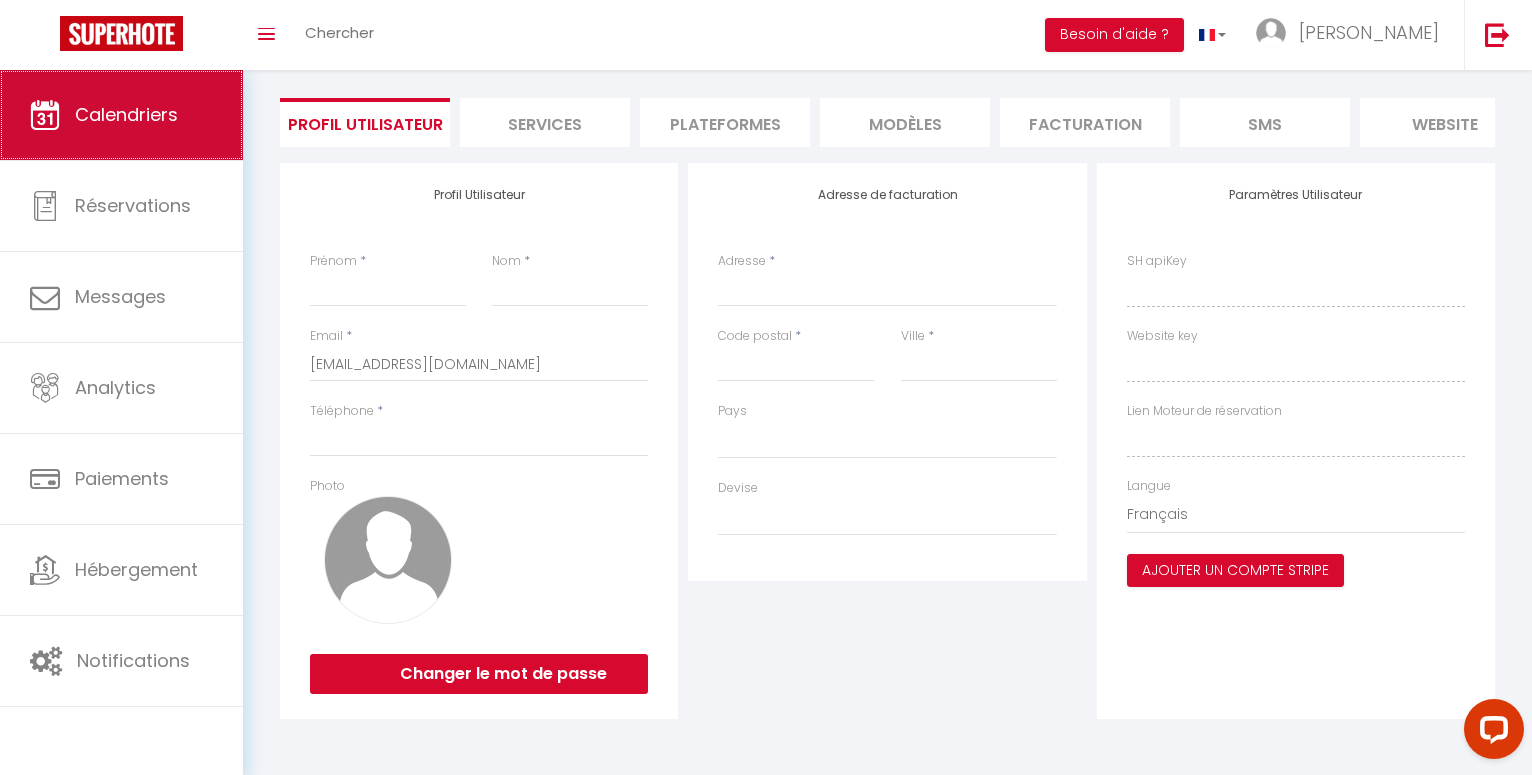 click on "Calendriers" at bounding box center [126, 114] 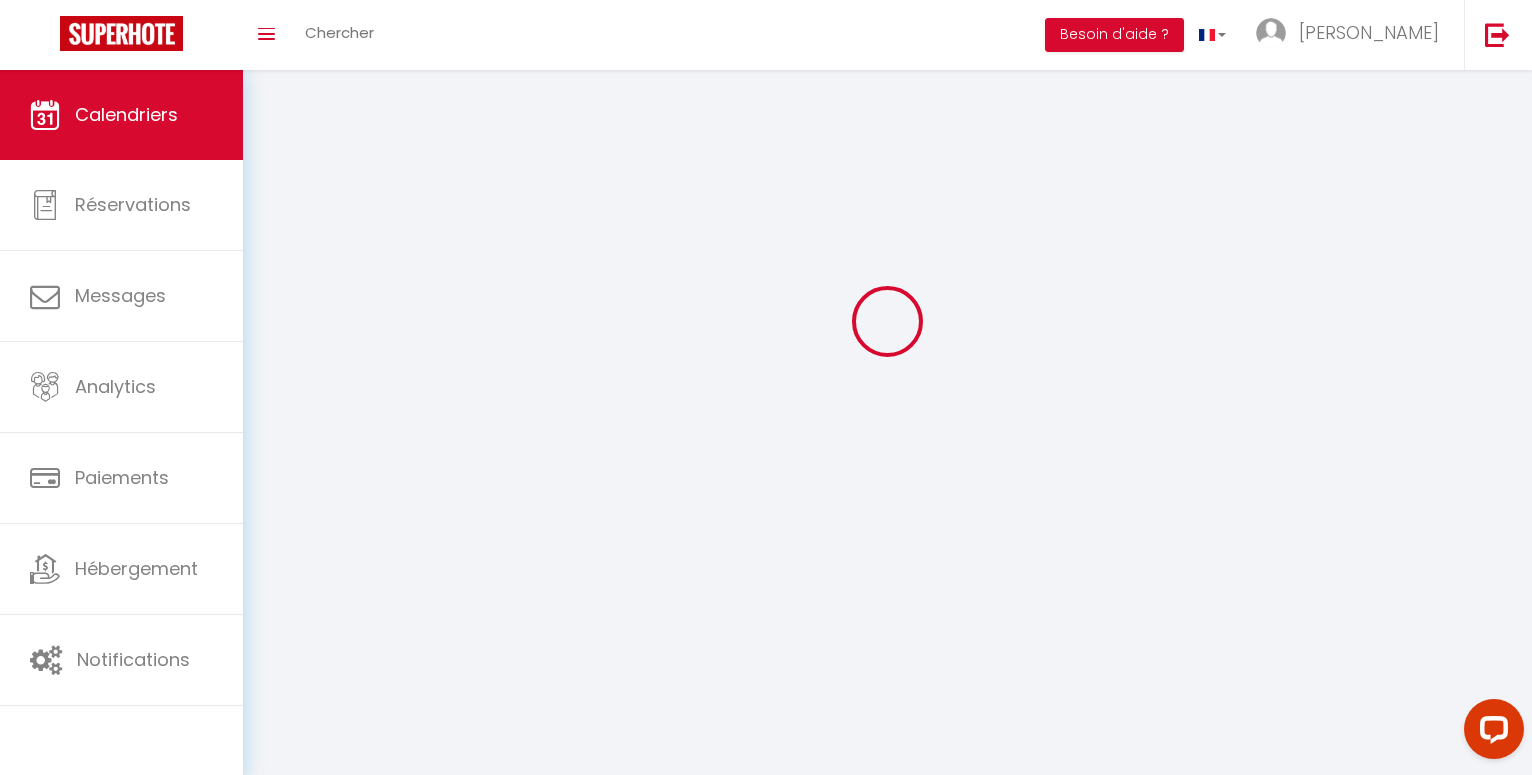 scroll, scrollTop: 0, scrollLeft: 0, axis: both 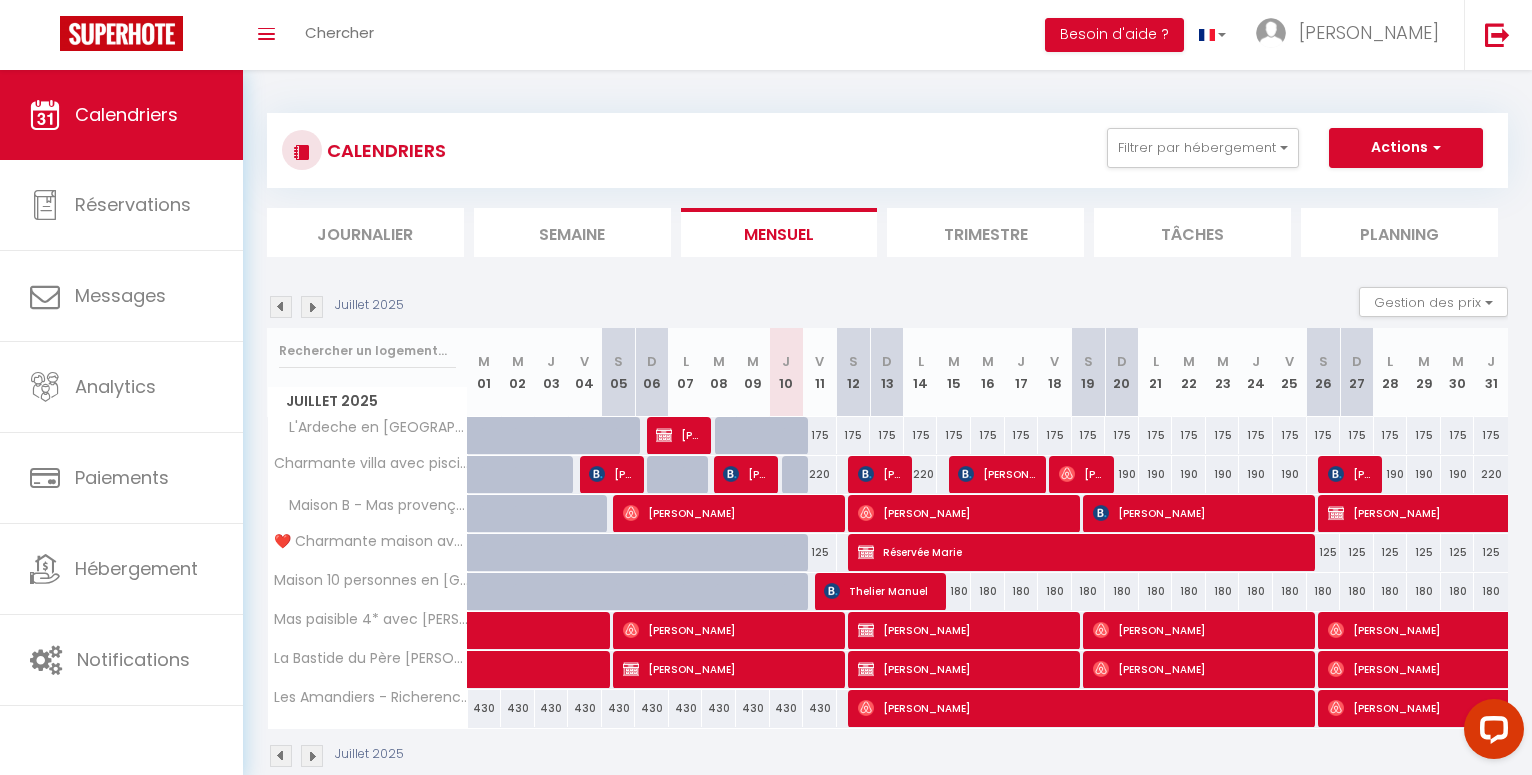 click at bounding box center [866, 474] 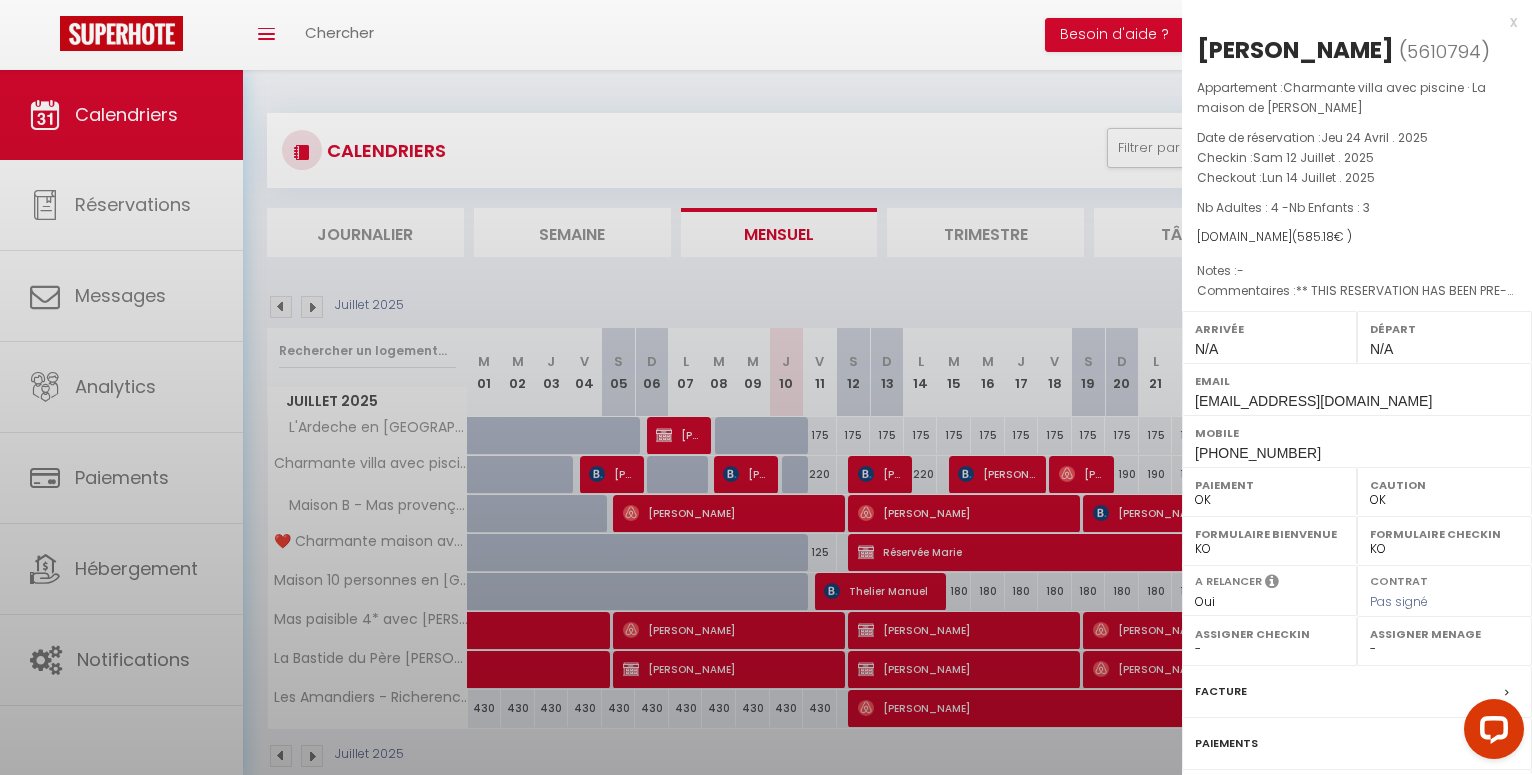 scroll, scrollTop: 157, scrollLeft: 0, axis: vertical 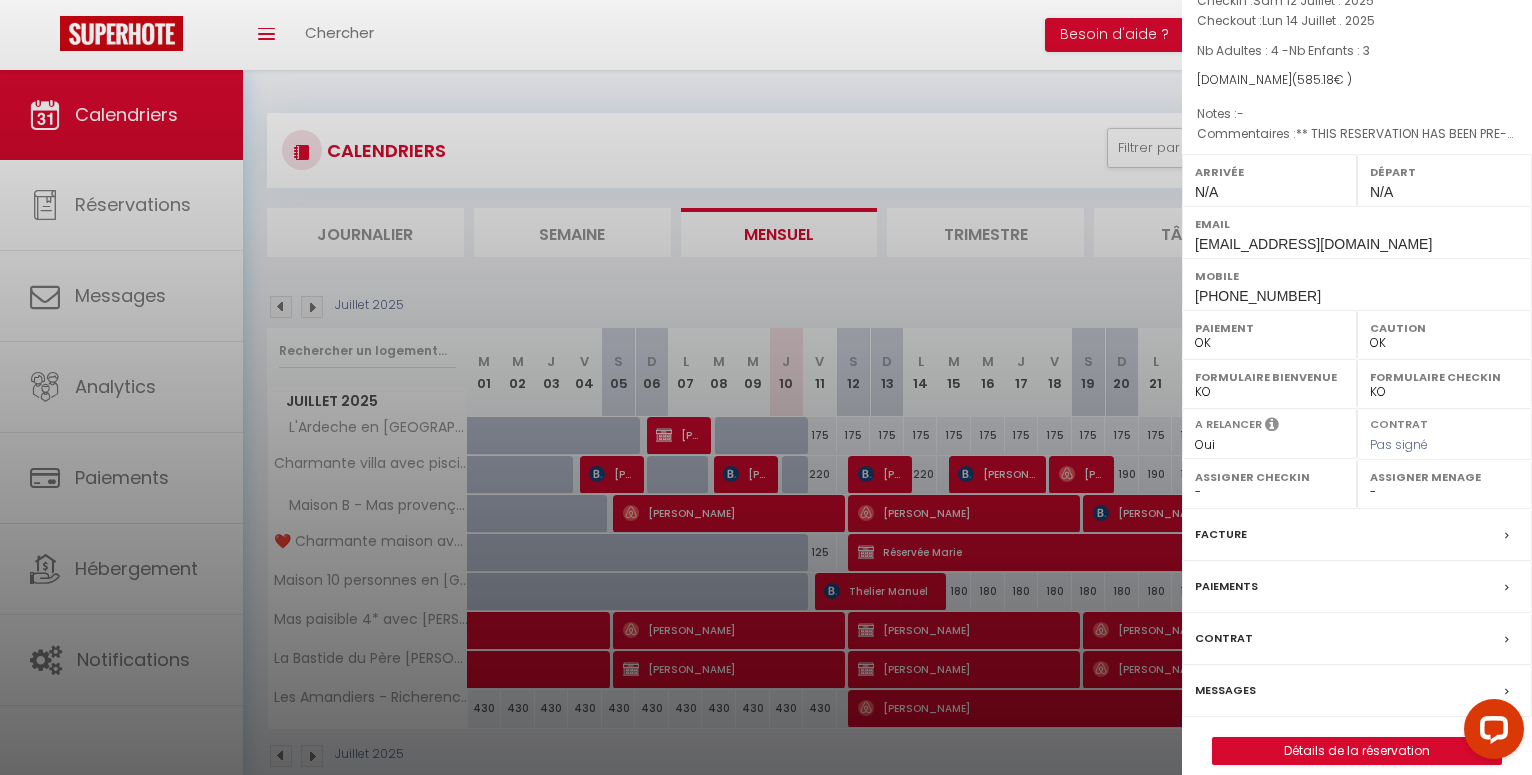 select on "34167" 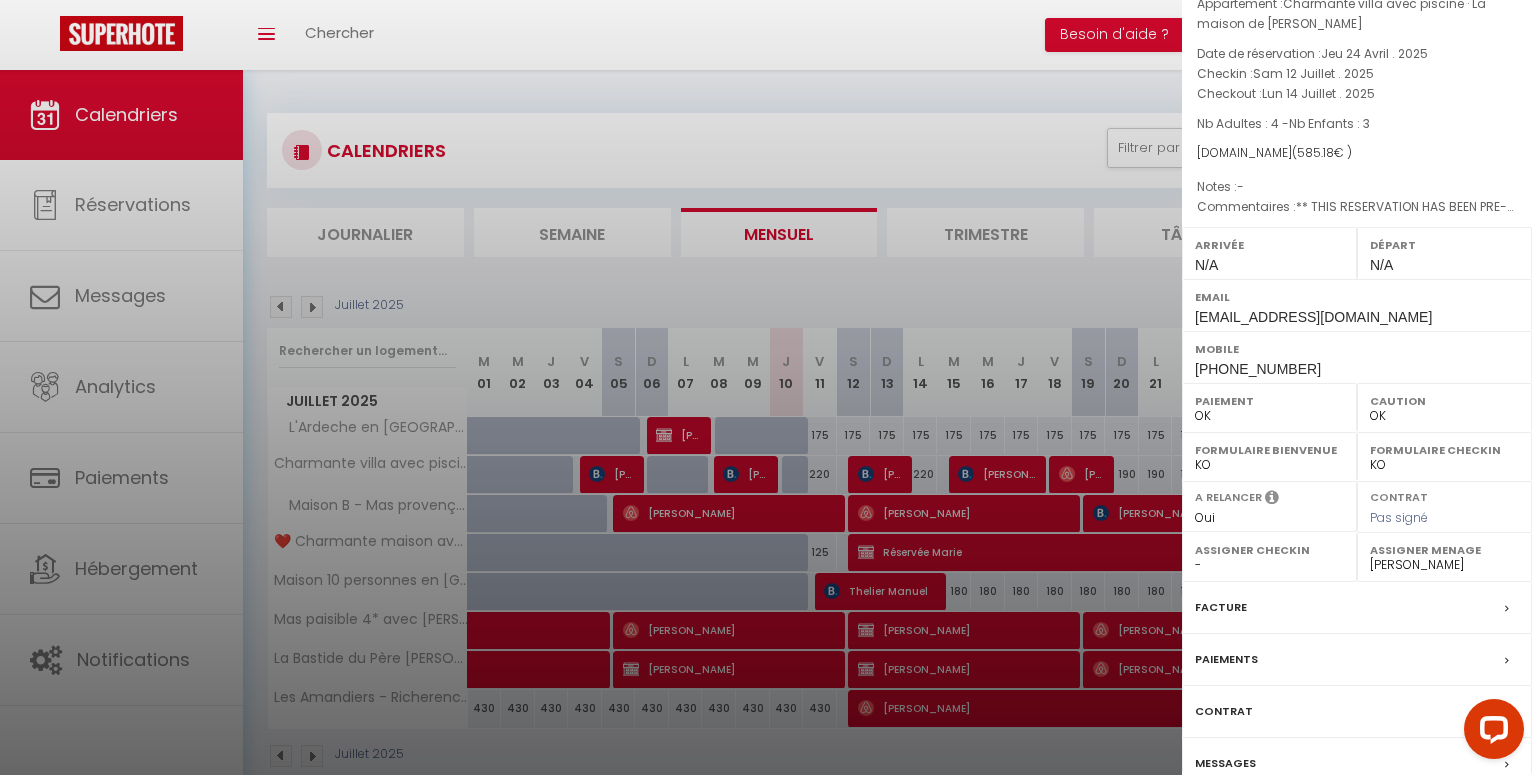 scroll, scrollTop: 0, scrollLeft: 0, axis: both 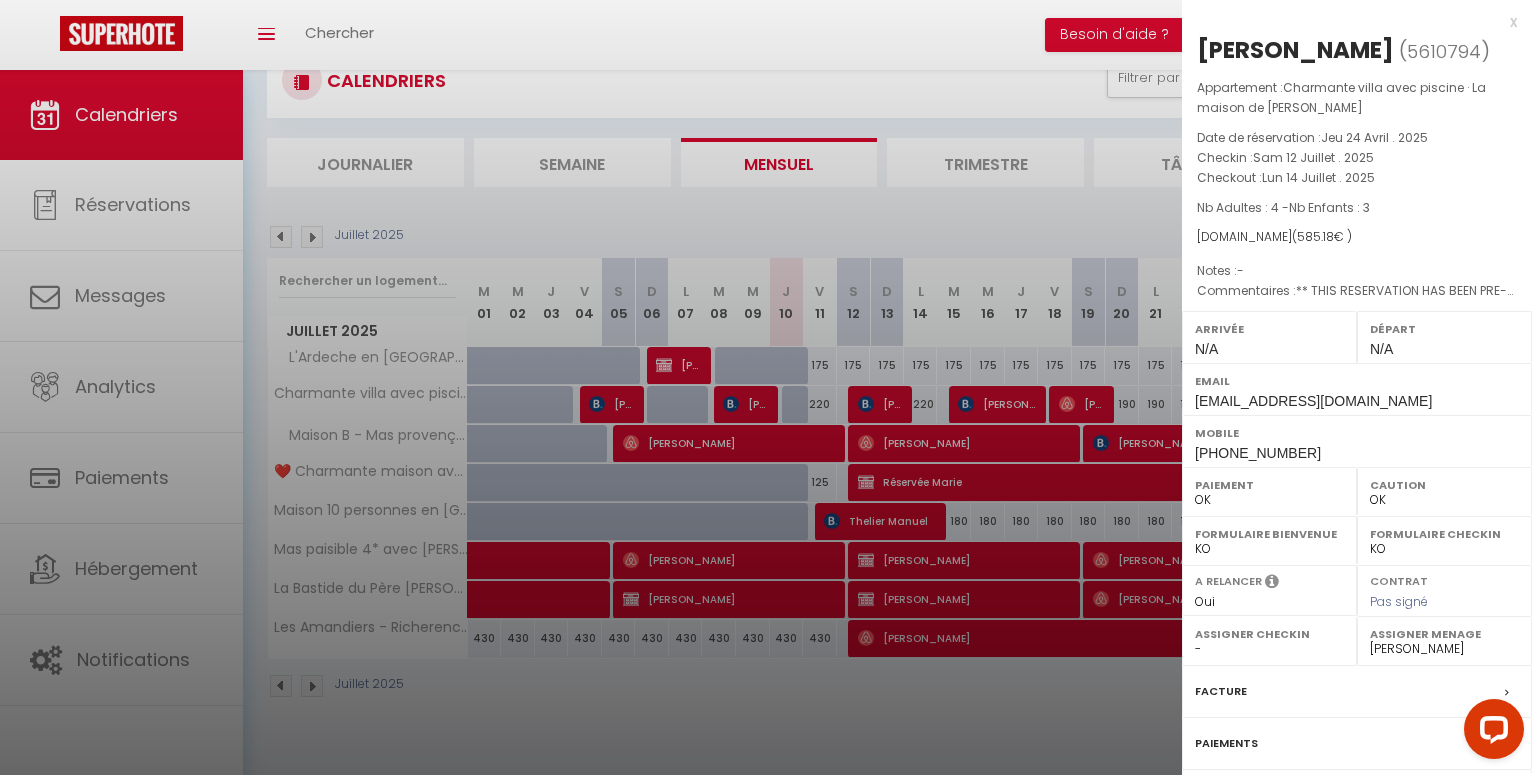 click at bounding box center [766, 387] 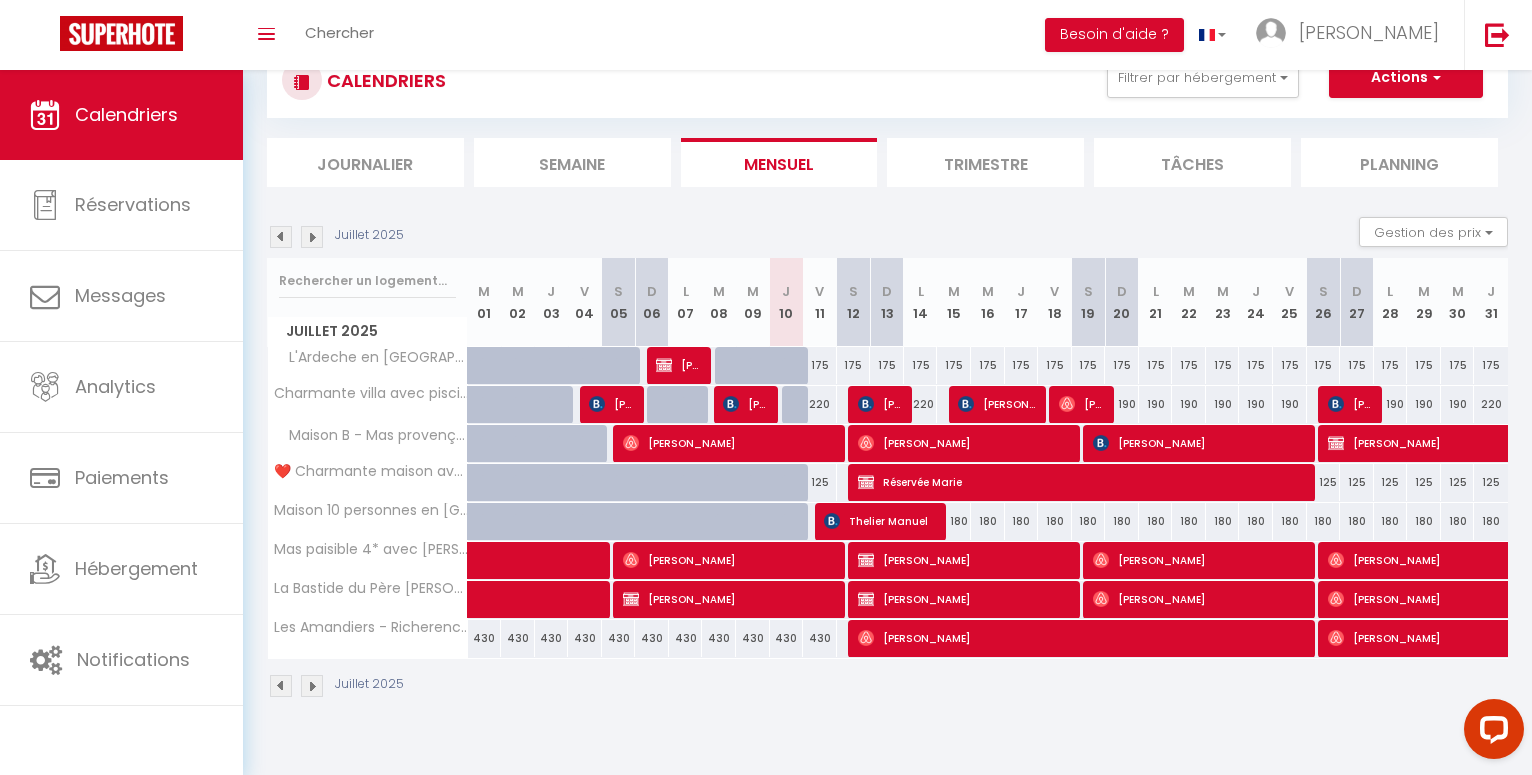 click on "Thelier Manuel" at bounding box center (880, 521) 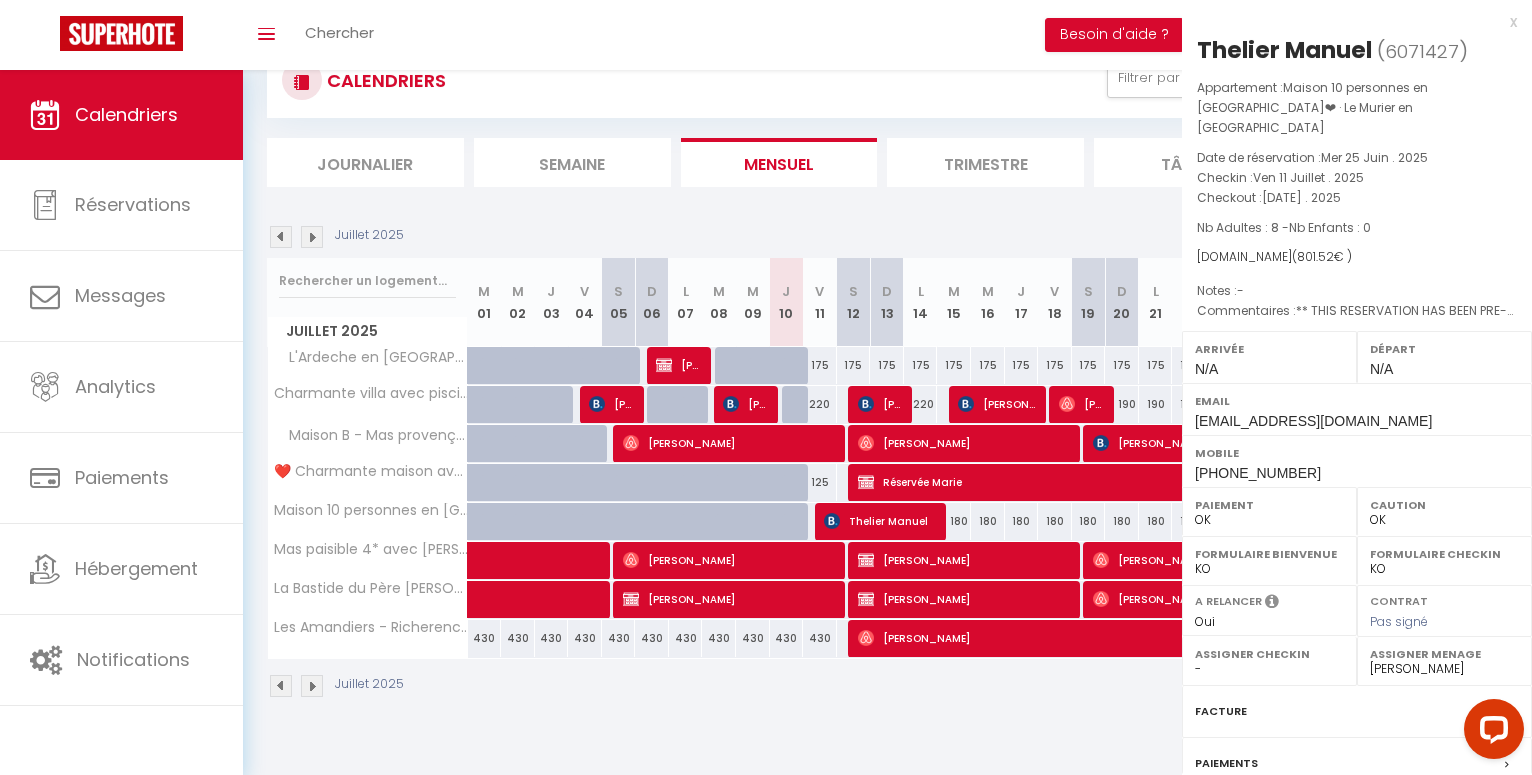 select 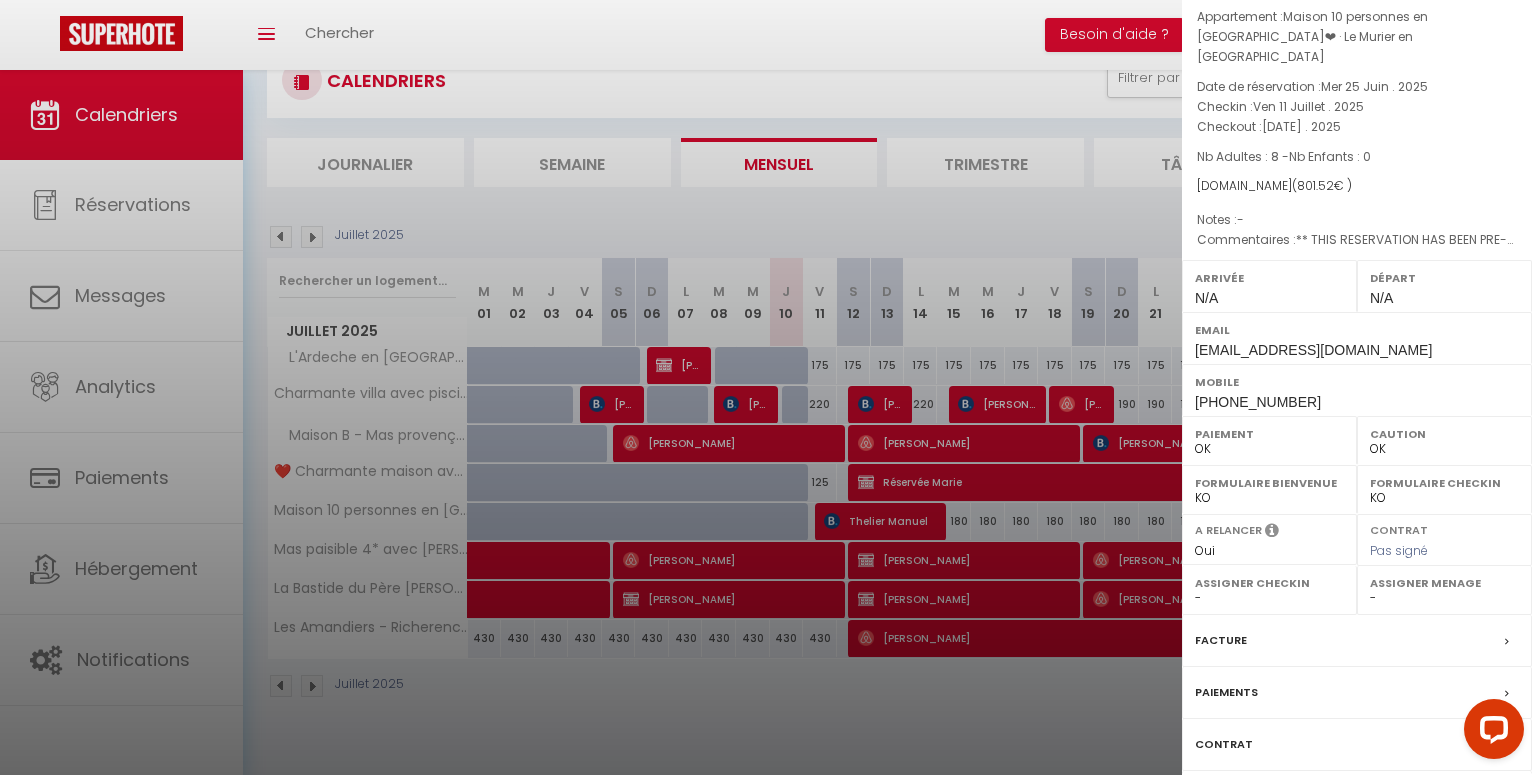 scroll, scrollTop: 177, scrollLeft: 0, axis: vertical 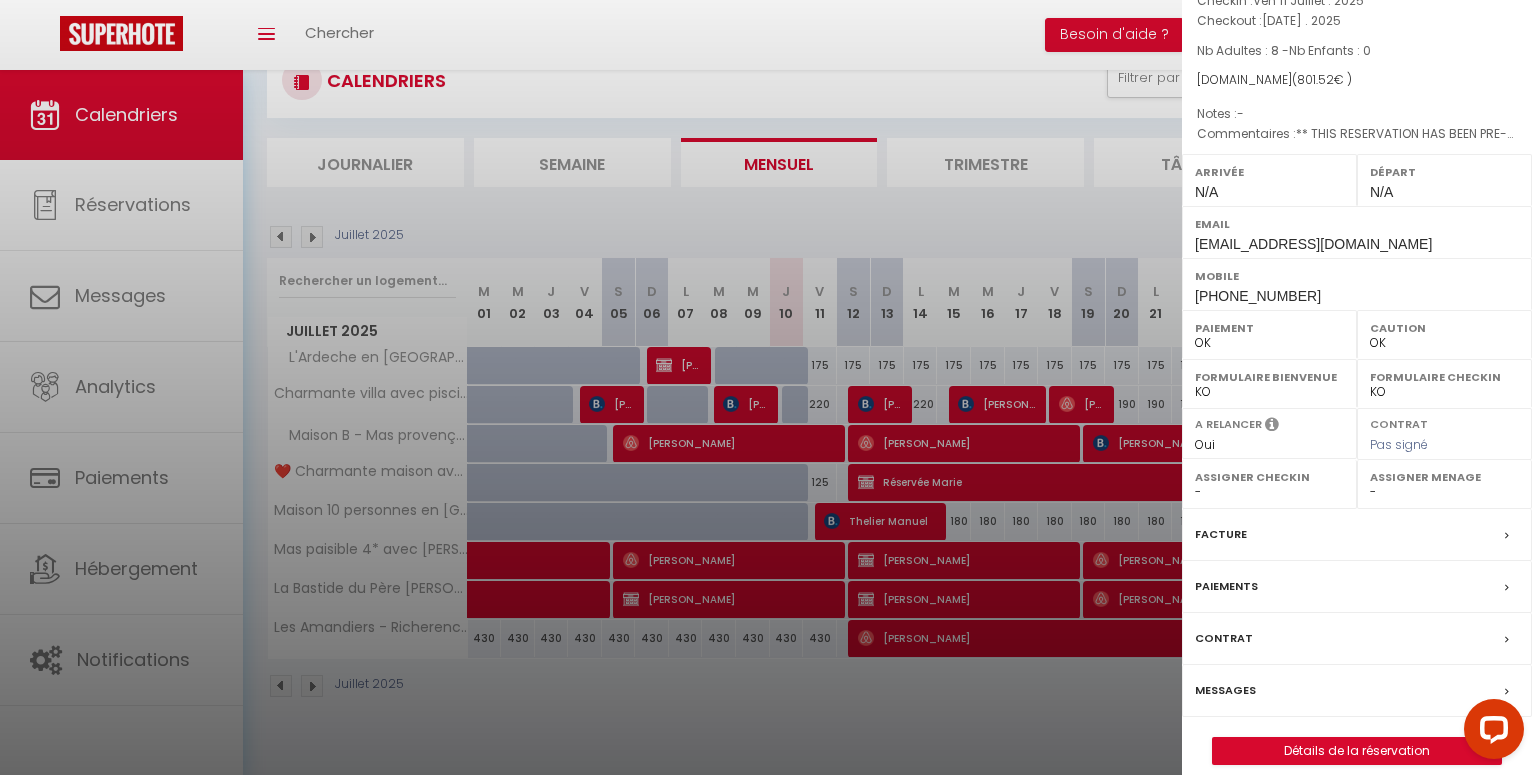 click on "Messages" at bounding box center (1225, 690) 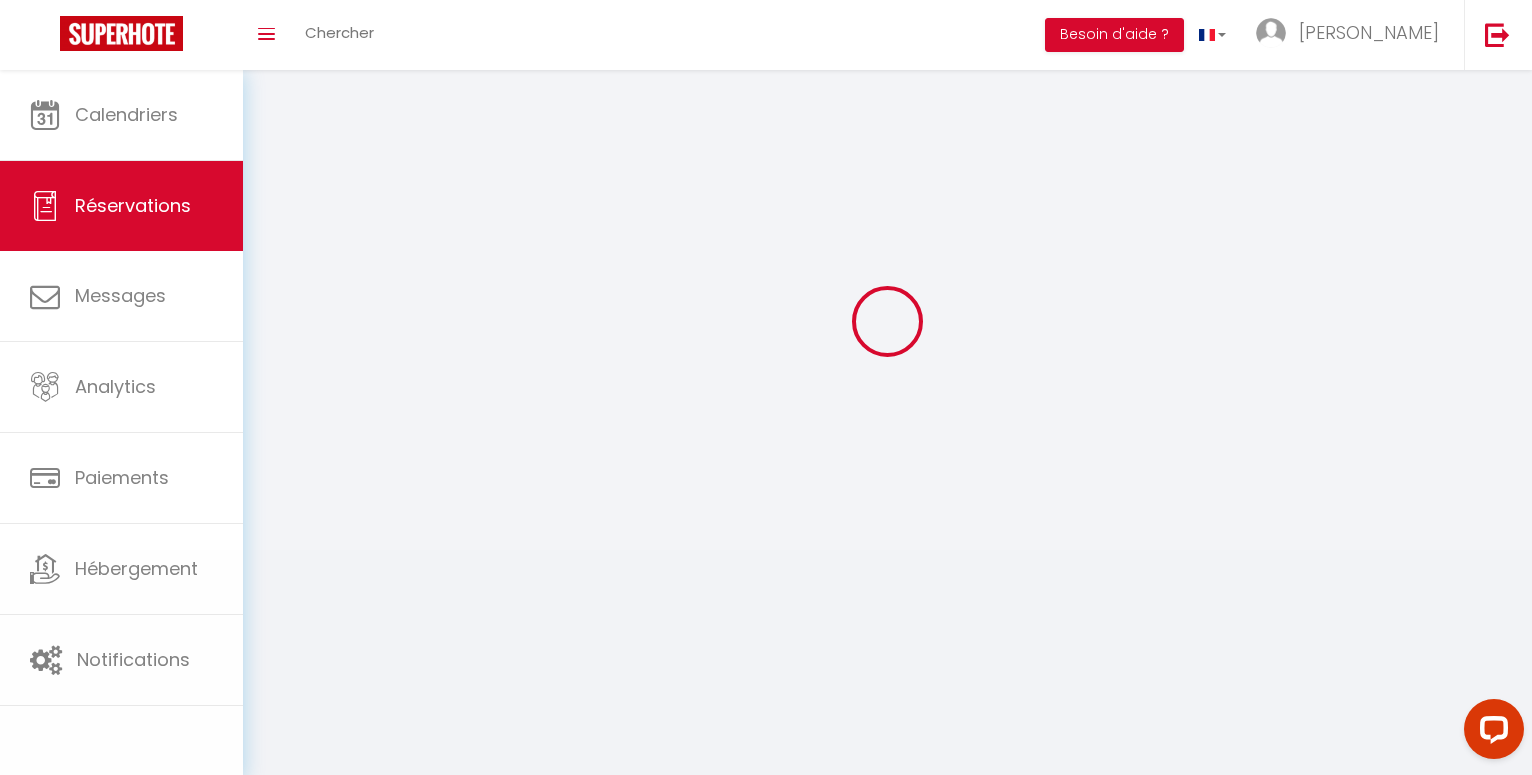 scroll, scrollTop: 0, scrollLeft: 0, axis: both 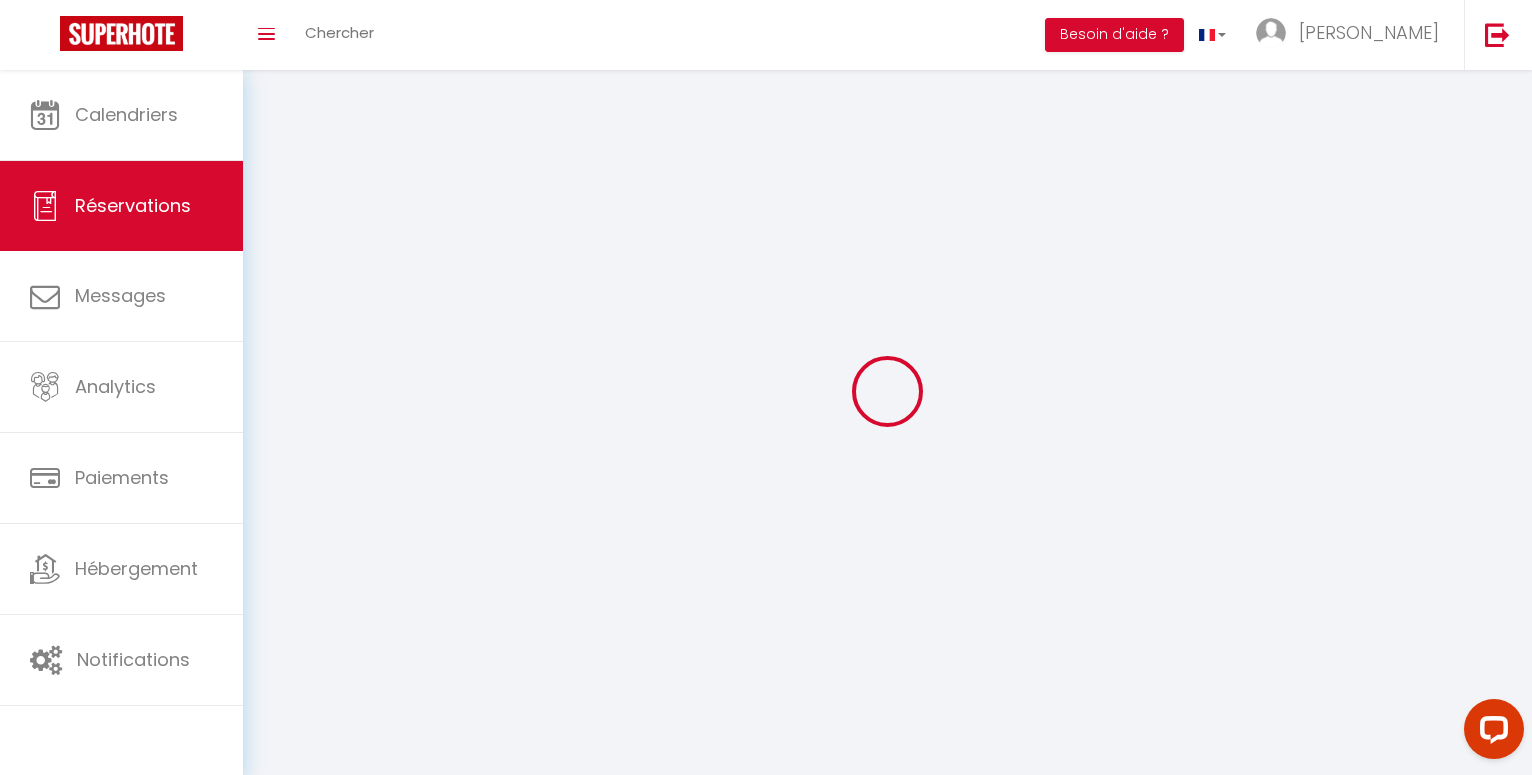 select 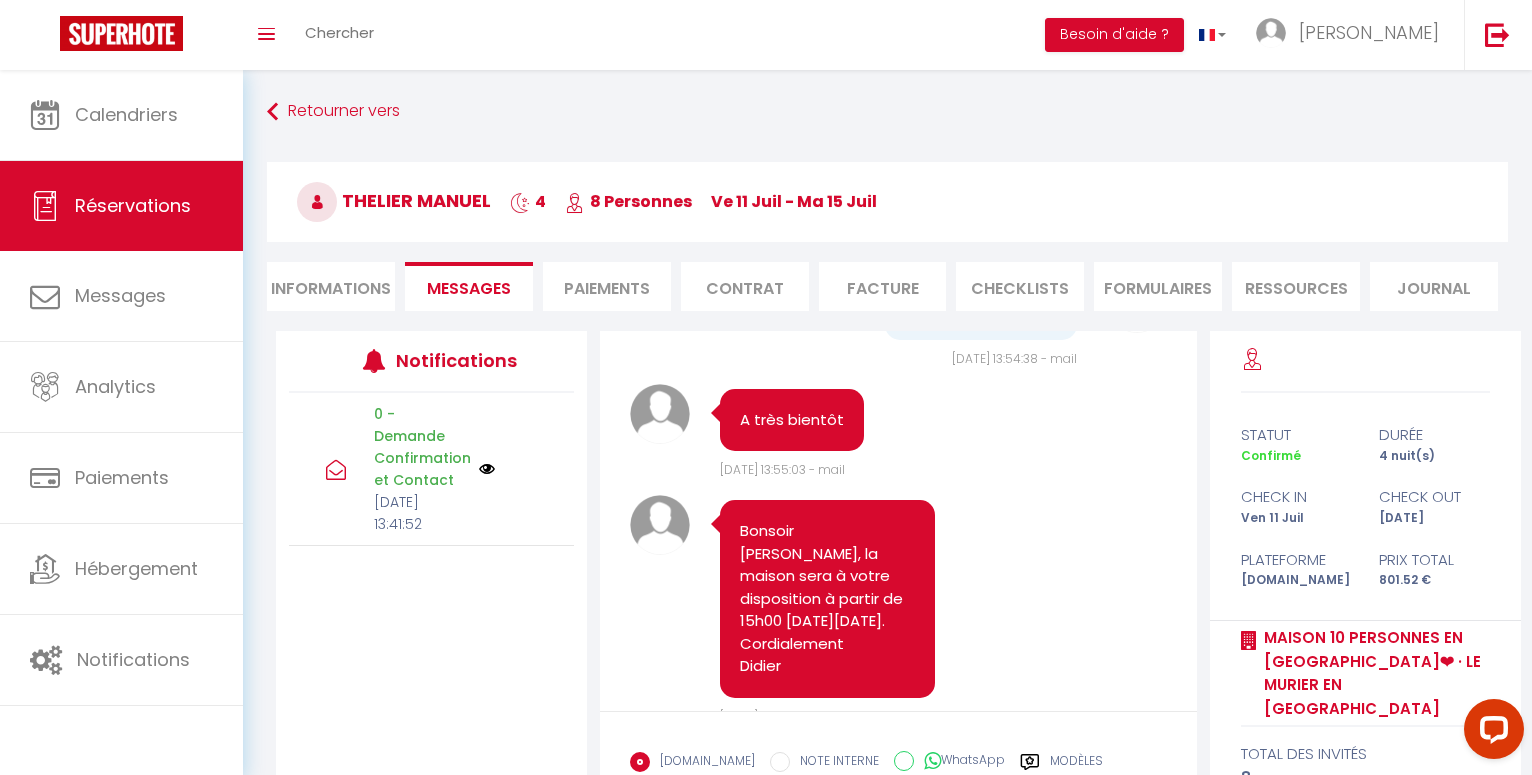 scroll, scrollTop: 1465, scrollLeft: 0, axis: vertical 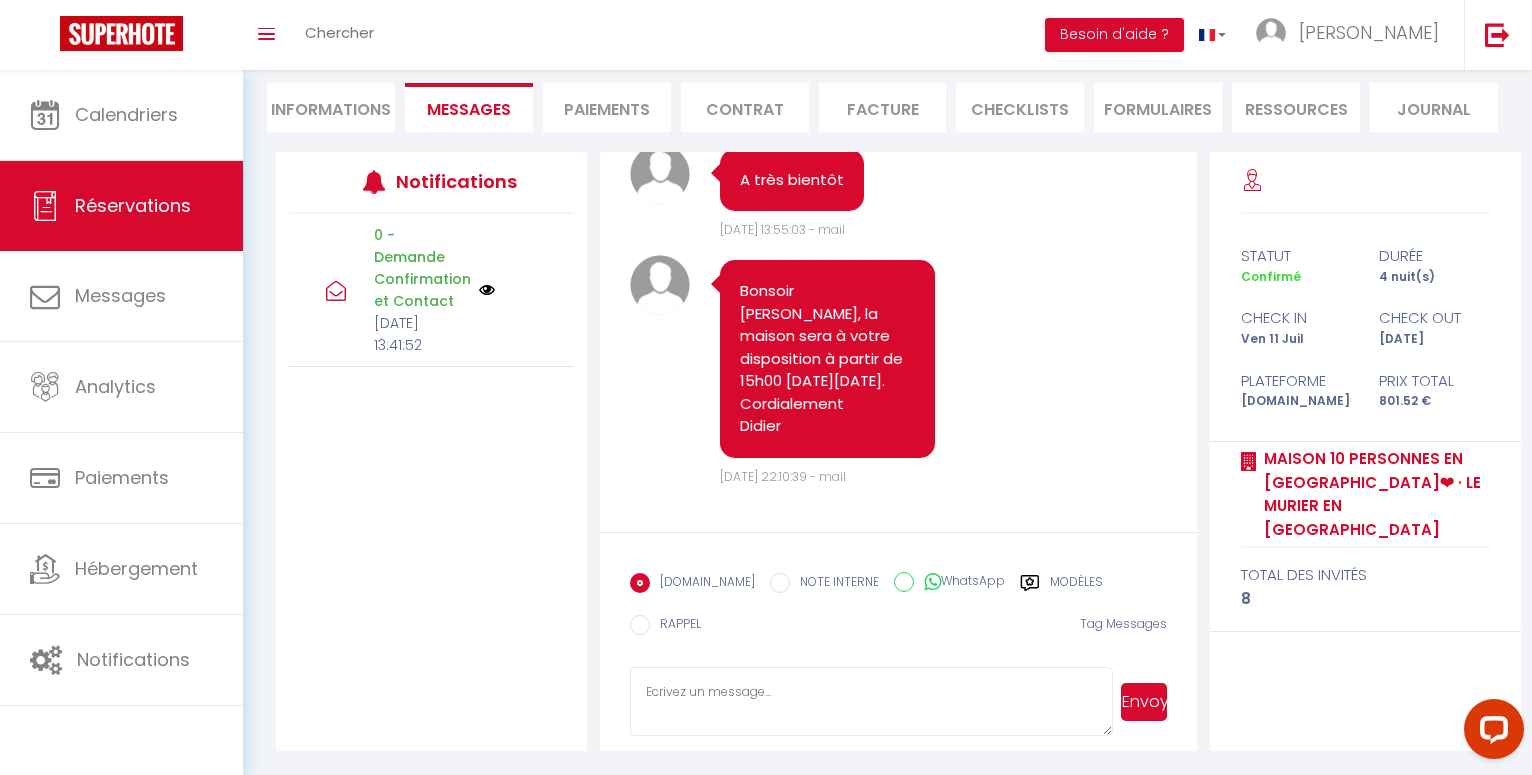 click at bounding box center [871, 702] 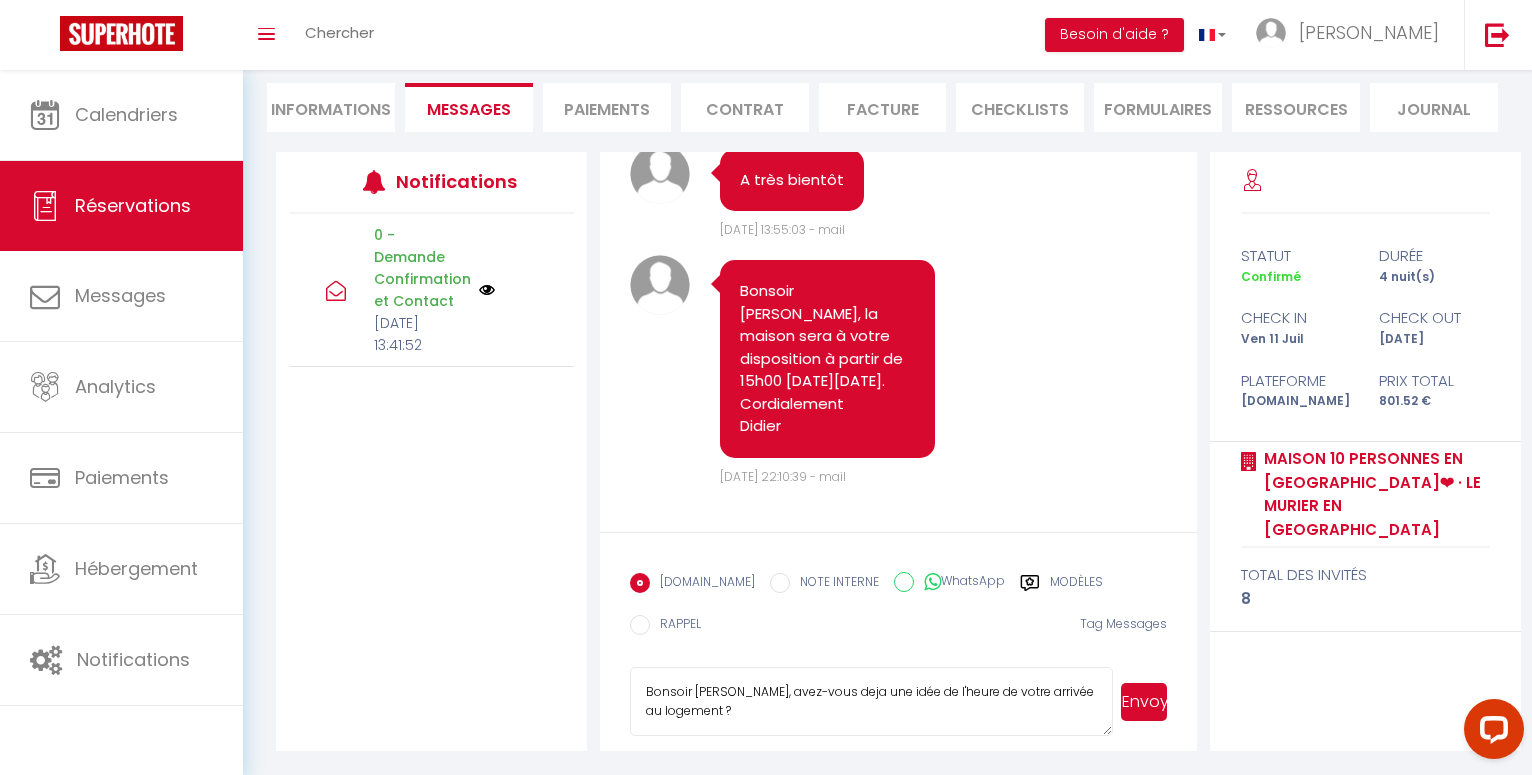 scroll, scrollTop: 4, scrollLeft: 0, axis: vertical 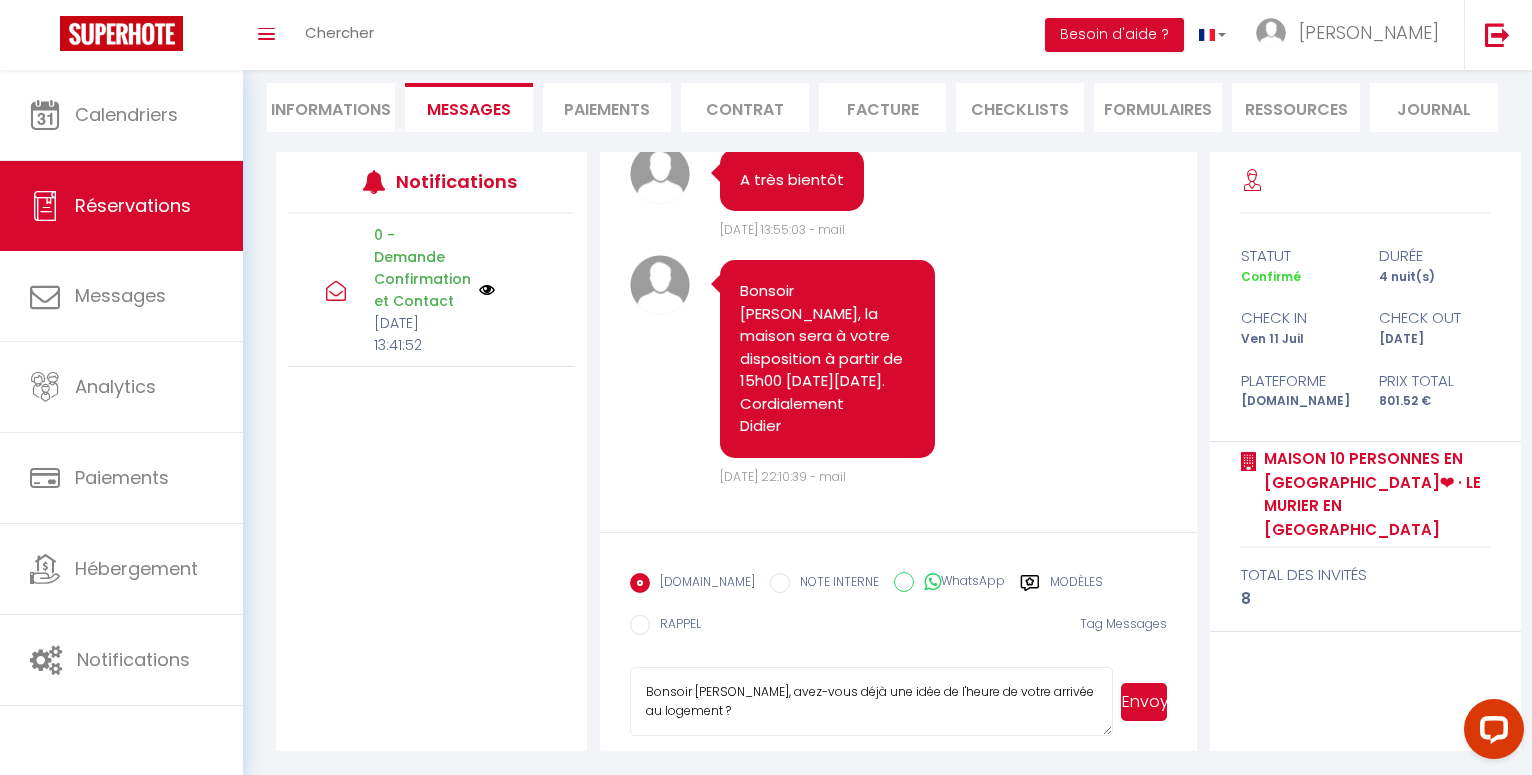 type on "Bonsoir [PERSON_NAME], avez-vous déjà une idée de l'heure de votre arrivée au logement ?" 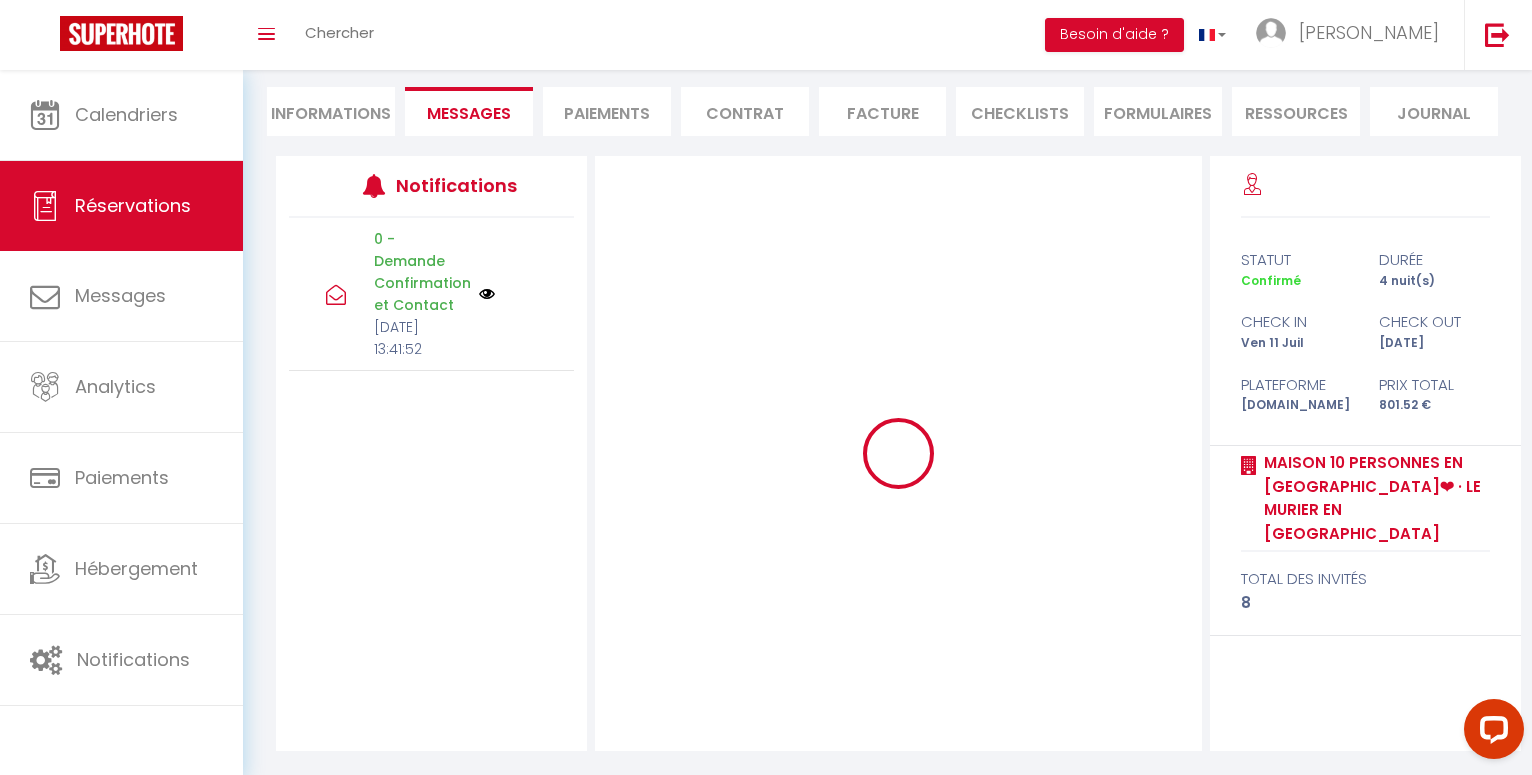 scroll, scrollTop: 175, scrollLeft: 0, axis: vertical 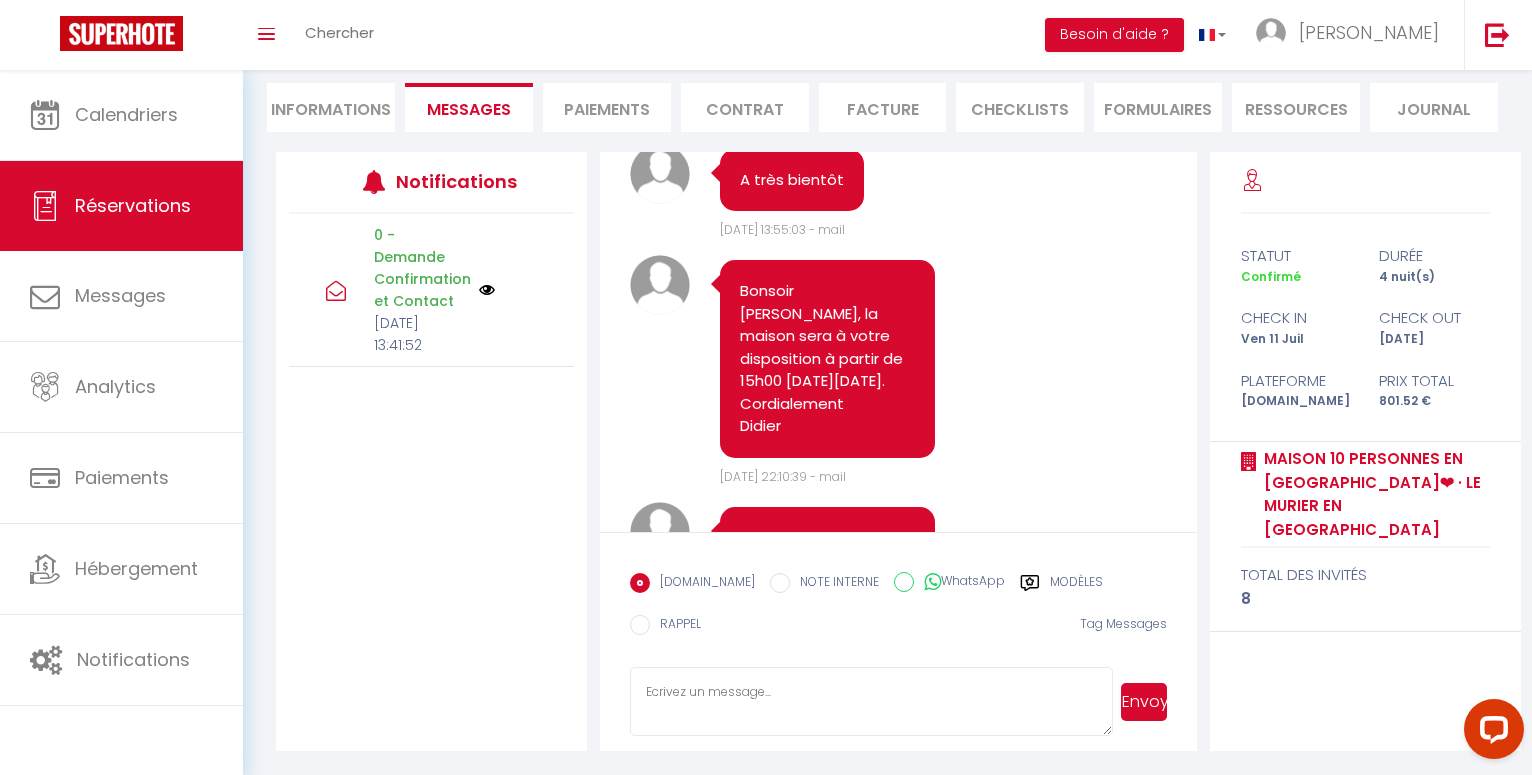 click on "Informations" at bounding box center [331, 107] 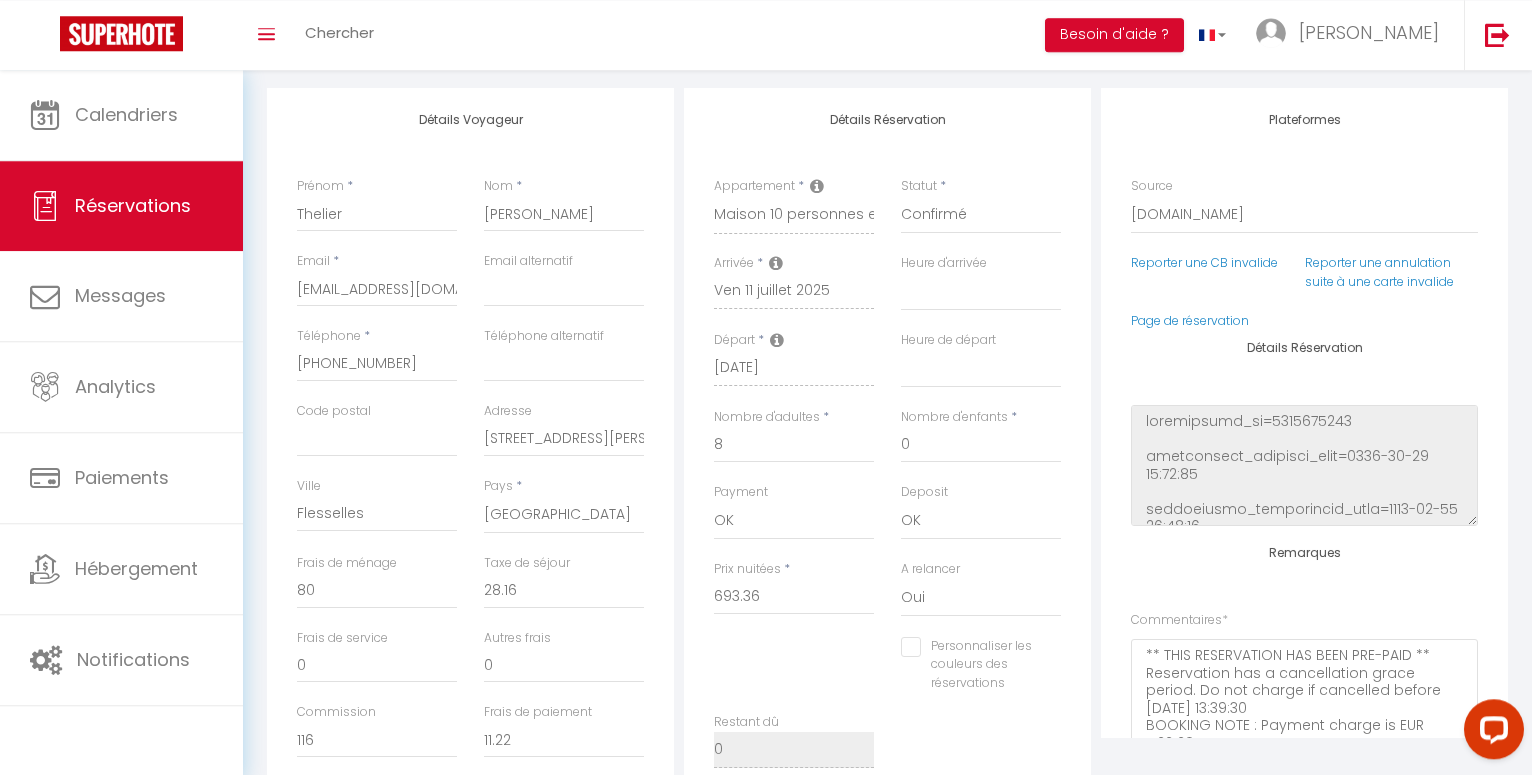 scroll, scrollTop: 281, scrollLeft: 0, axis: vertical 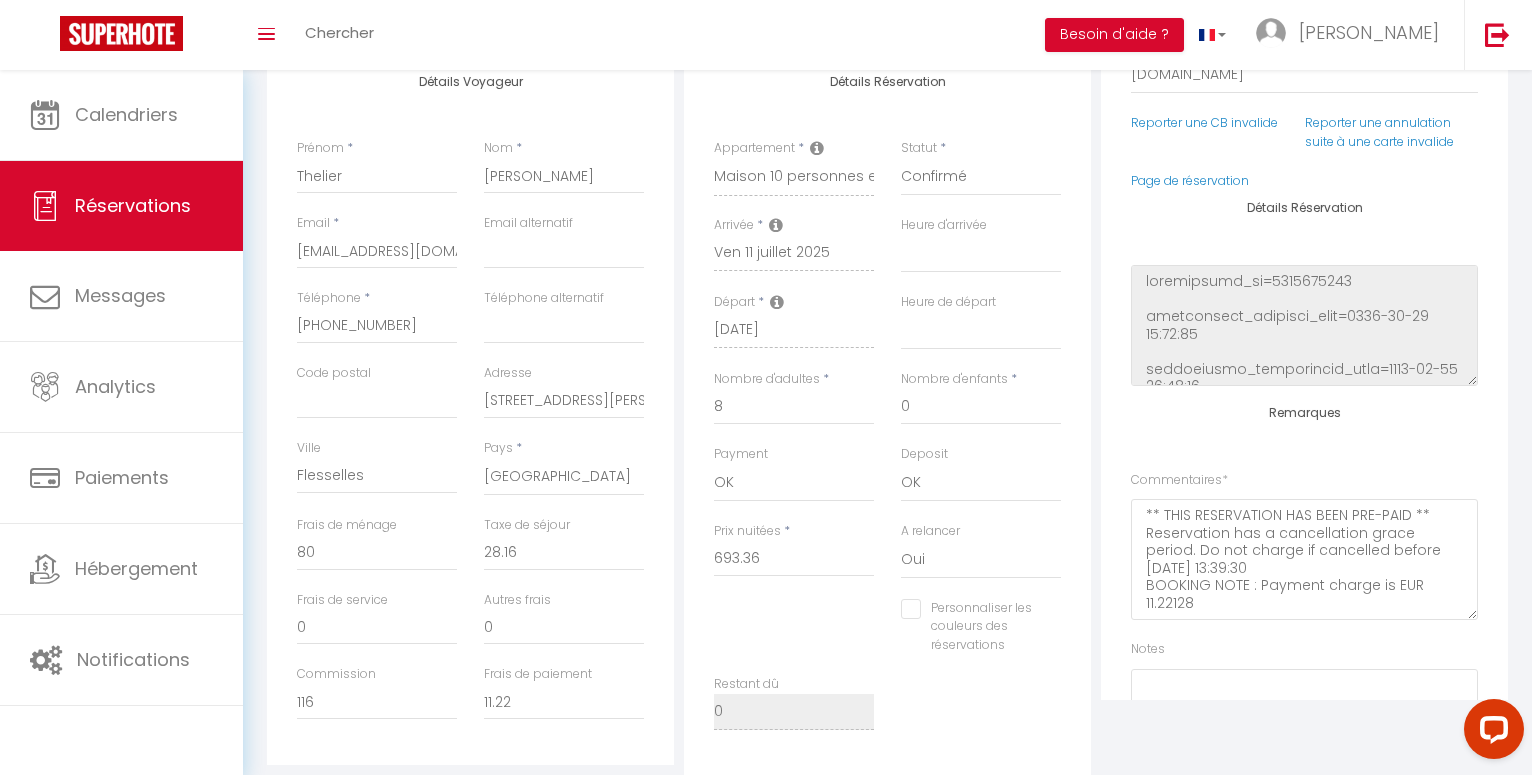select 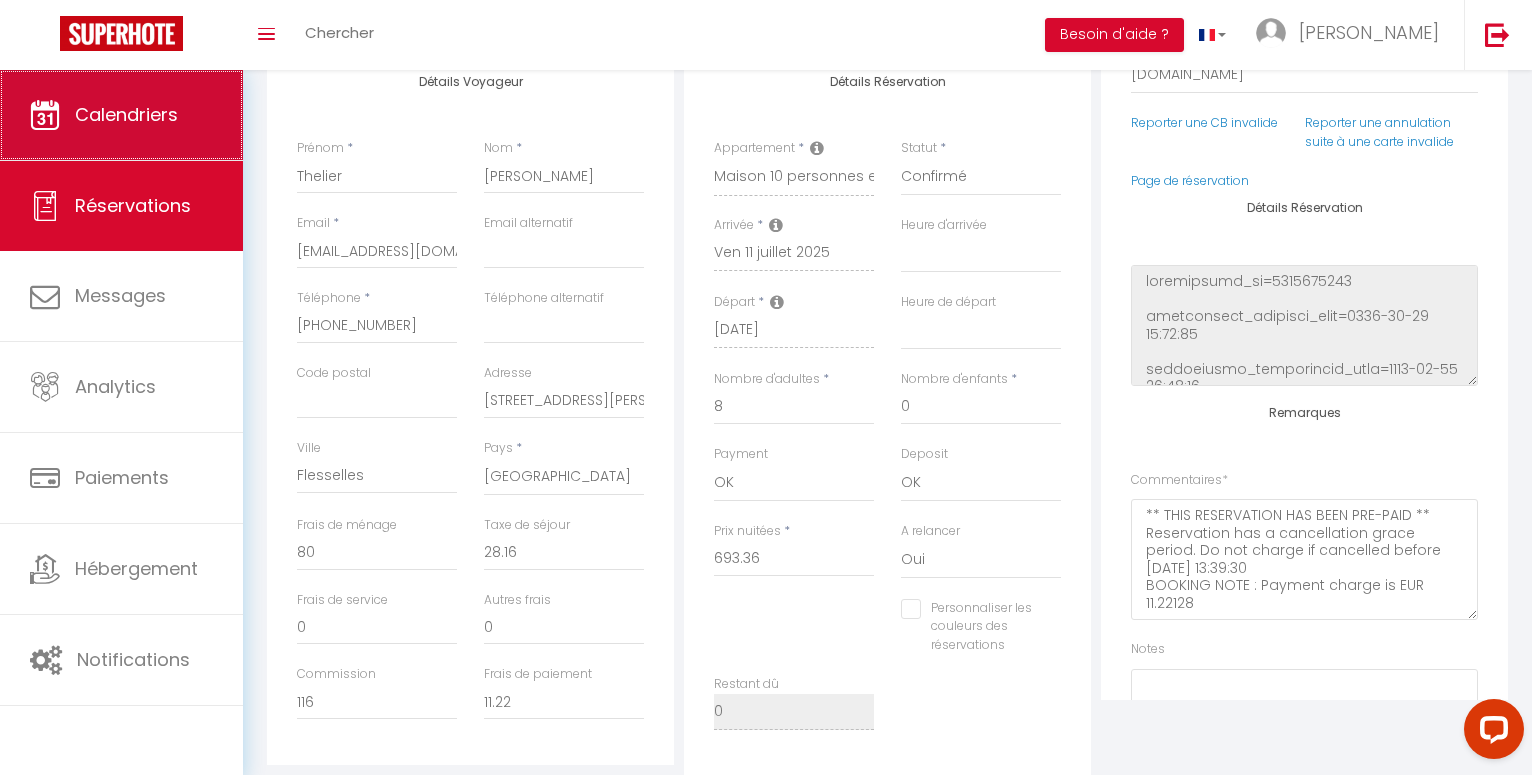 click on "Calendriers" at bounding box center (126, 114) 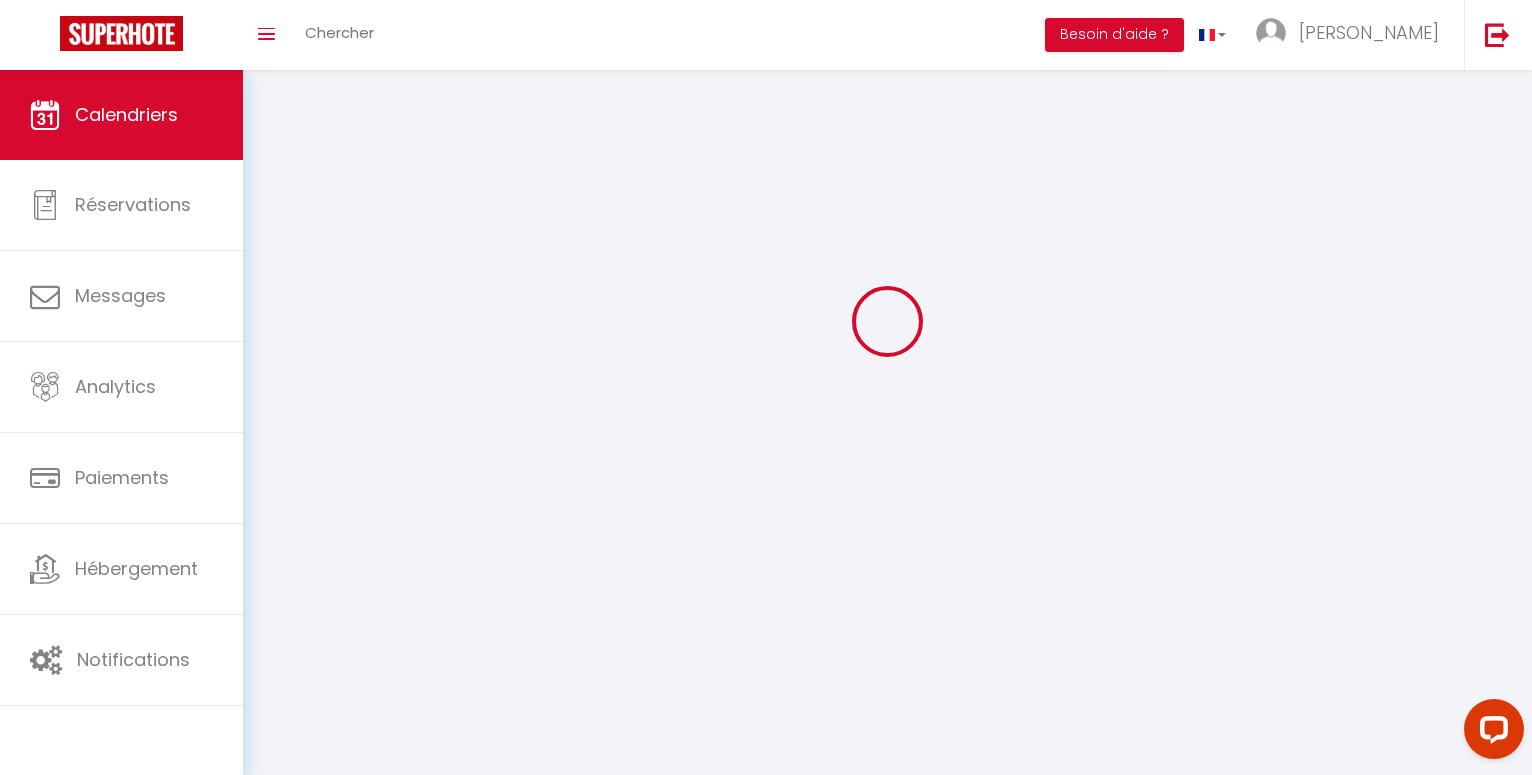 scroll, scrollTop: 0, scrollLeft: 0, axis: both 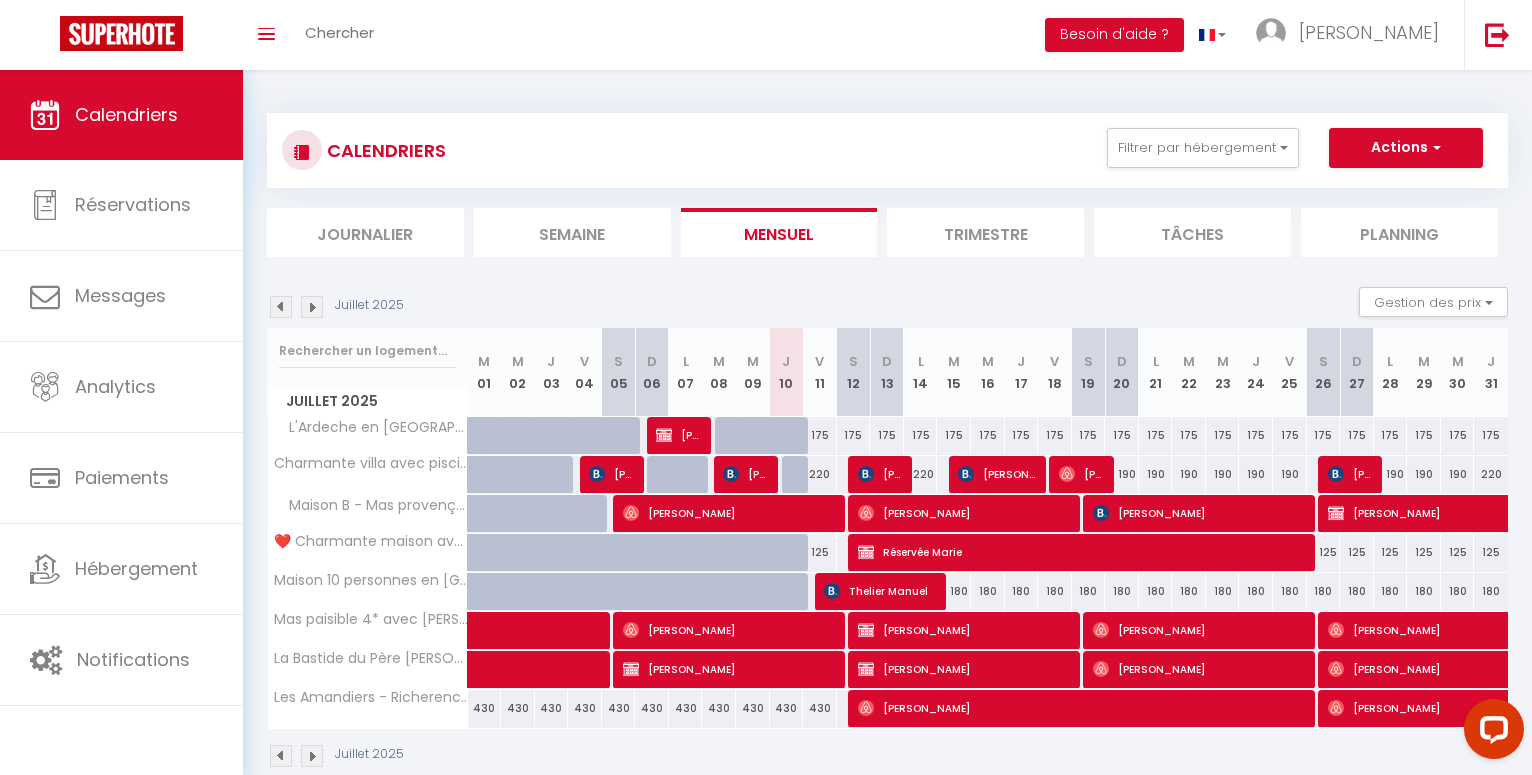 click on "[PERSON_NAME]" at bounding box center [880, 474] 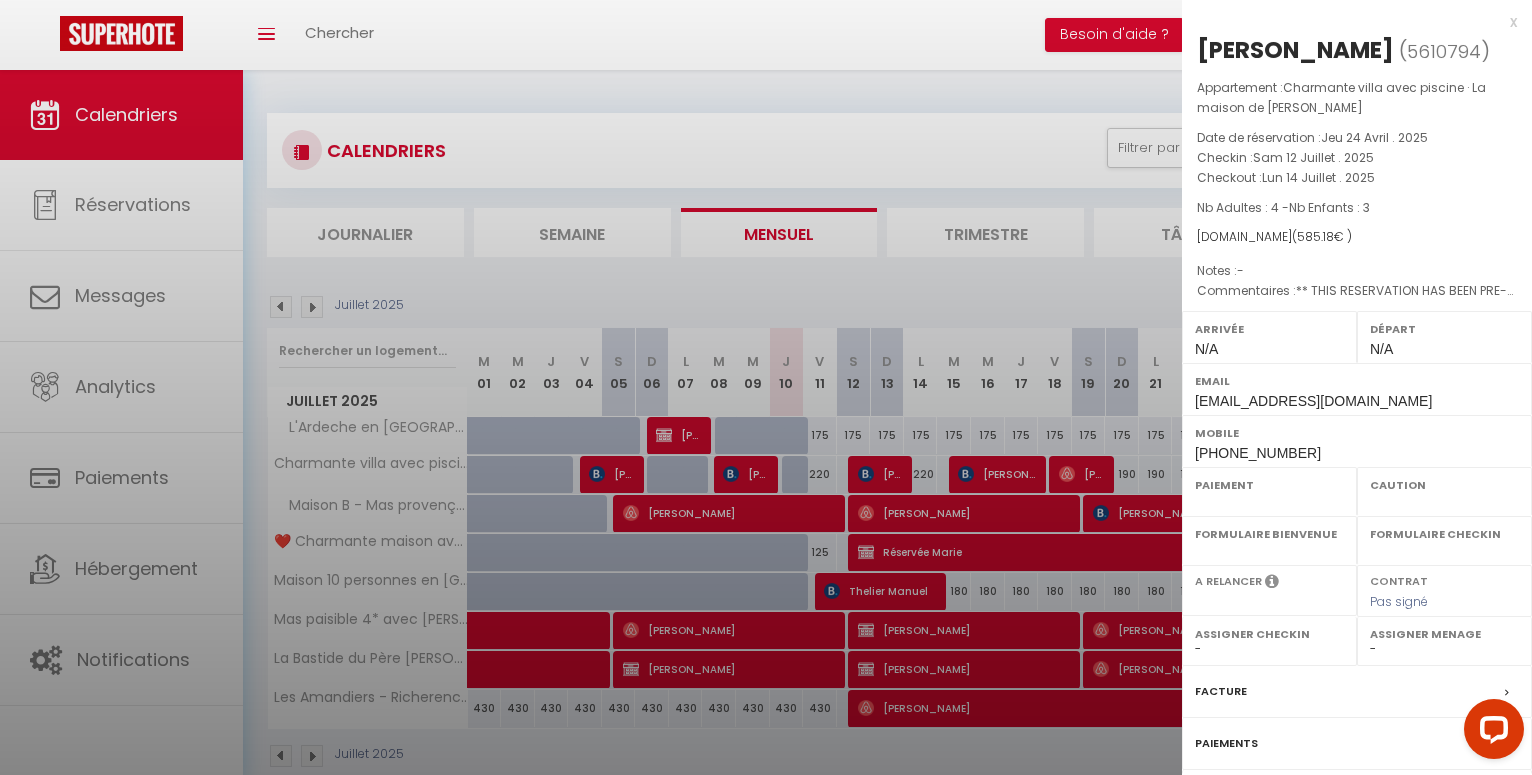 select on "OK" 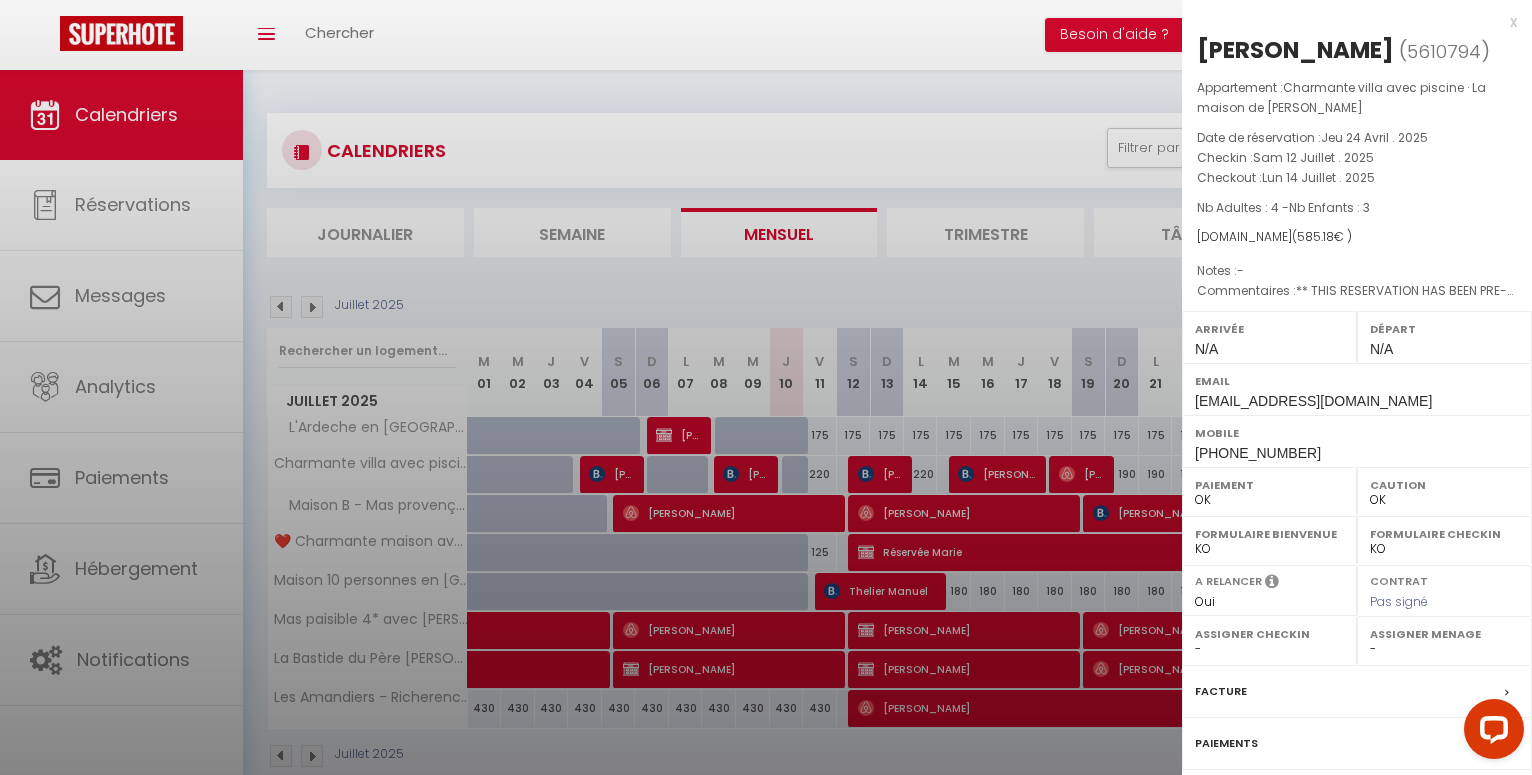 select 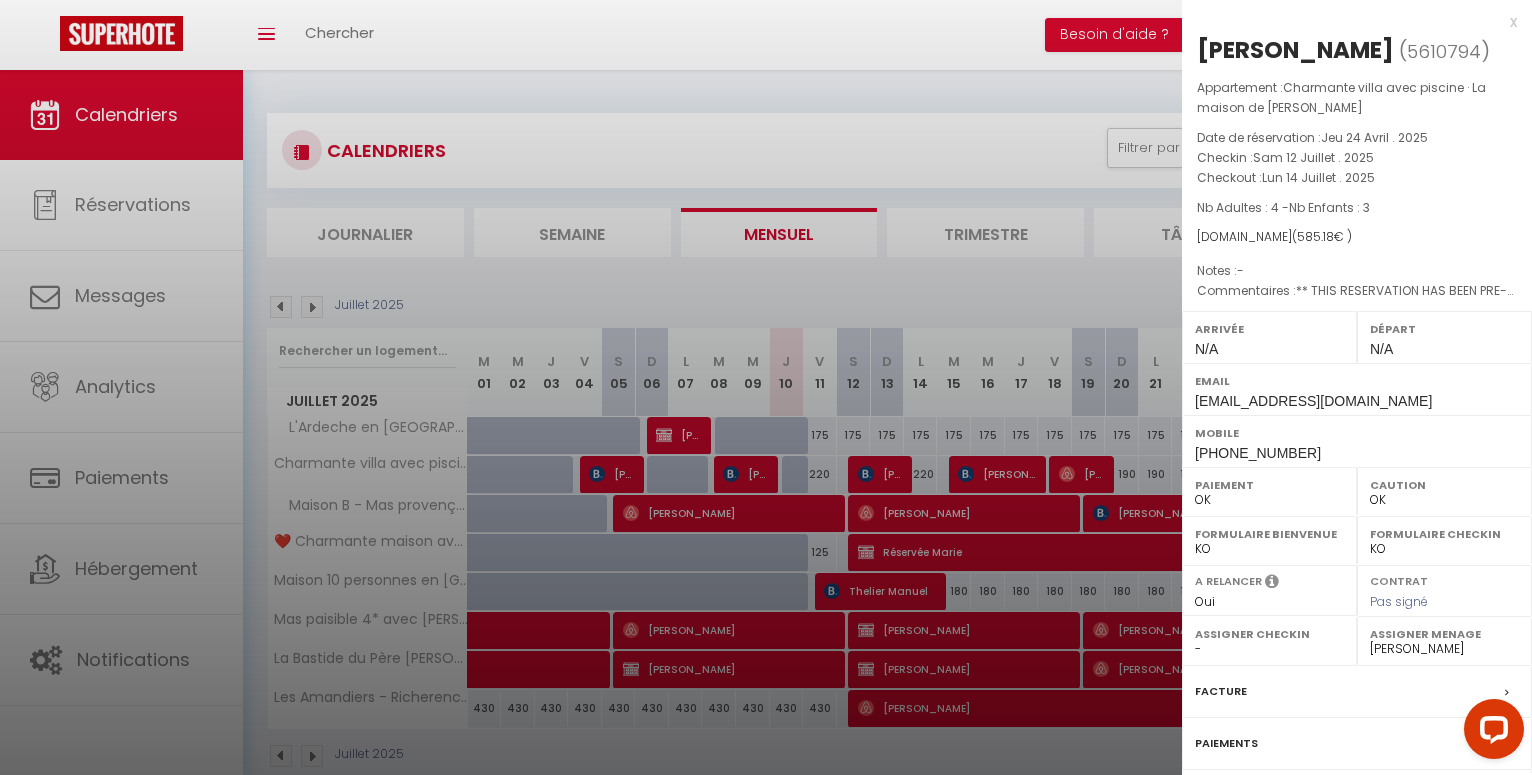 scroll, scrollTop: 177, scrollLeft: 0, axis: vertical 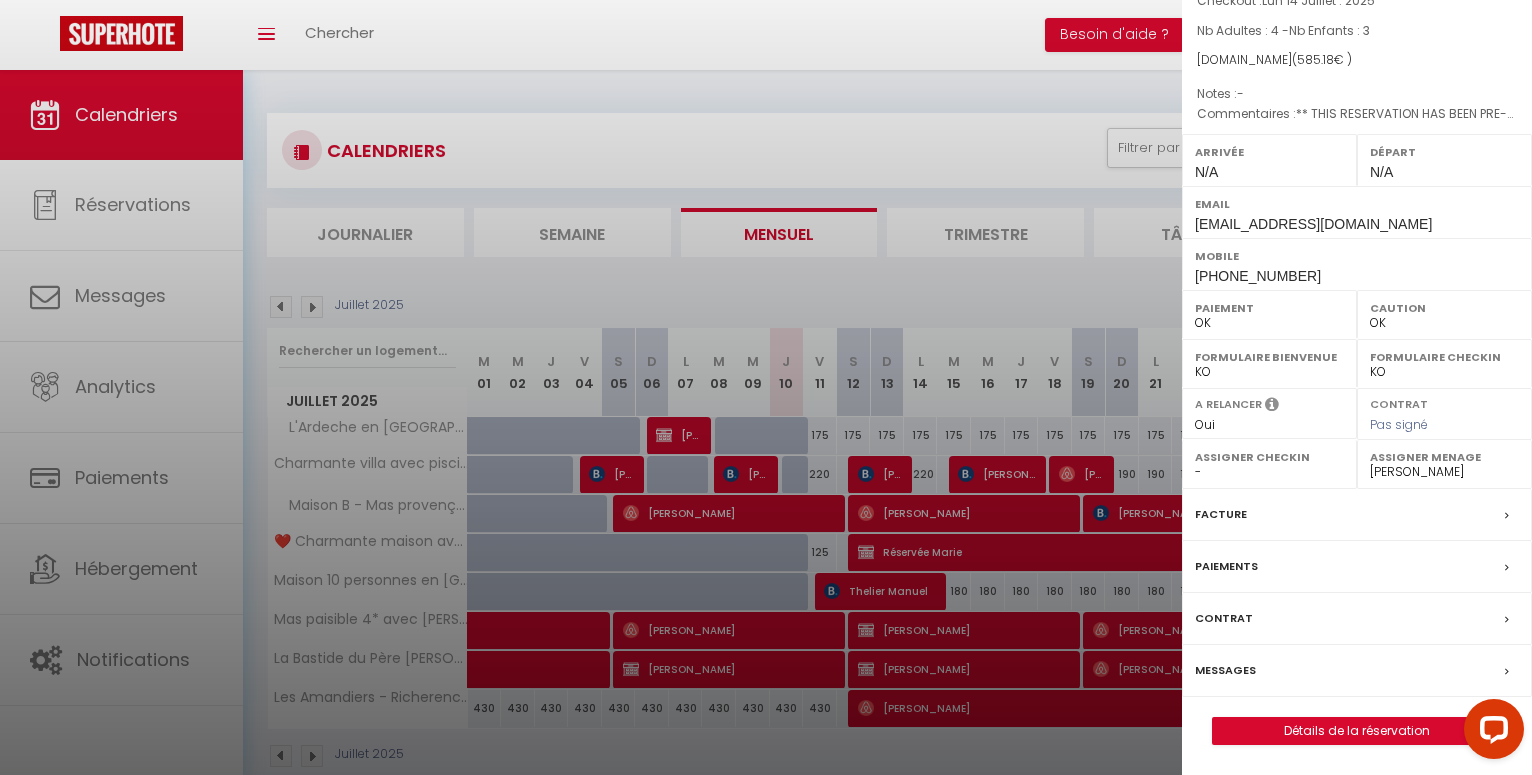 click on "Messages" at bounding box center [1225, 670] 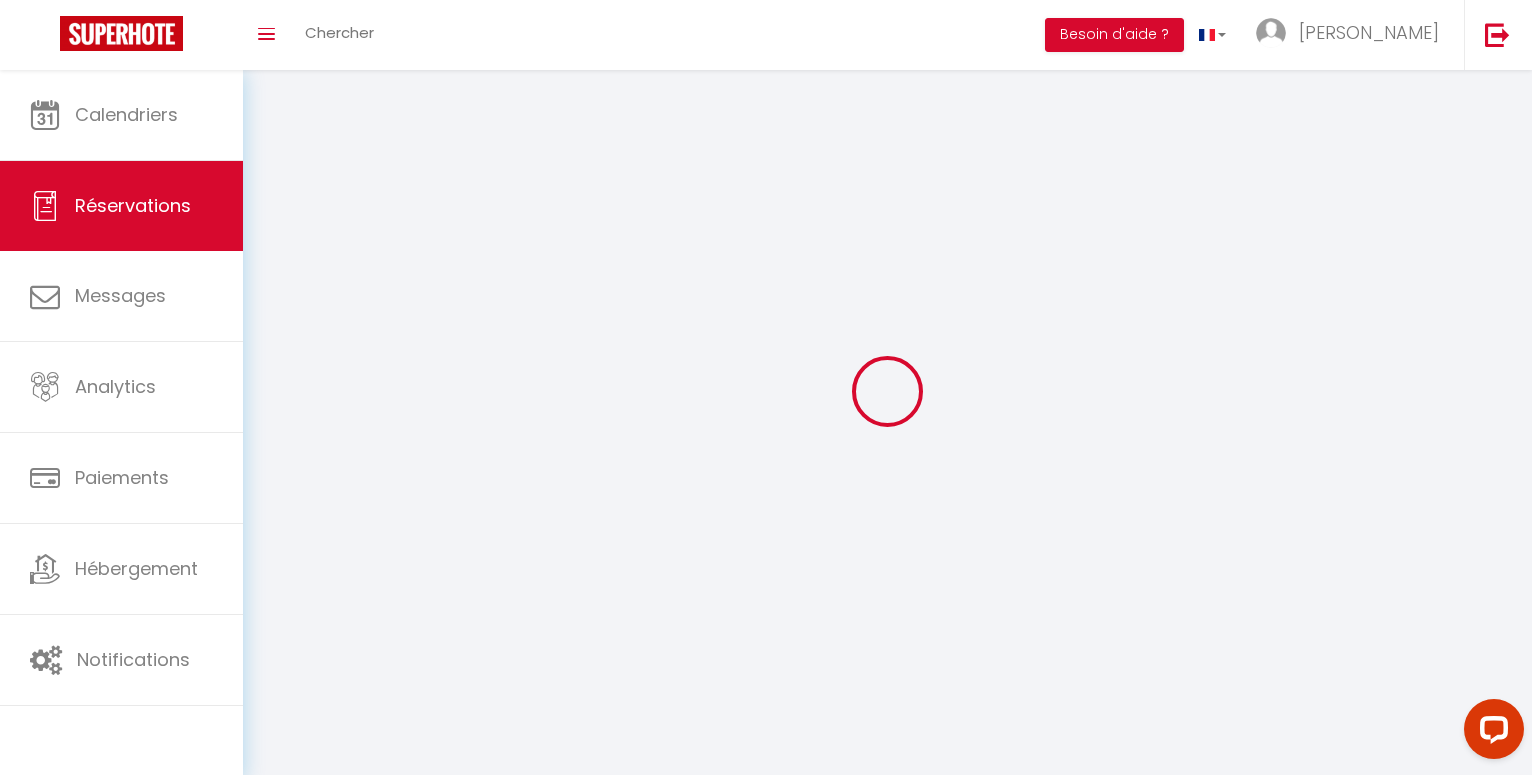 select 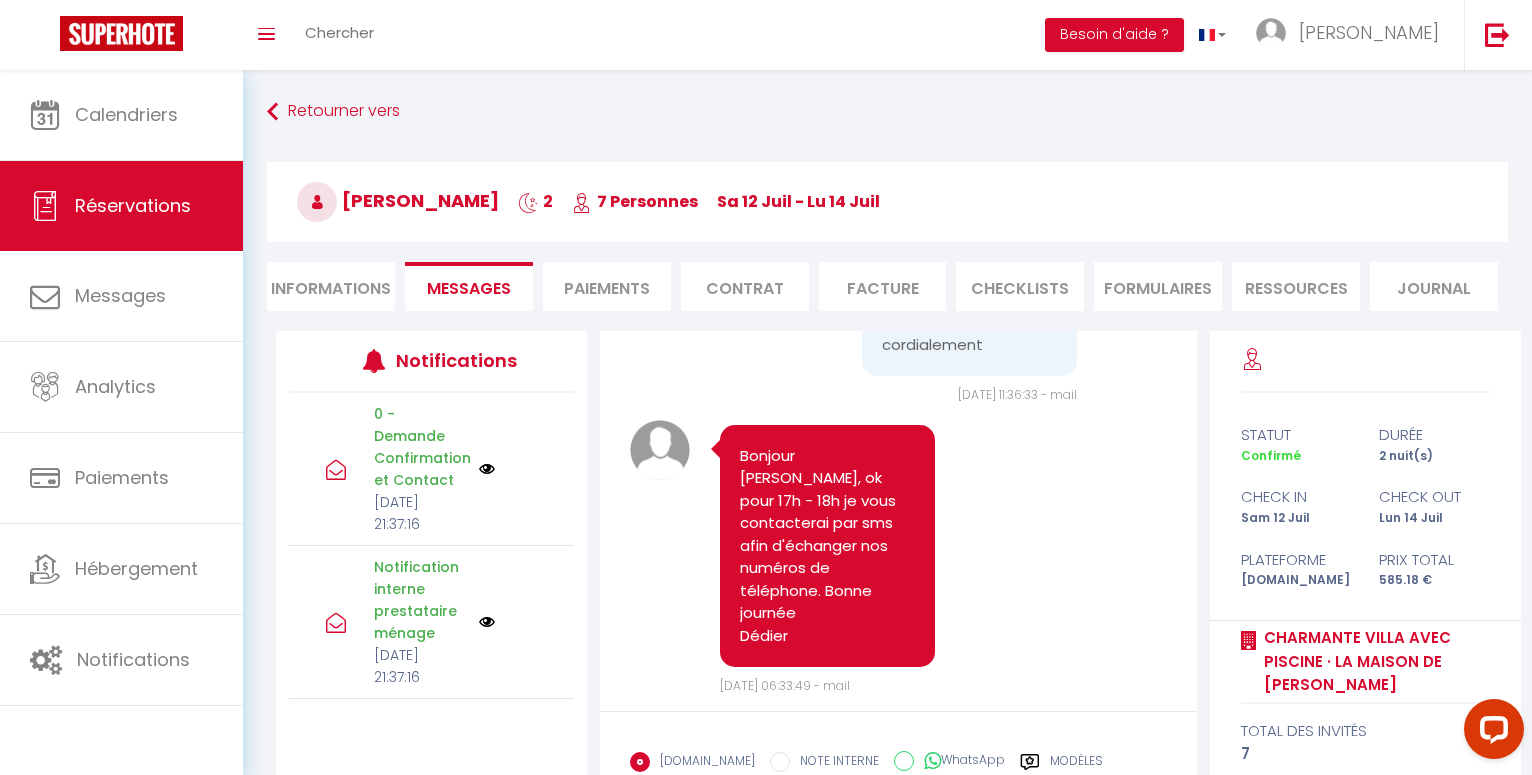 scroll, scrollTop: 3641, scrollLeft: 0, axis: vertical 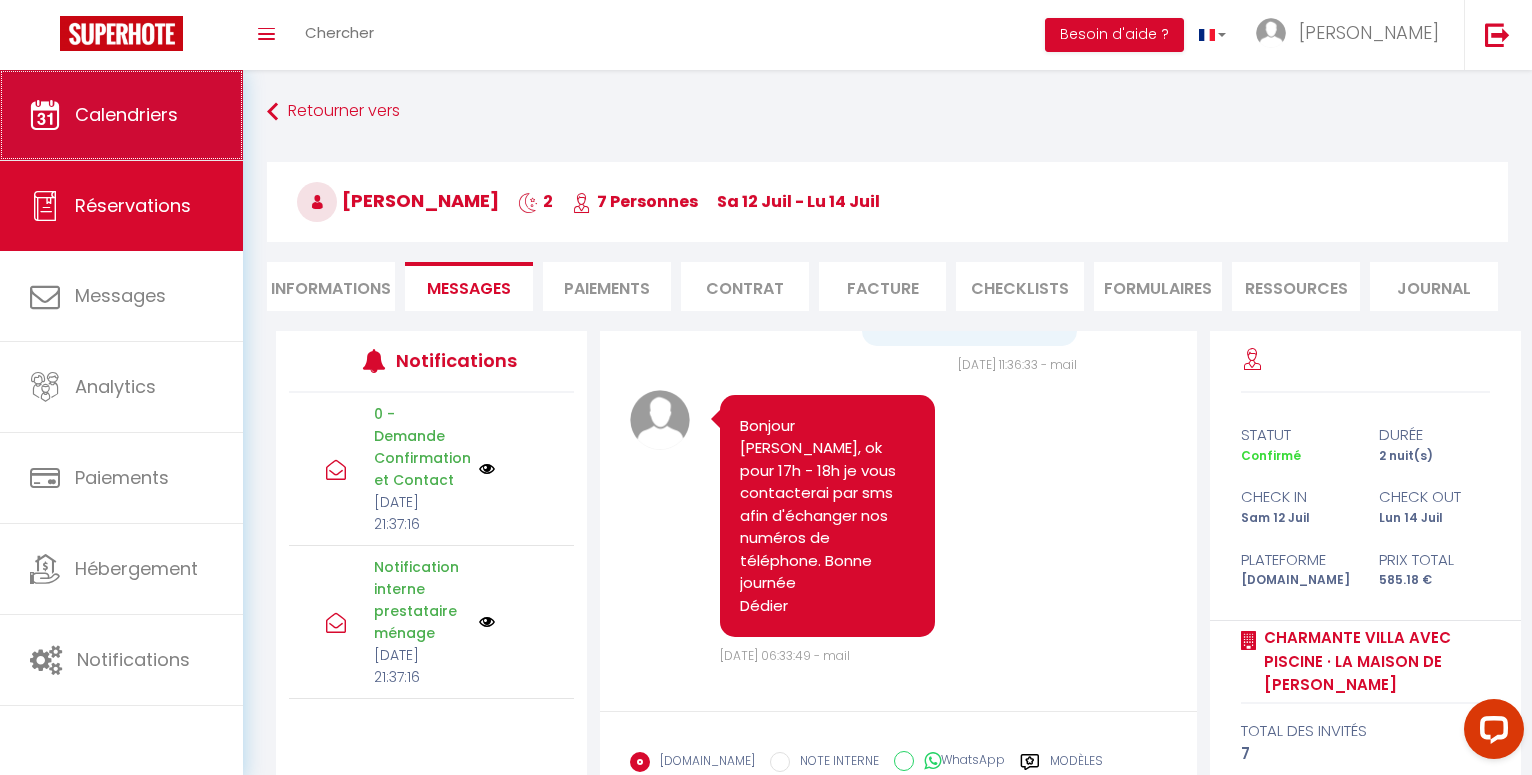 click on "Calendriers" at bounding box center (126, 114) 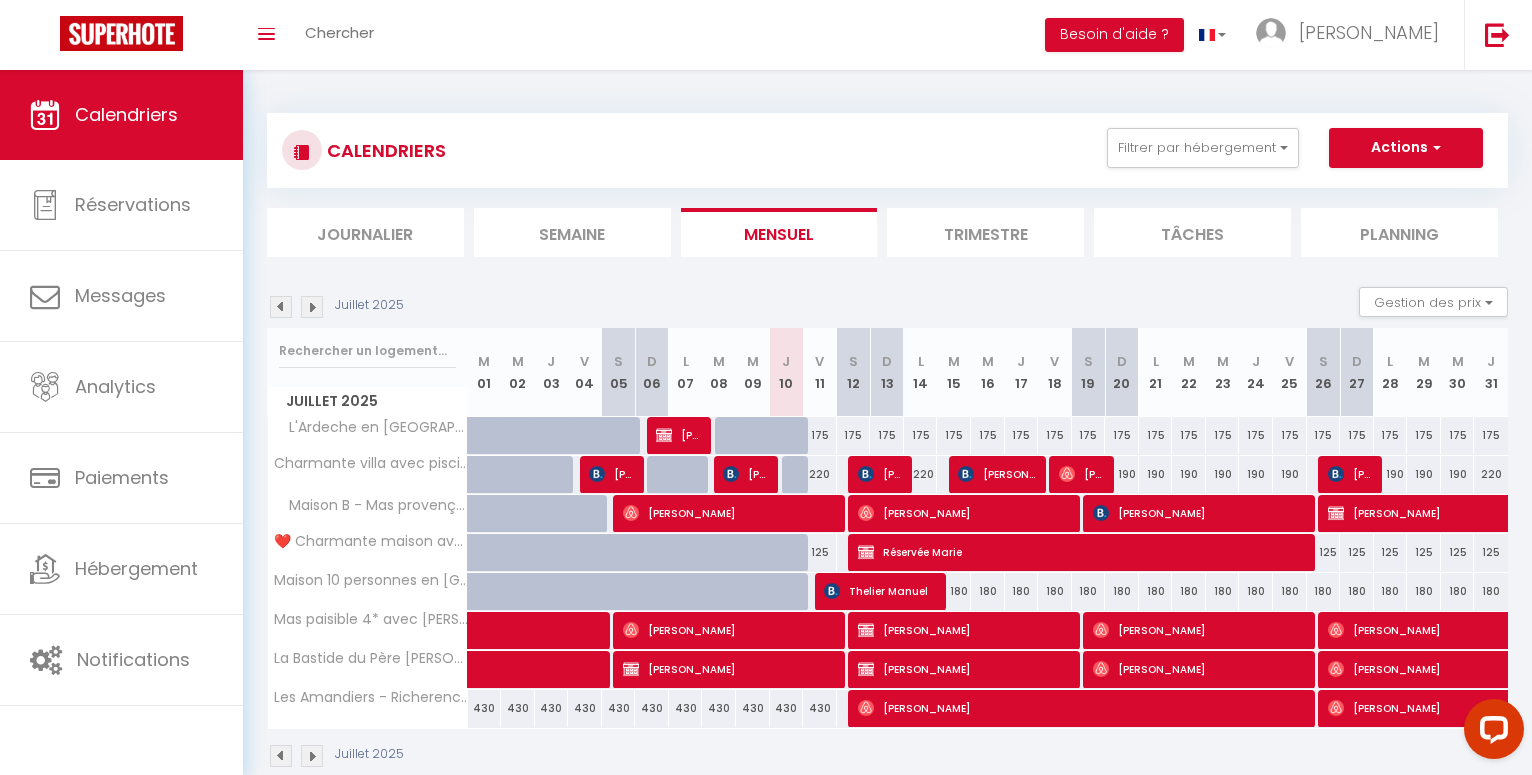 click on "[PERSON_NAME]" at bounding box center [965, 513] 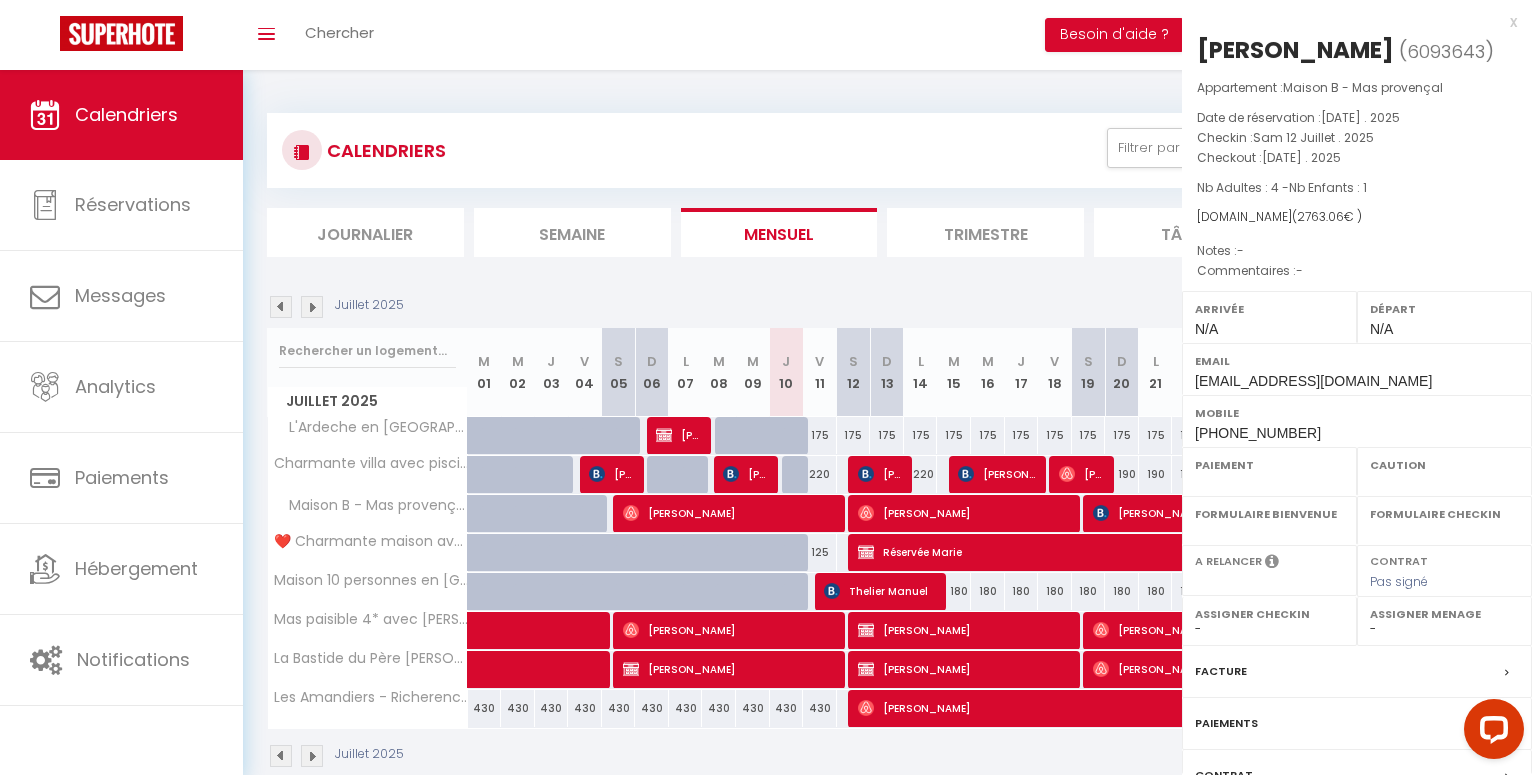 select on "OK" 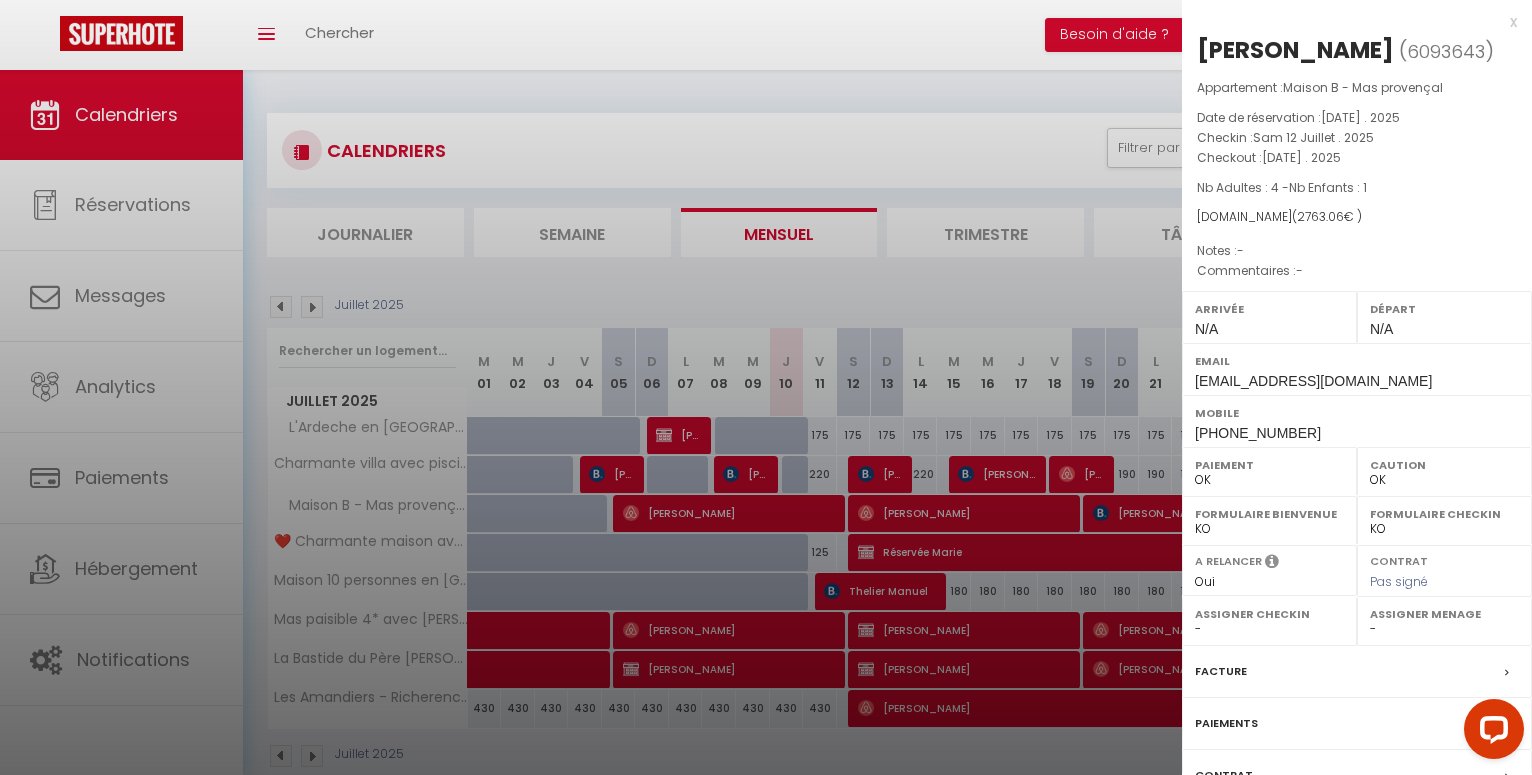 scroll, scrollTop: 157, scrollLeft: 0, axis: vertical 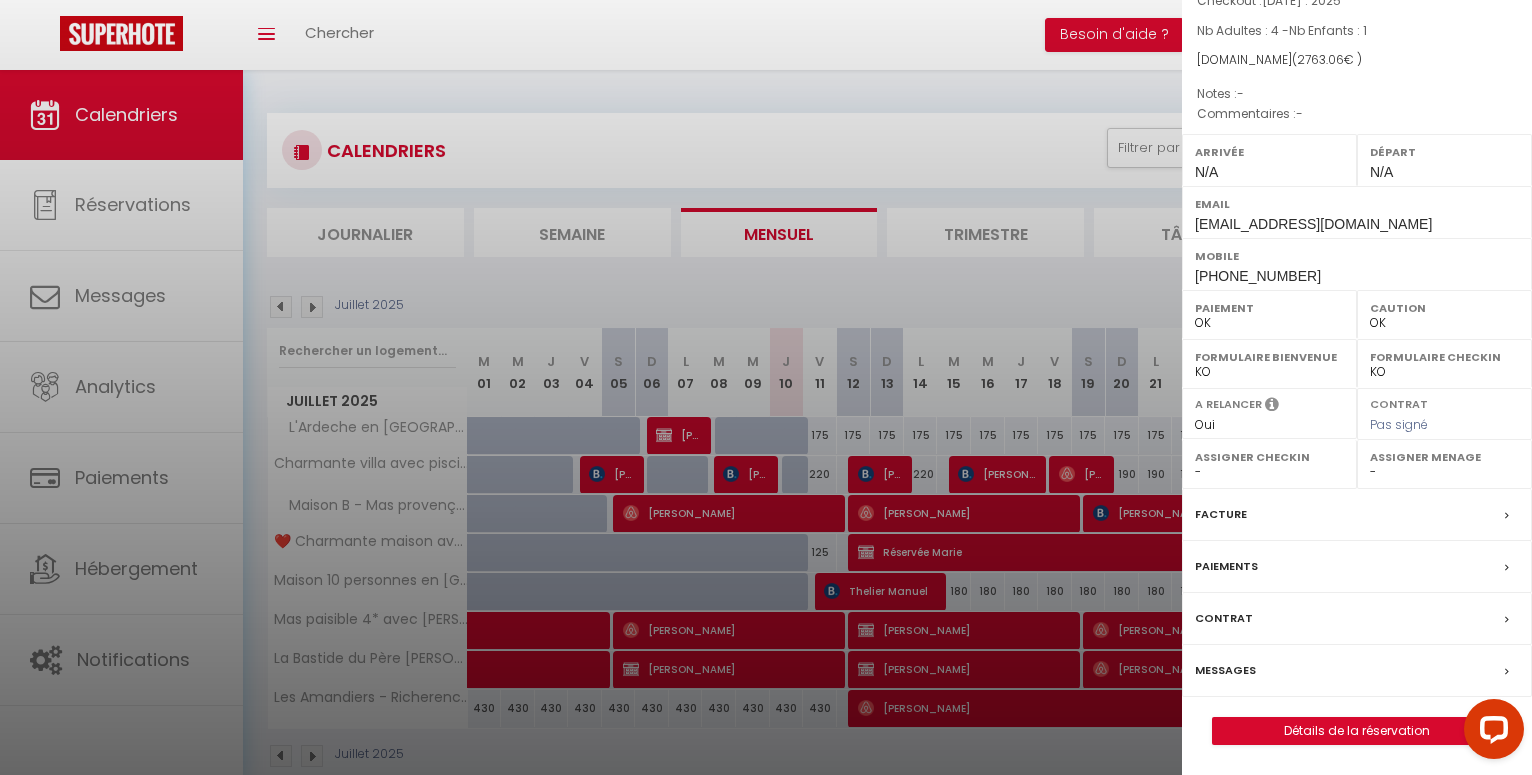 click on "Messages" at bounding box center (1225, 670) 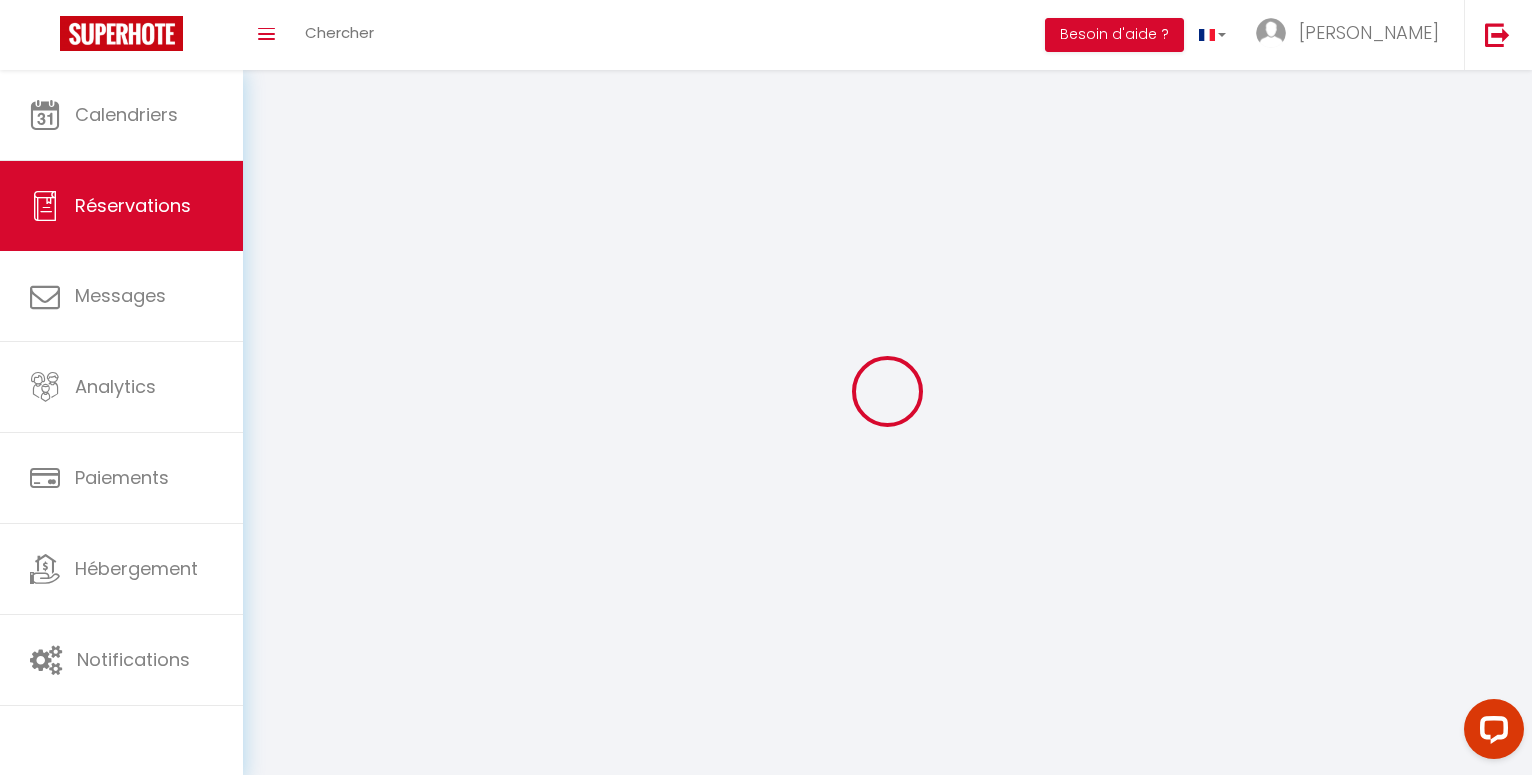 select 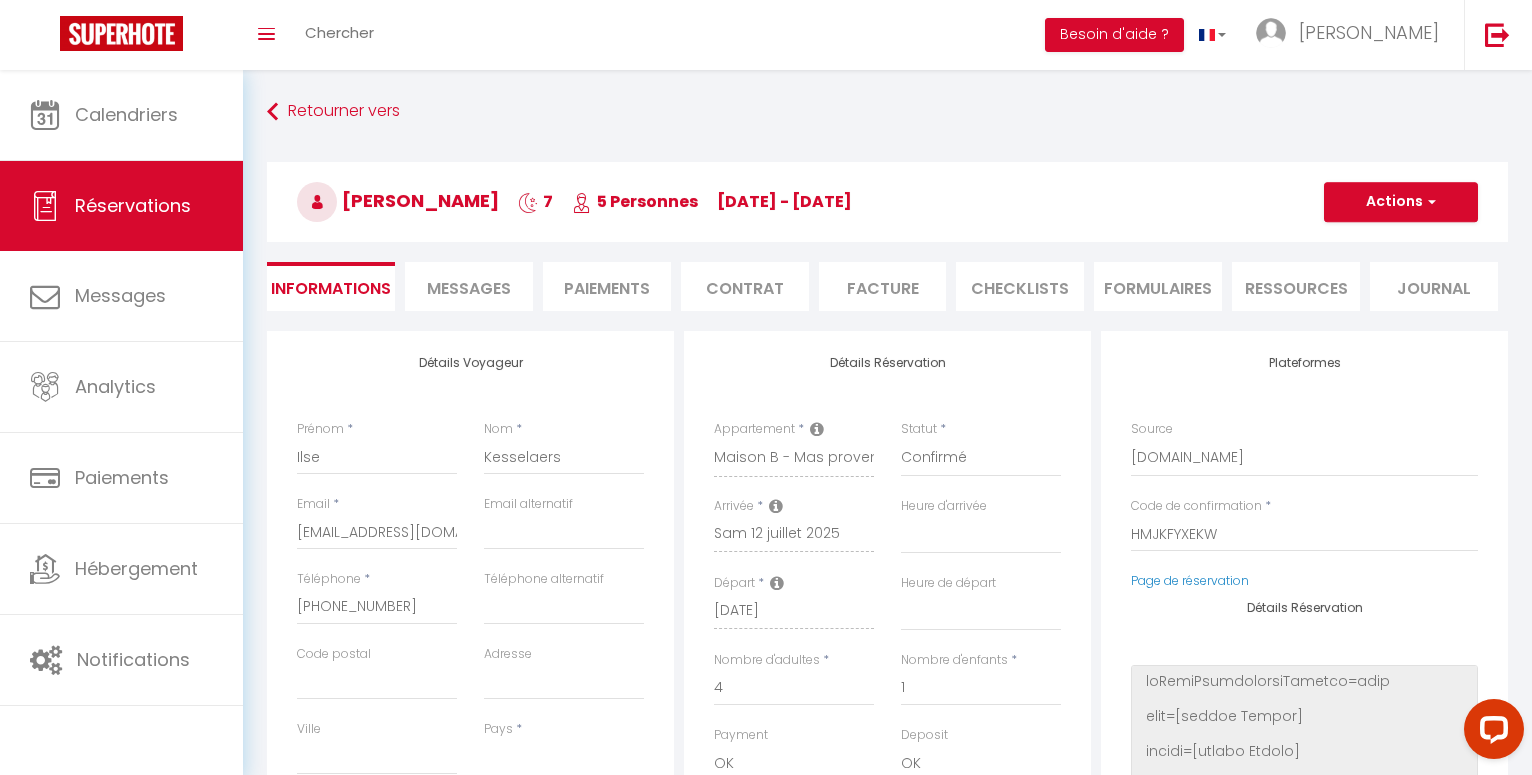 select 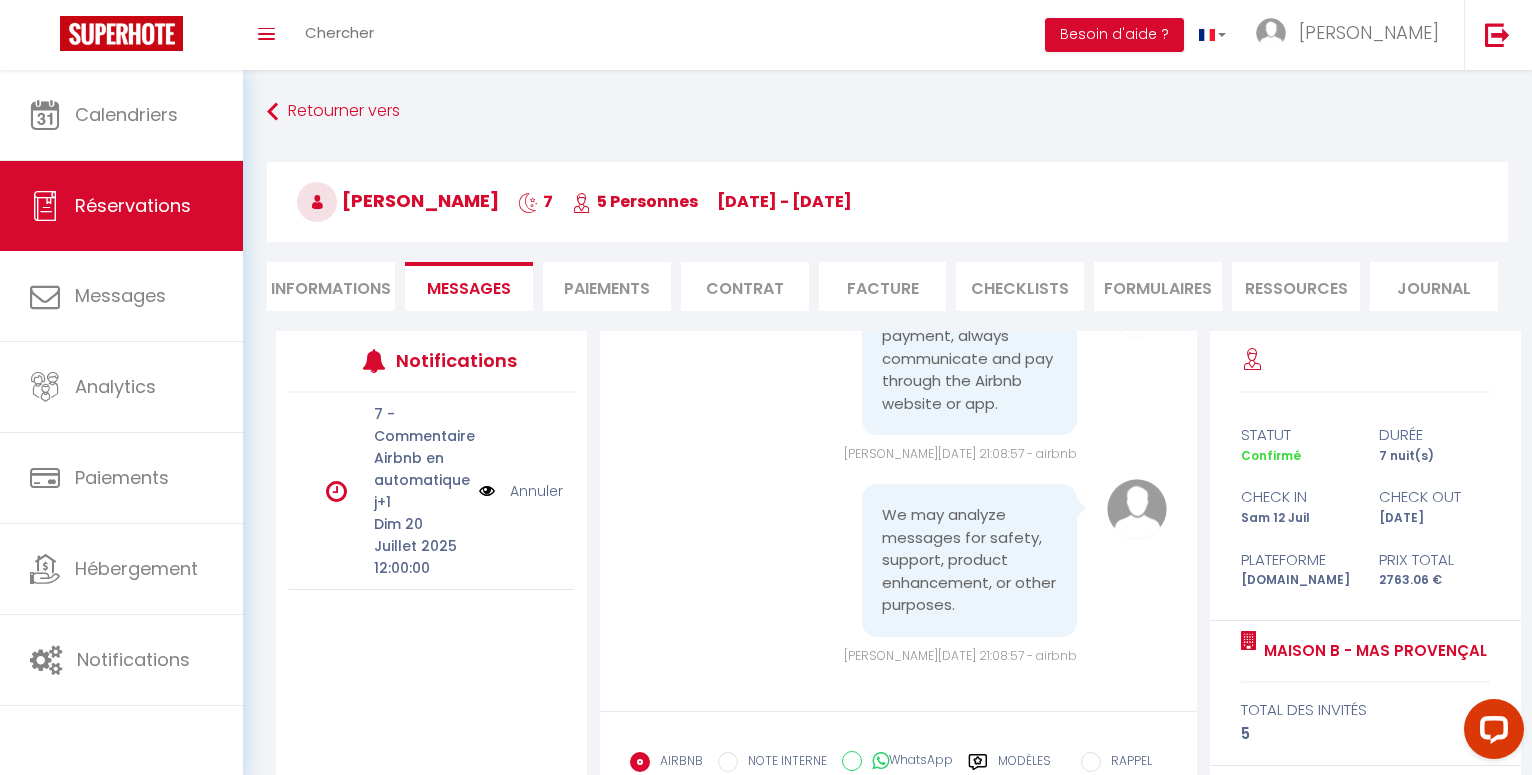 scroll, scrollTop: 301, scrollLeft: 0, axis: vertical 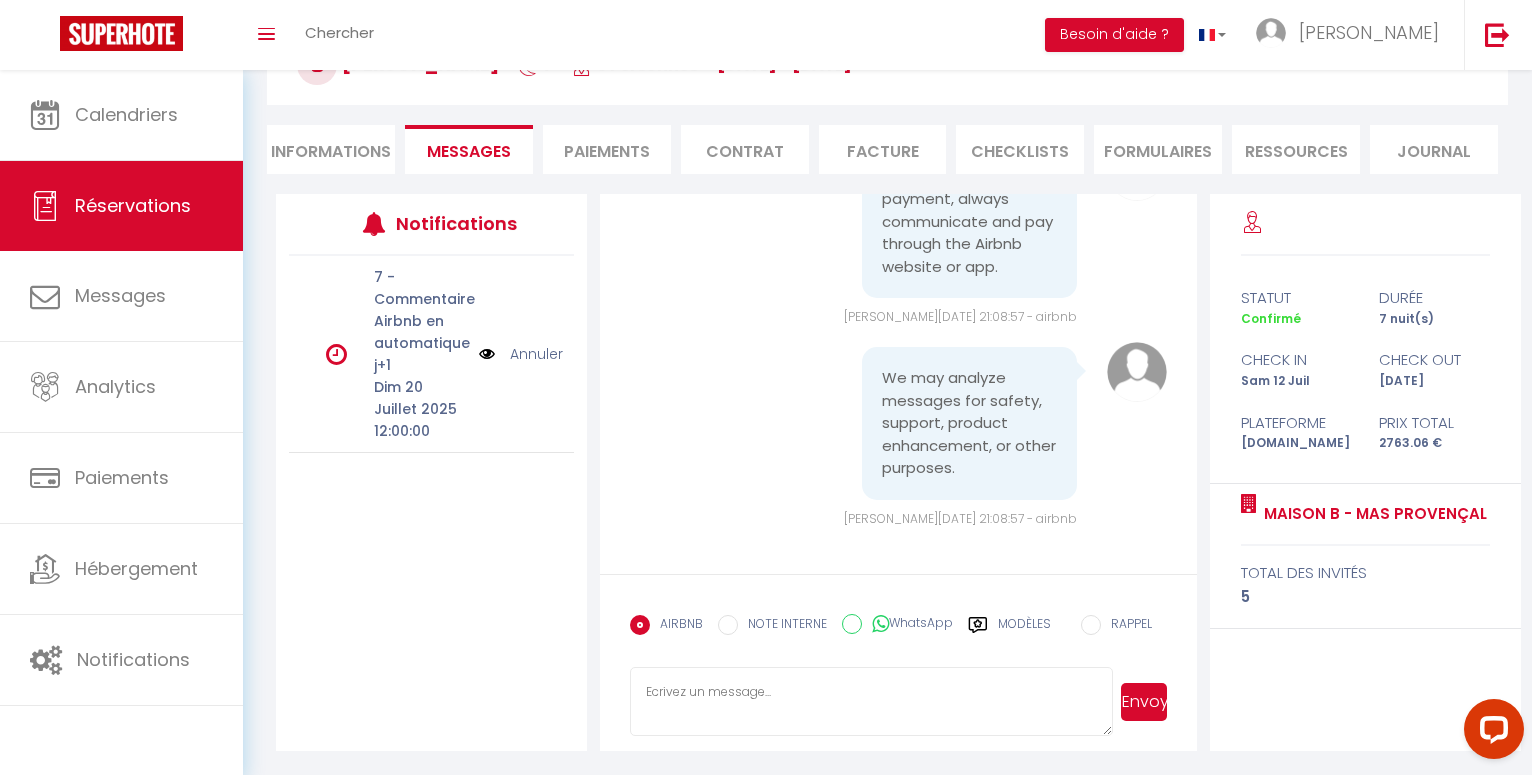 click on "WhatsApp" at bounding box center [852, 624] 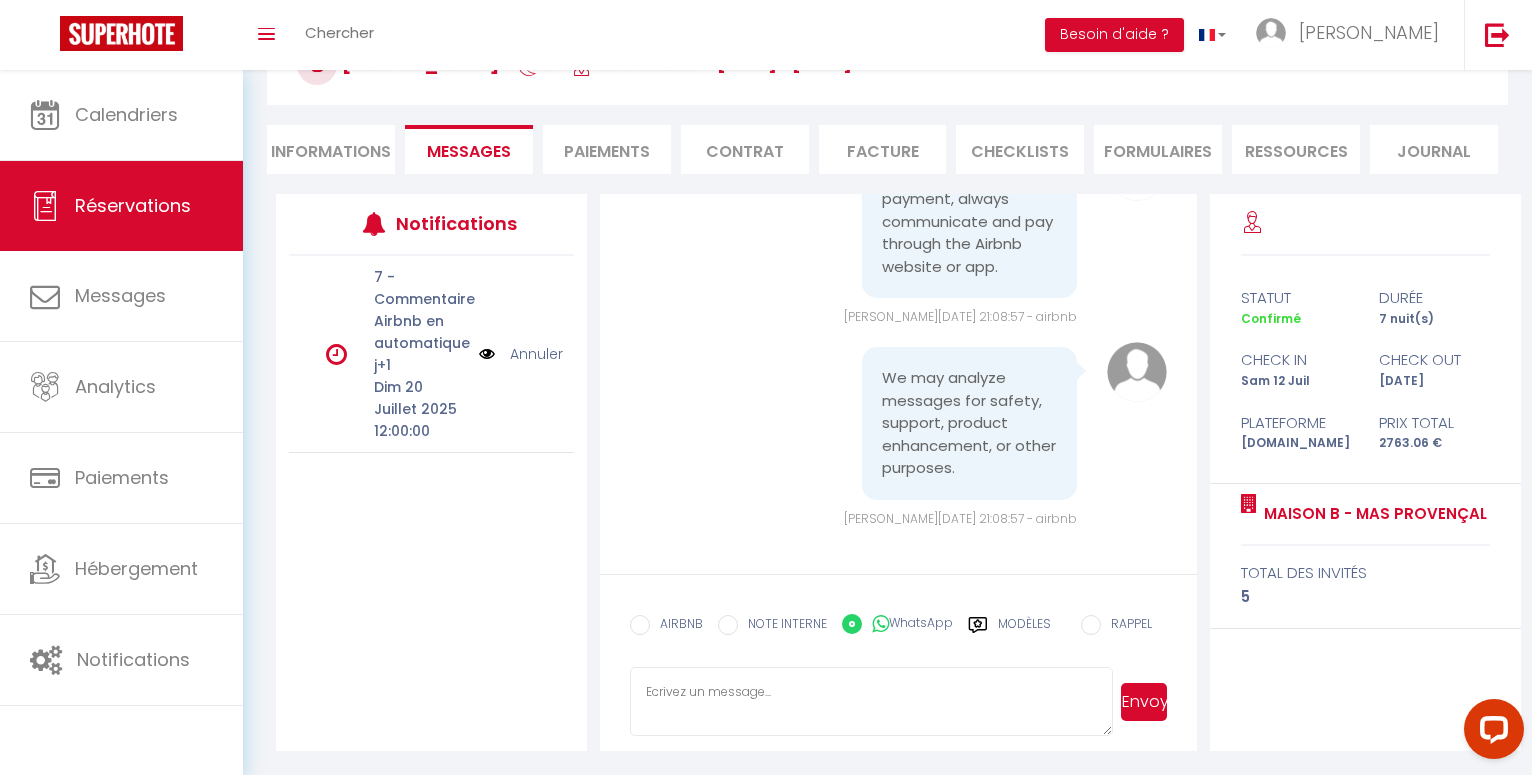 click on "WhatsApp" at bounding box center [852, 624] 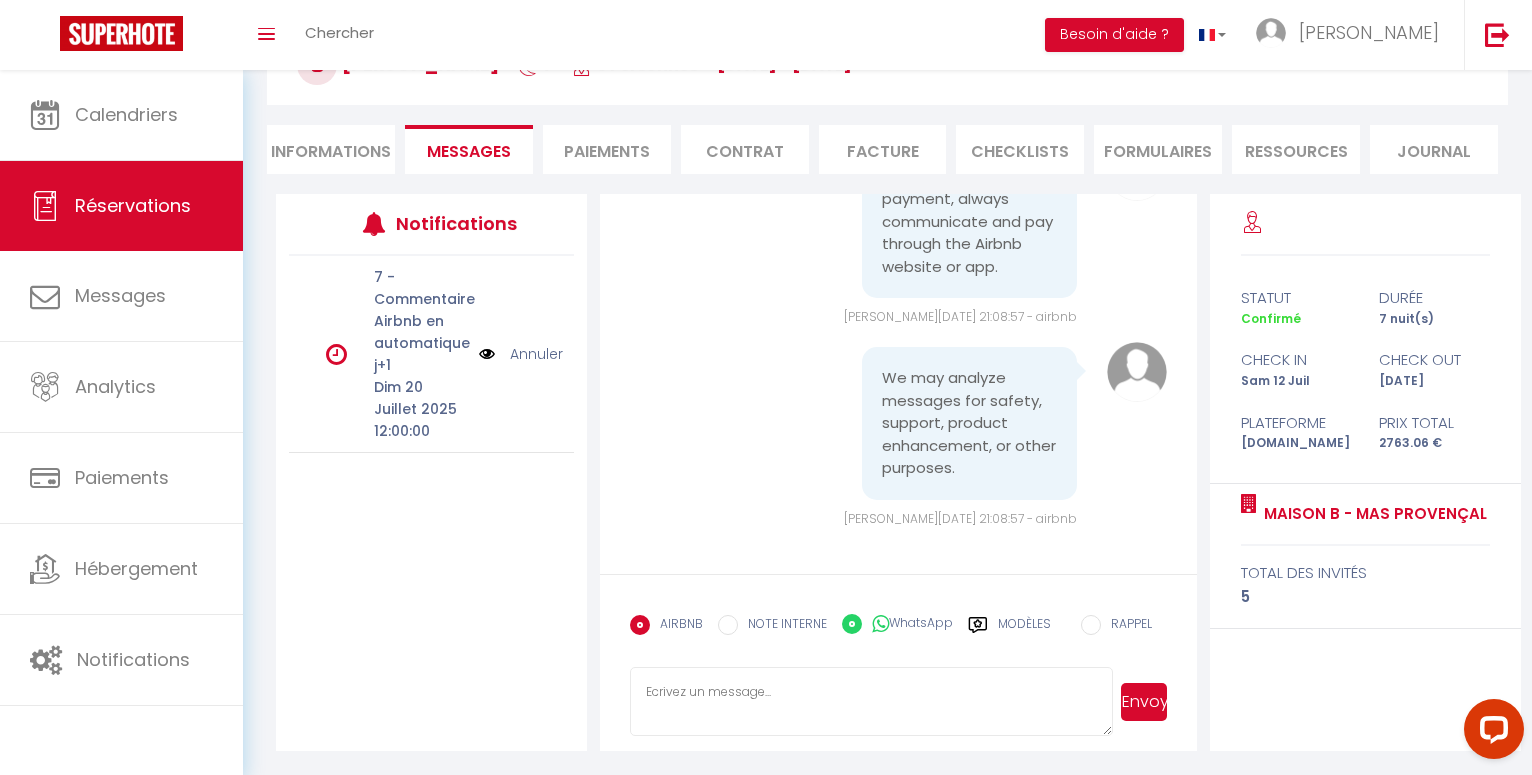 radio on "false" 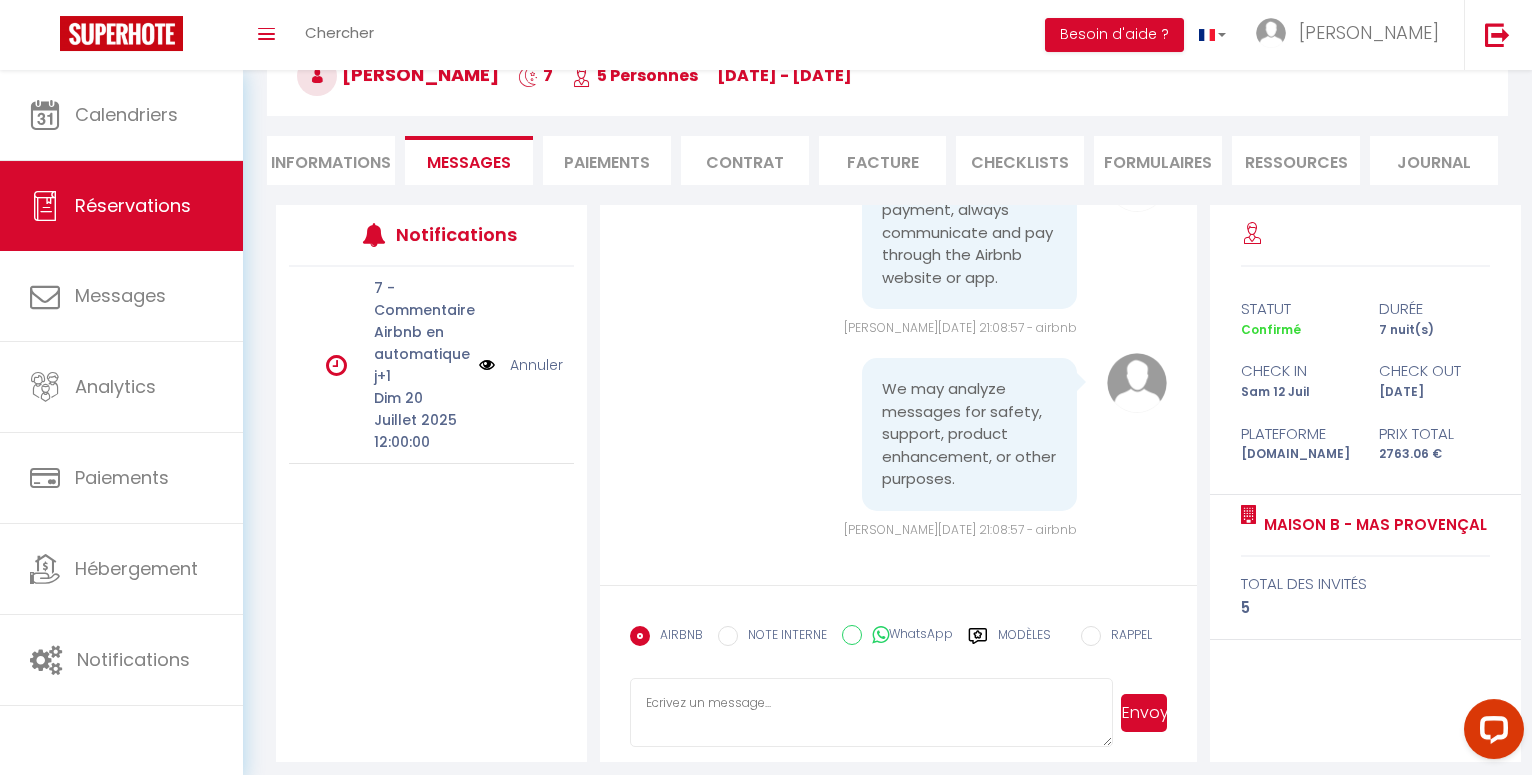 scroll, scrollTop: 137, scrollLeft: 0, axis: vertical 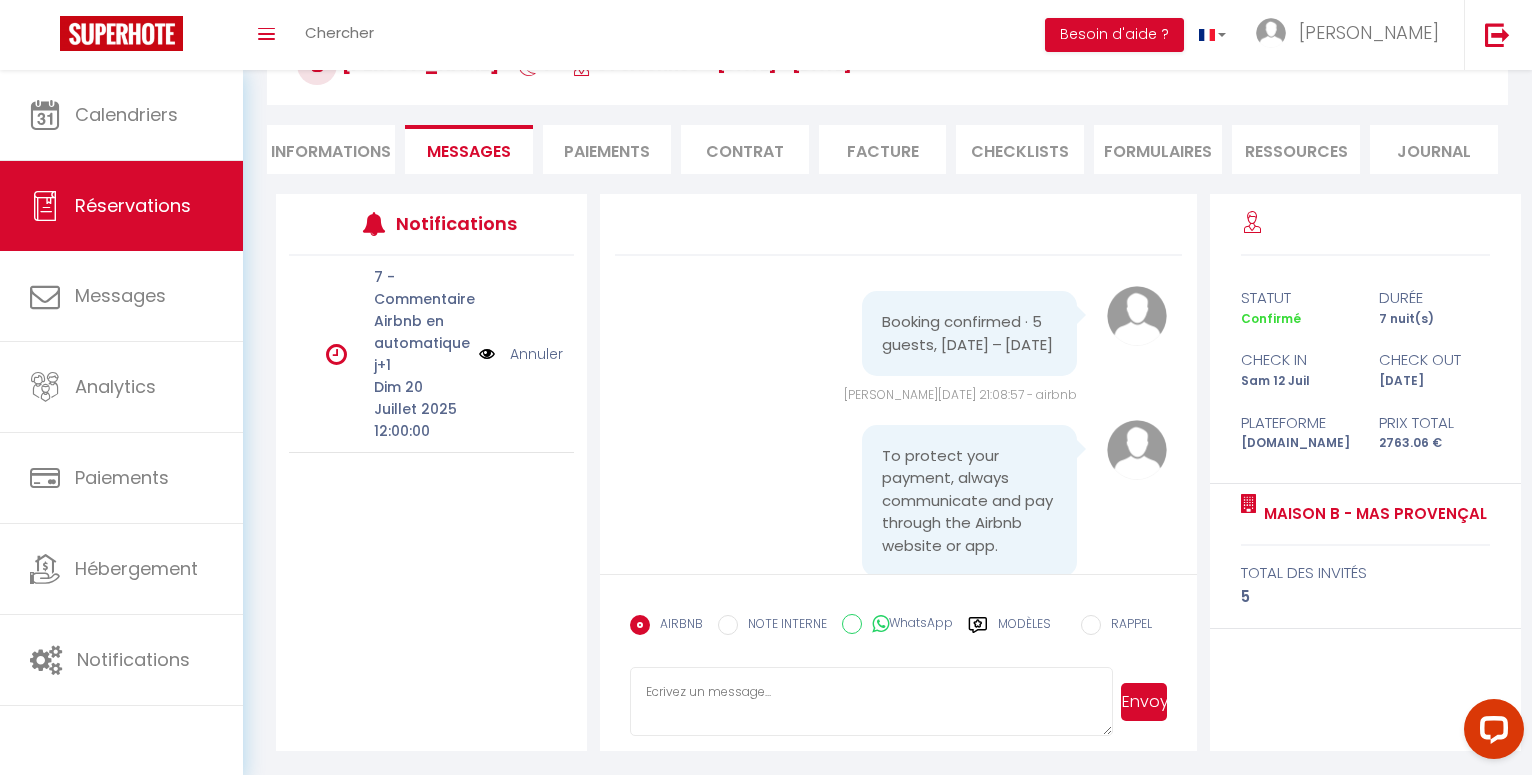 click on "Informations" at bounding box center [331, 149] 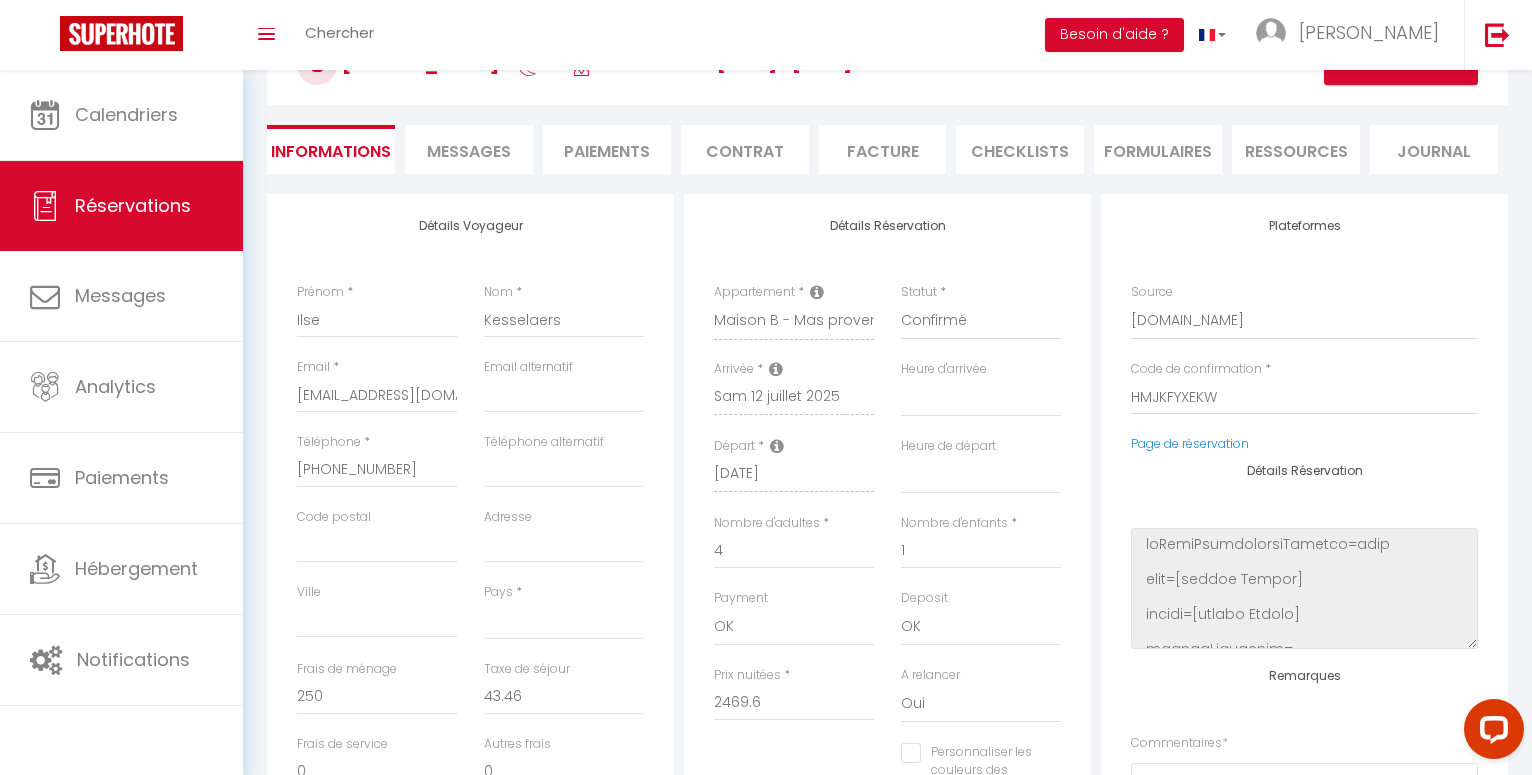 select 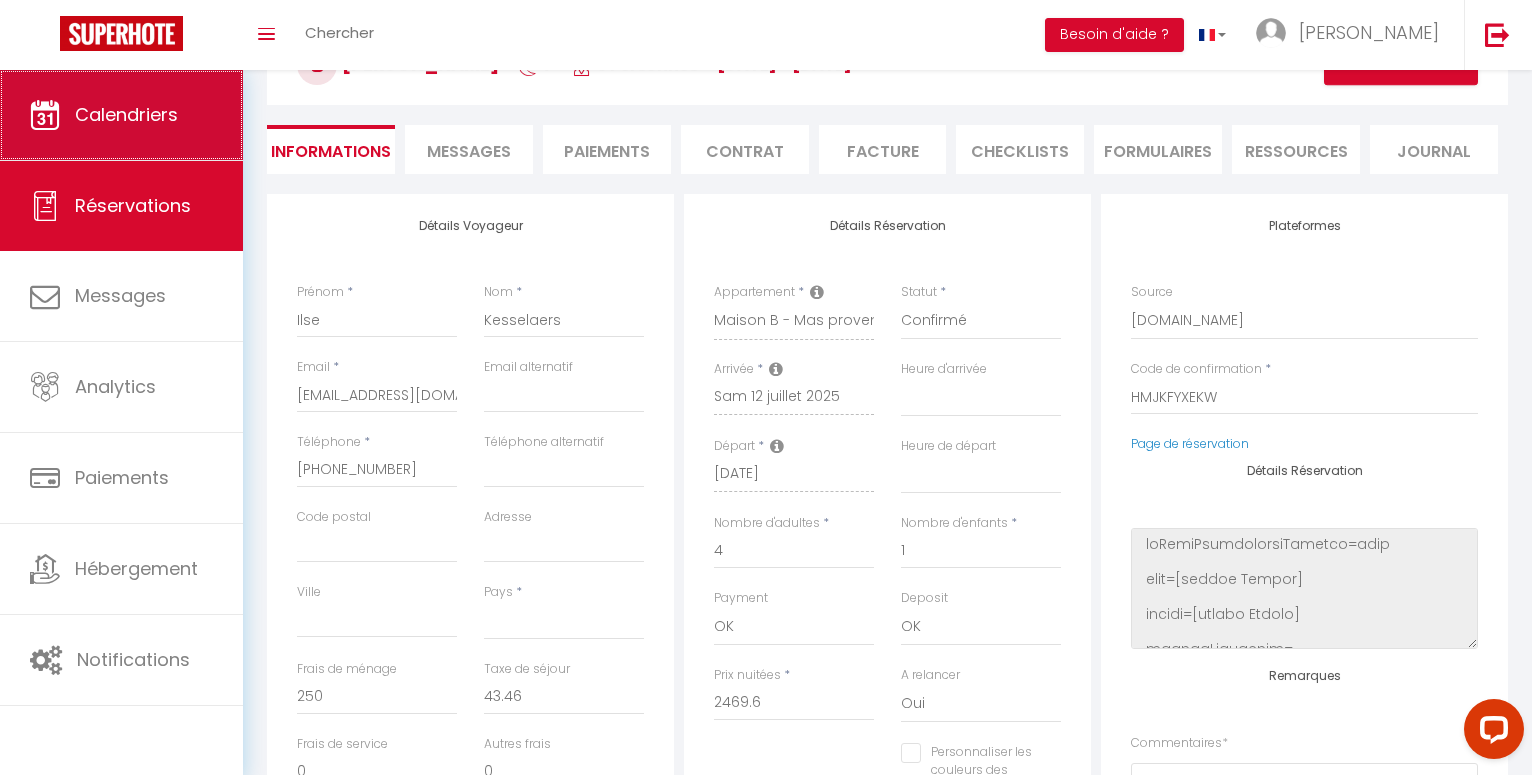 click on "Calendriers" at bounding box center (126, 114) 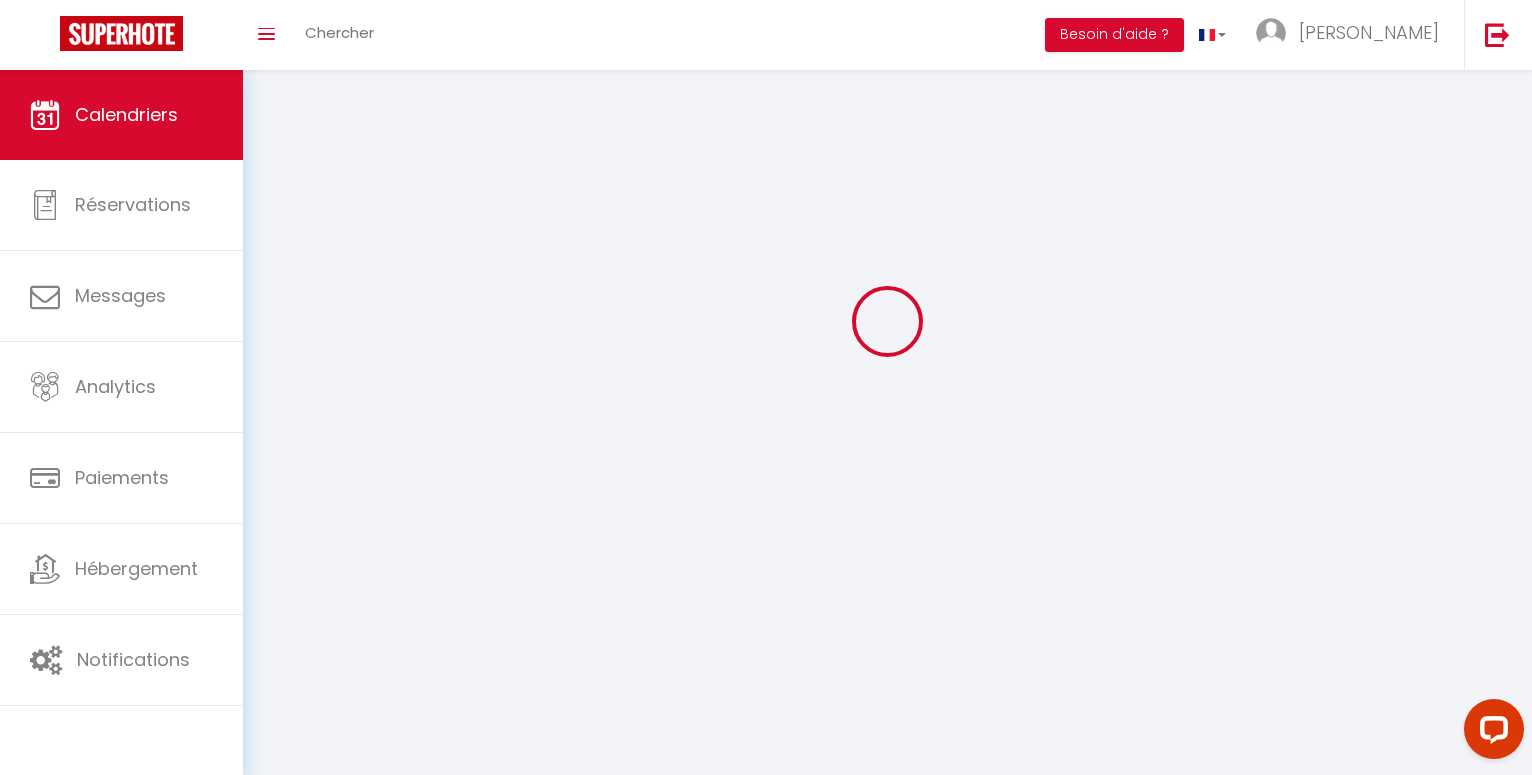 scroll, scrollTop: 0, scrollLeft: 0, axis: both 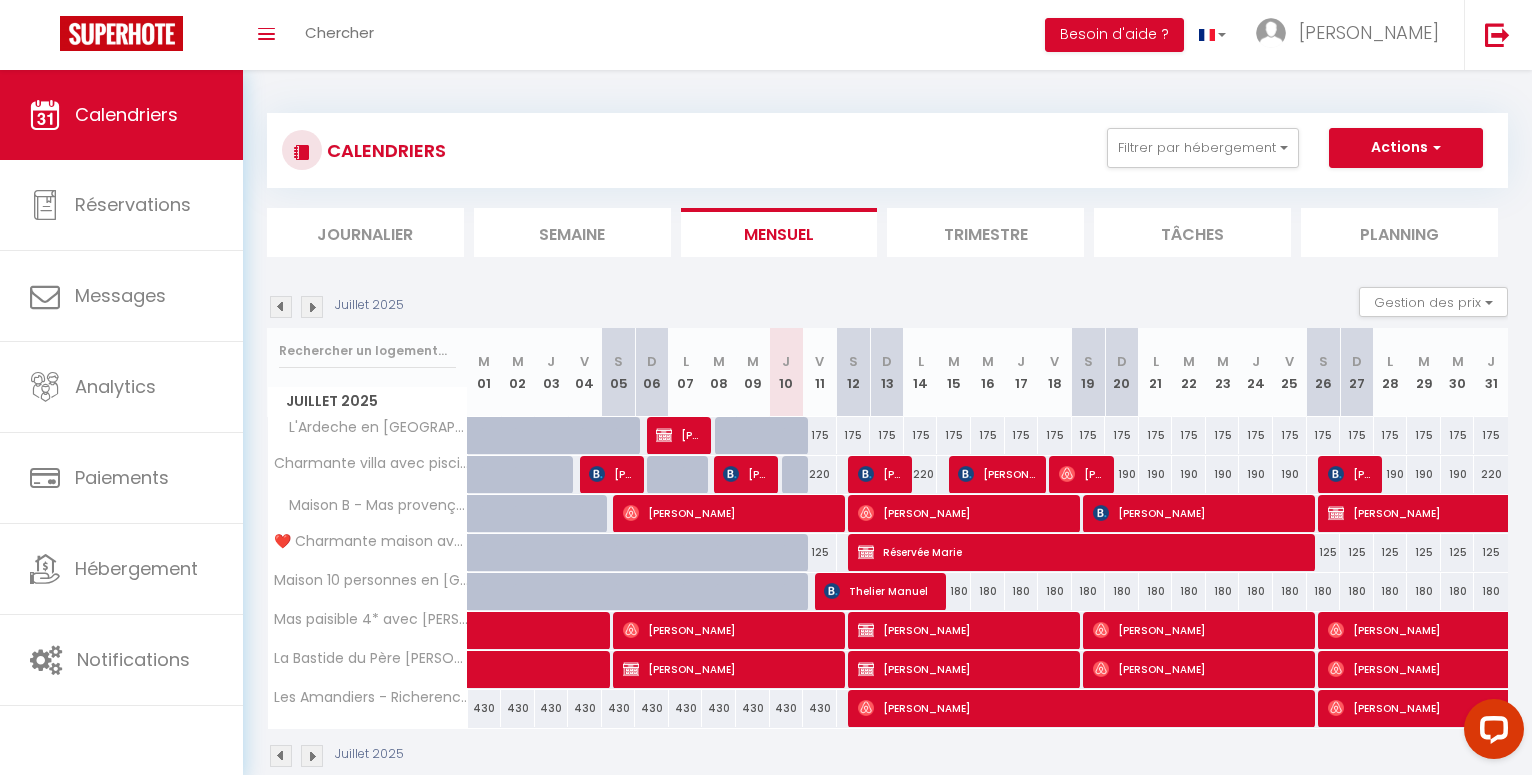 click on "Réservée Marie" at bounding box center (1084, 552) 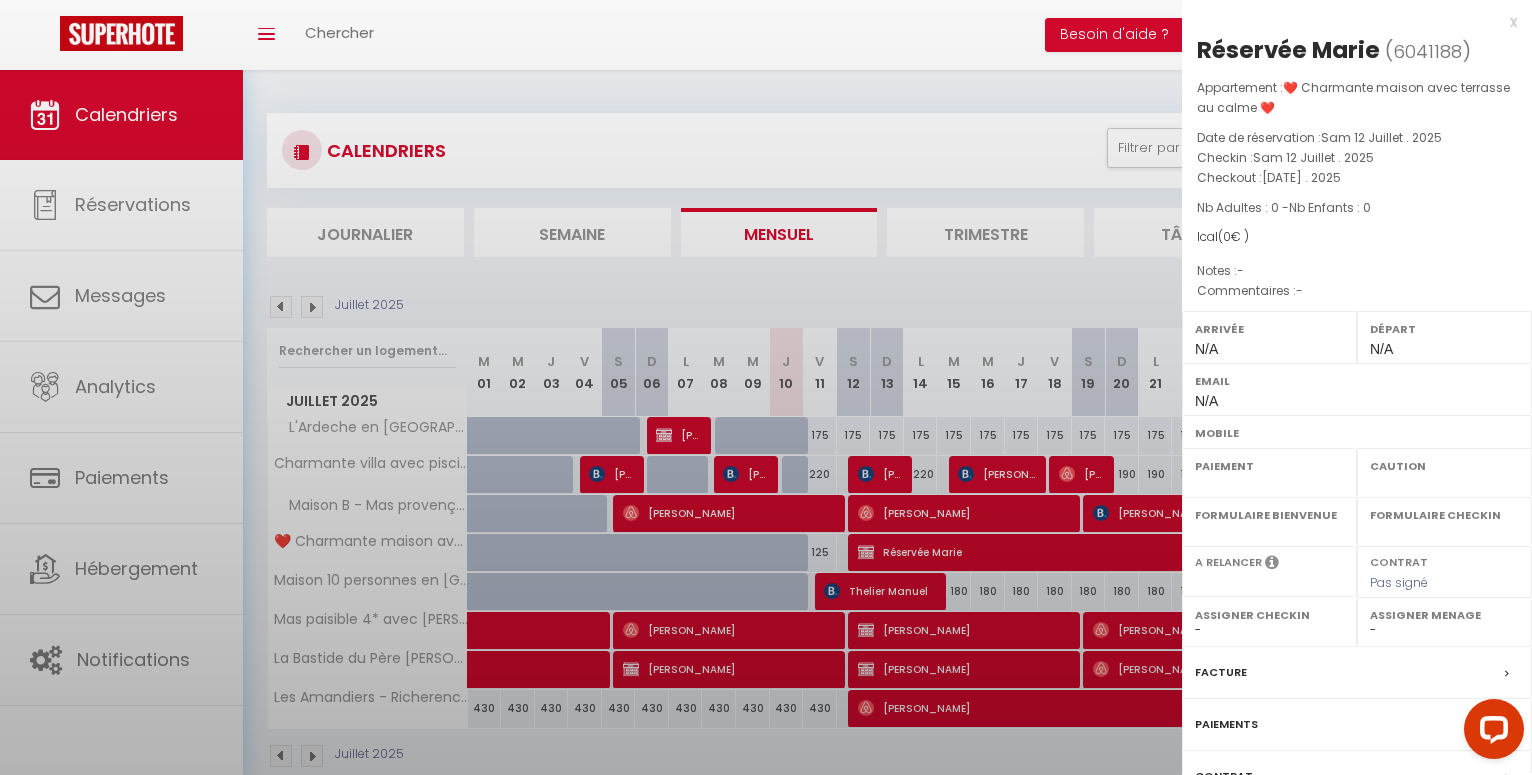 select on "OK" 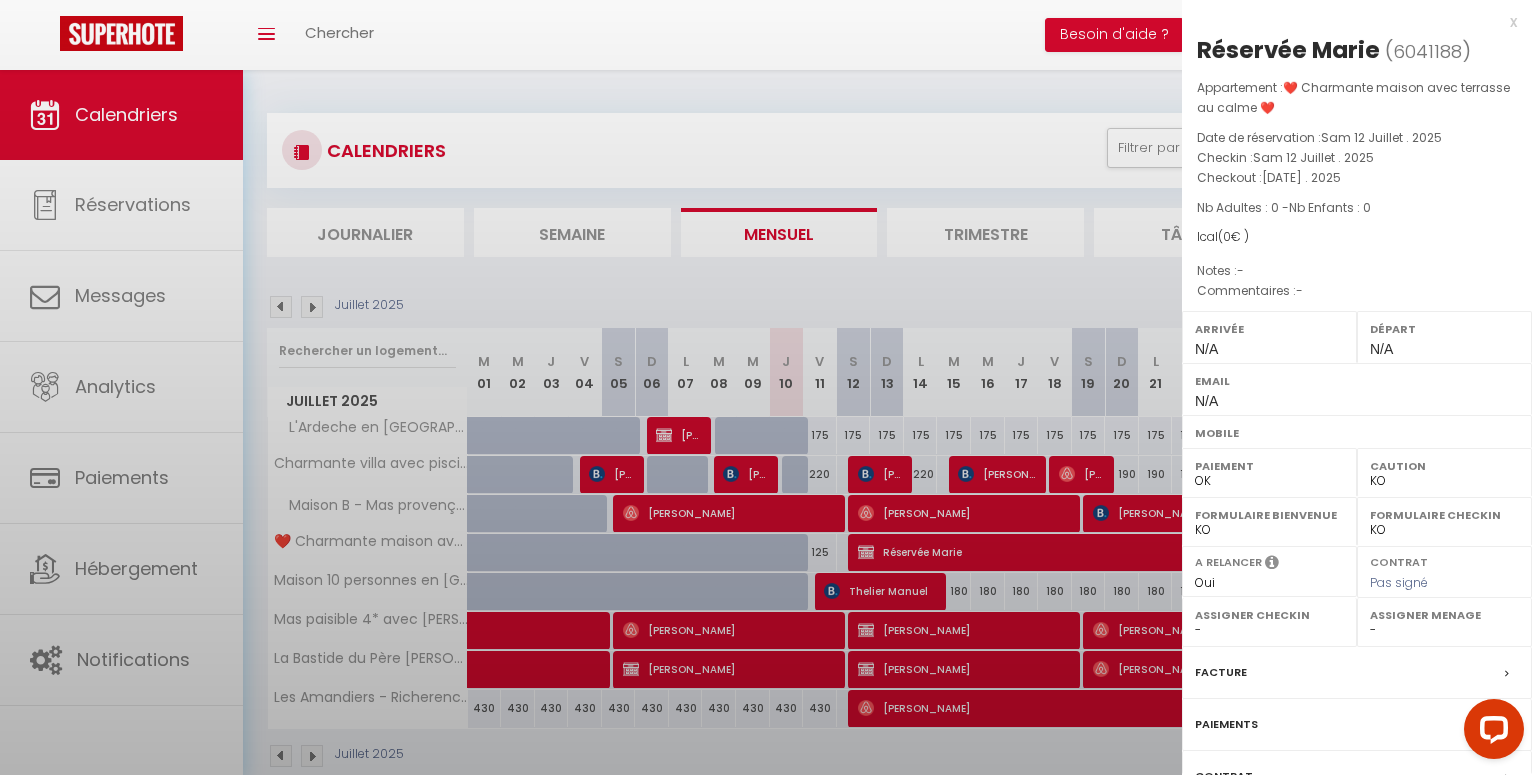 select 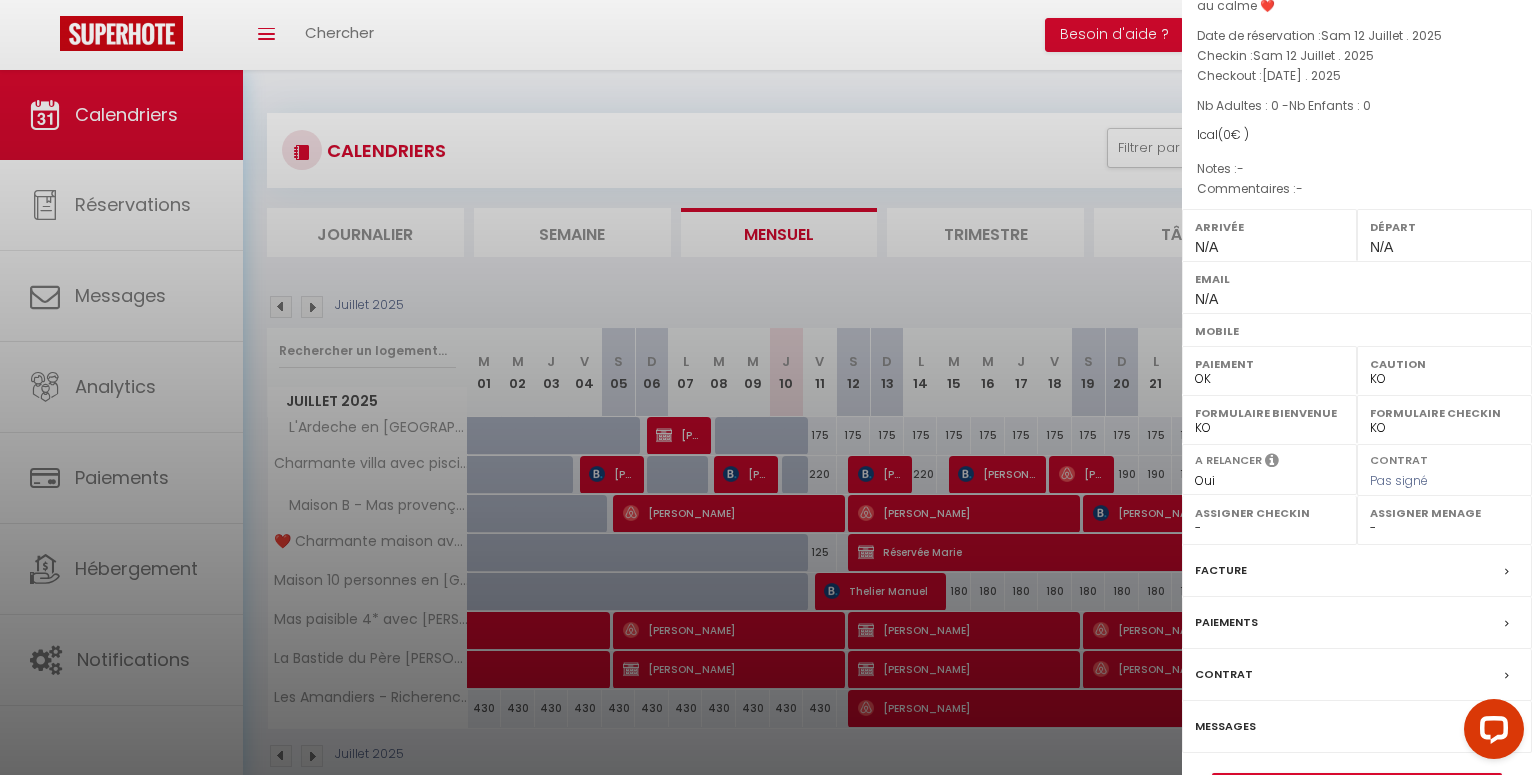 scroll, scrollTop: 158, scrollLeft: 0, axis: vertical 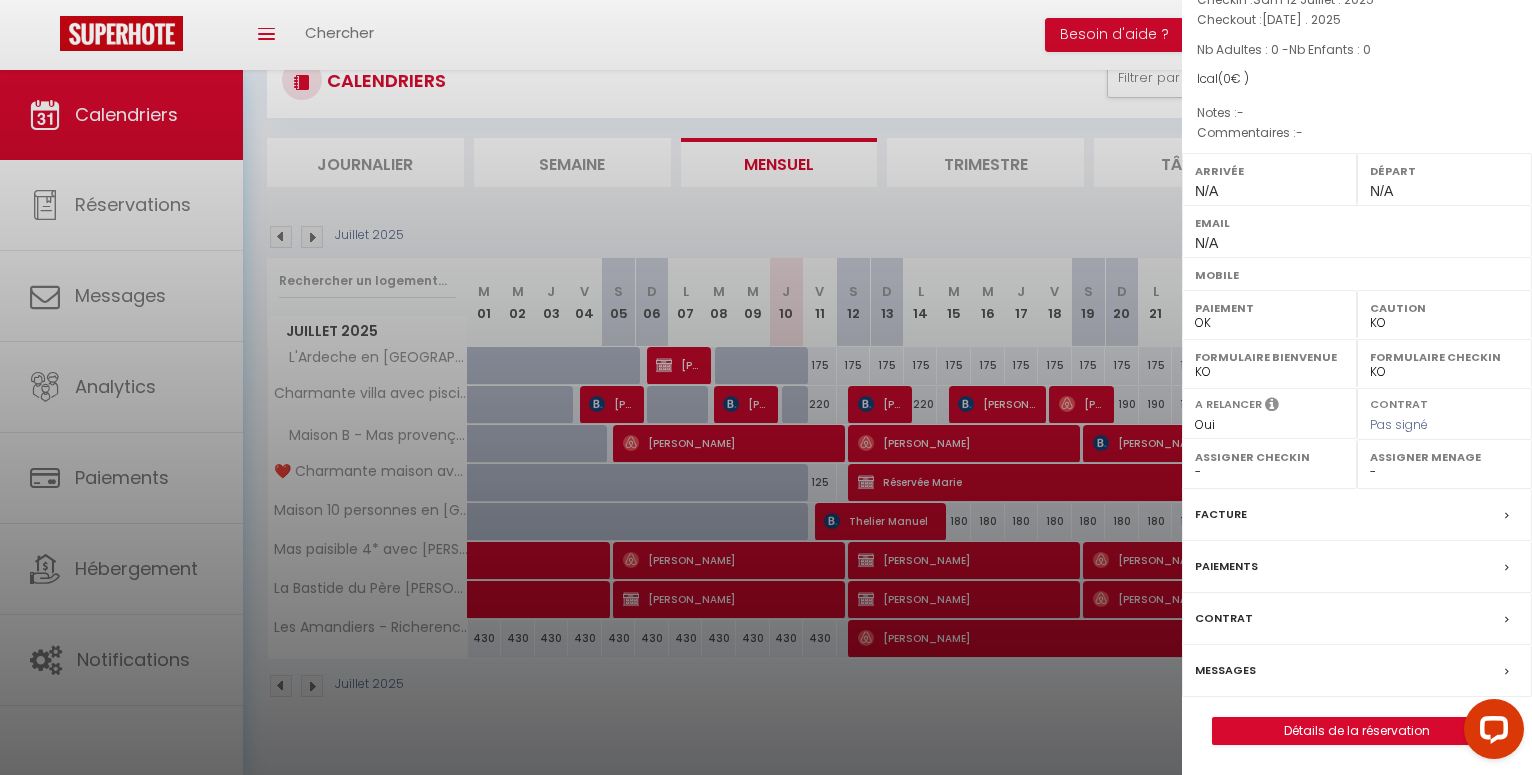 click on "Messages" at bounding box center (1225, 670) 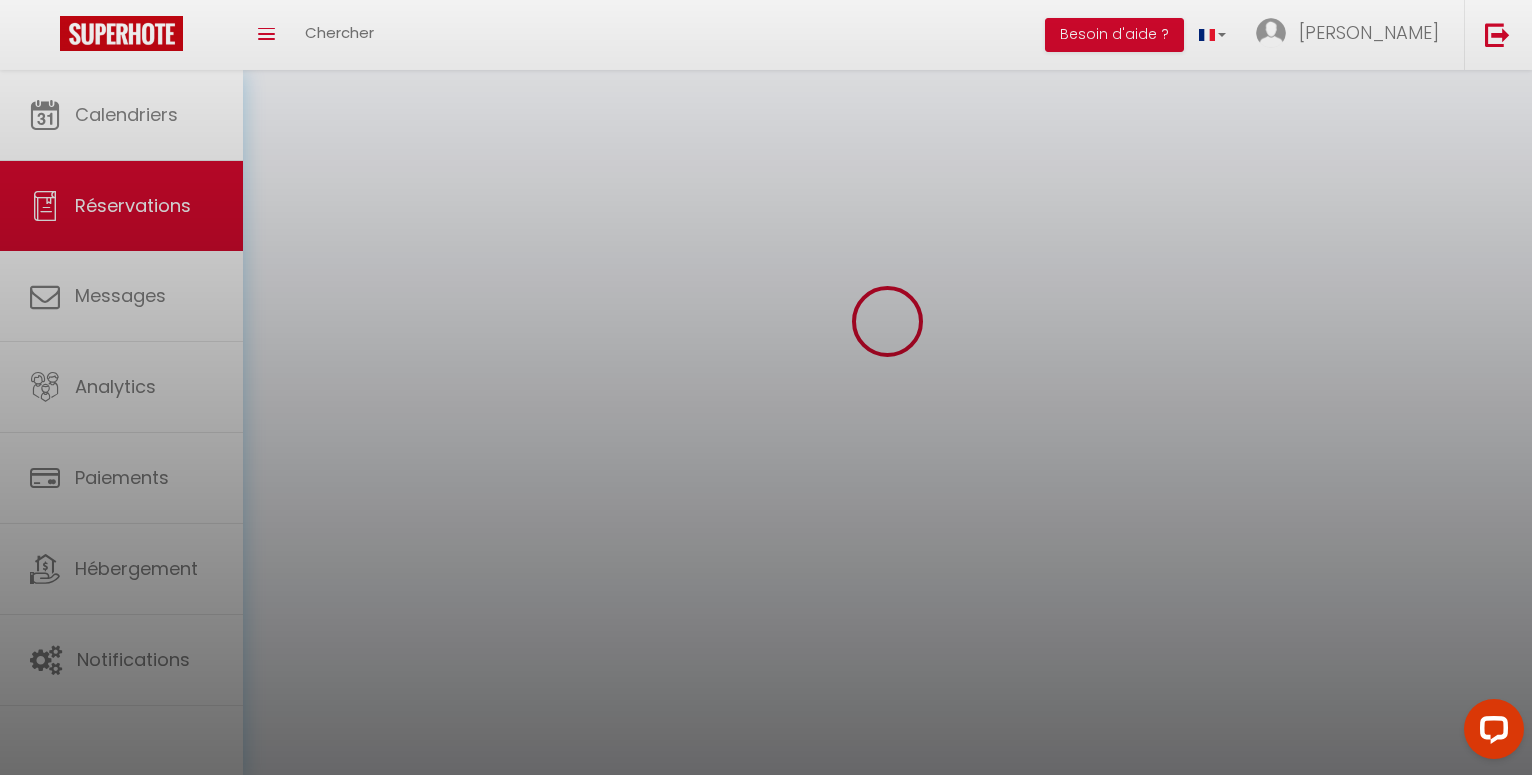 scroll, scrollTop: 0, scrollLeft: 0, axis: both 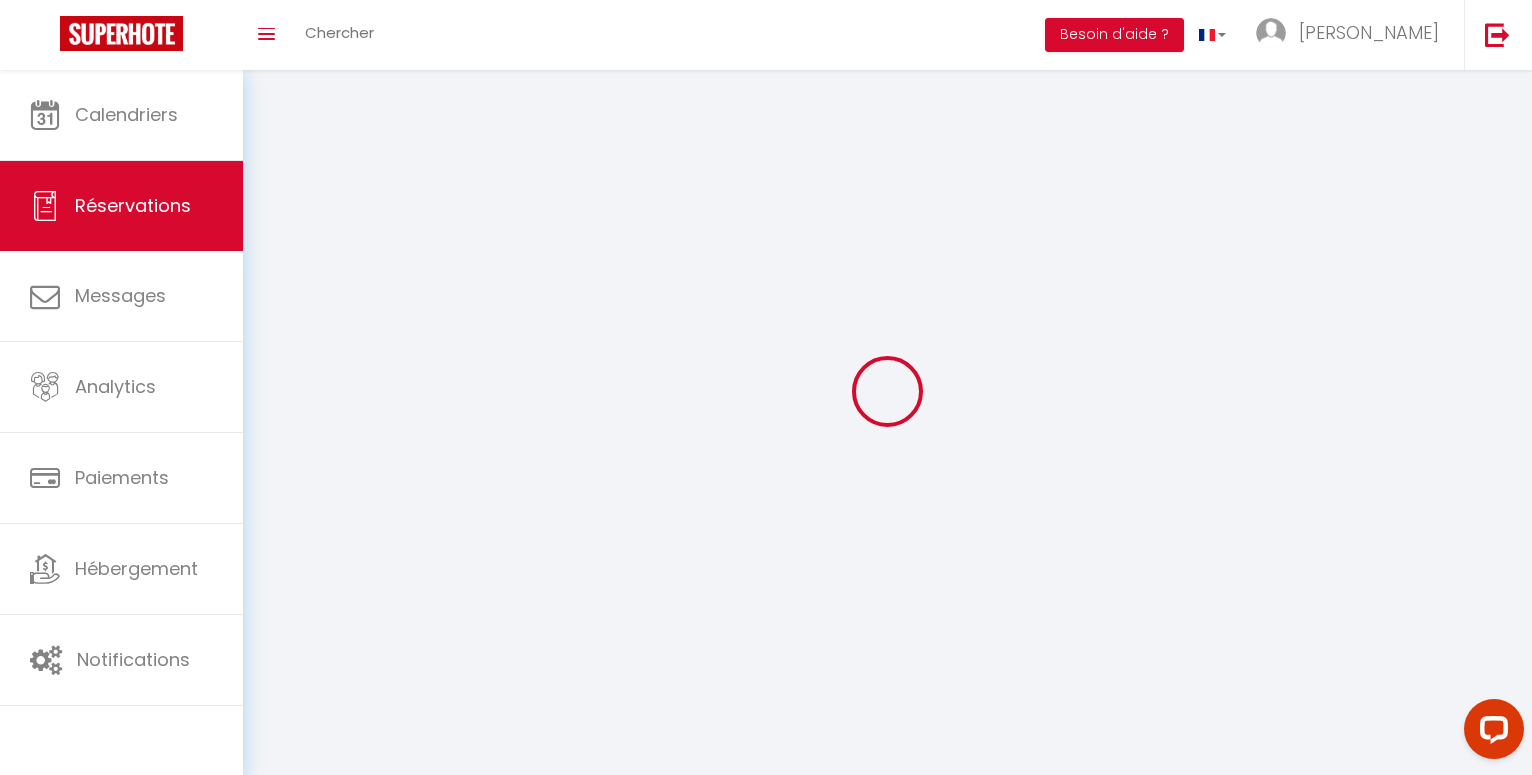 select 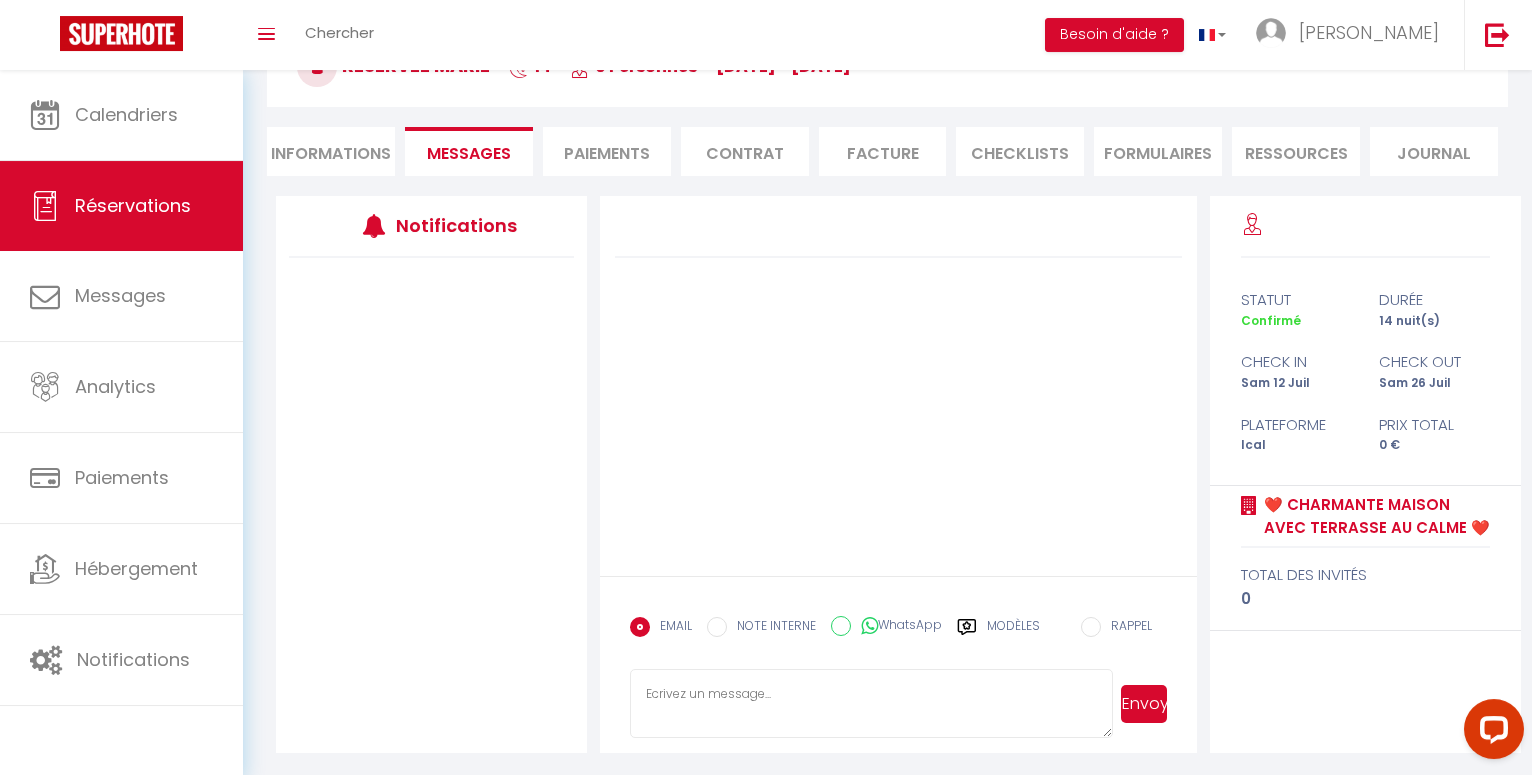 scroll, scrollTop: 137, scrollLeft: 0, axis: vertical 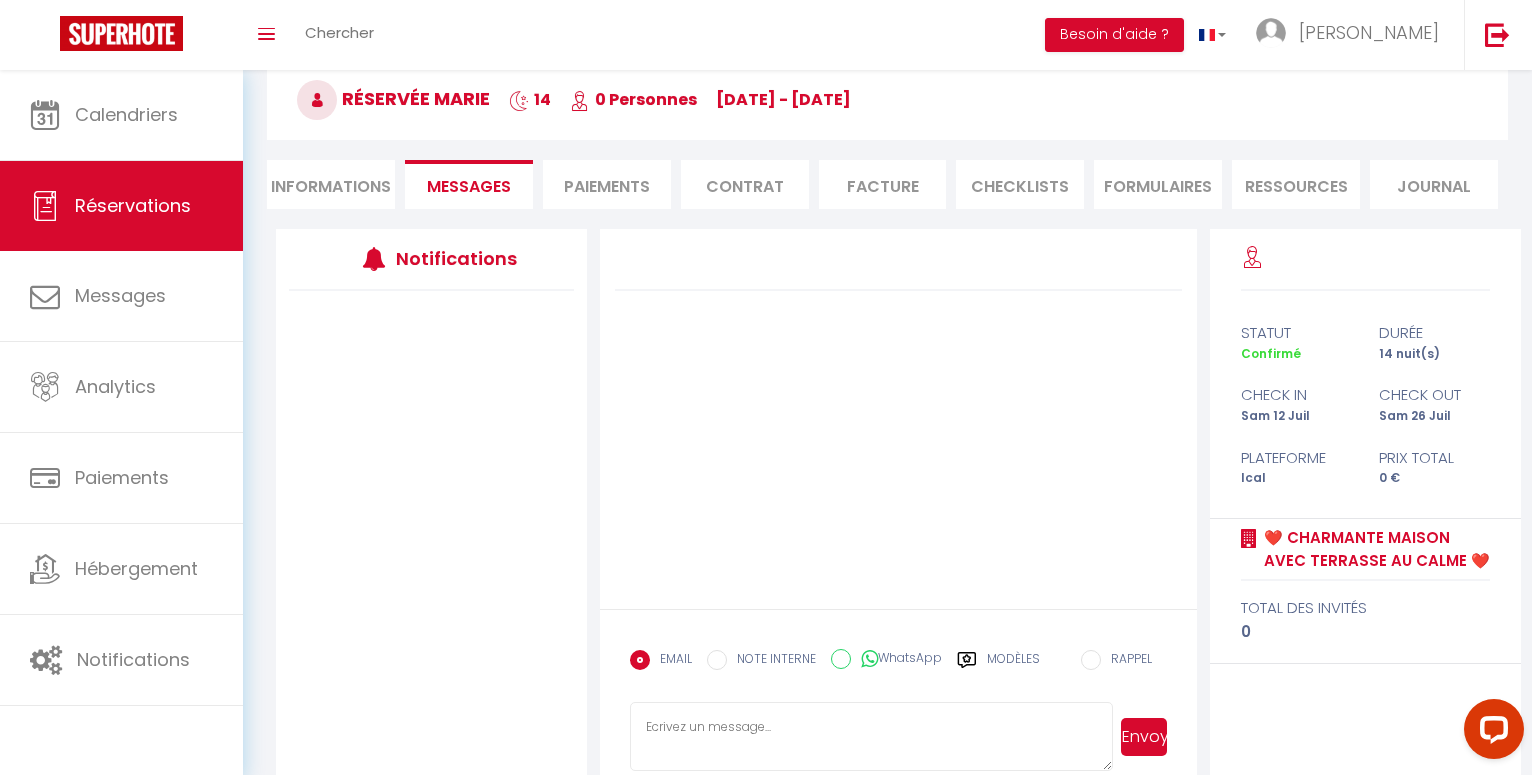 click on "Journal" at bounding box center [1434, 184] 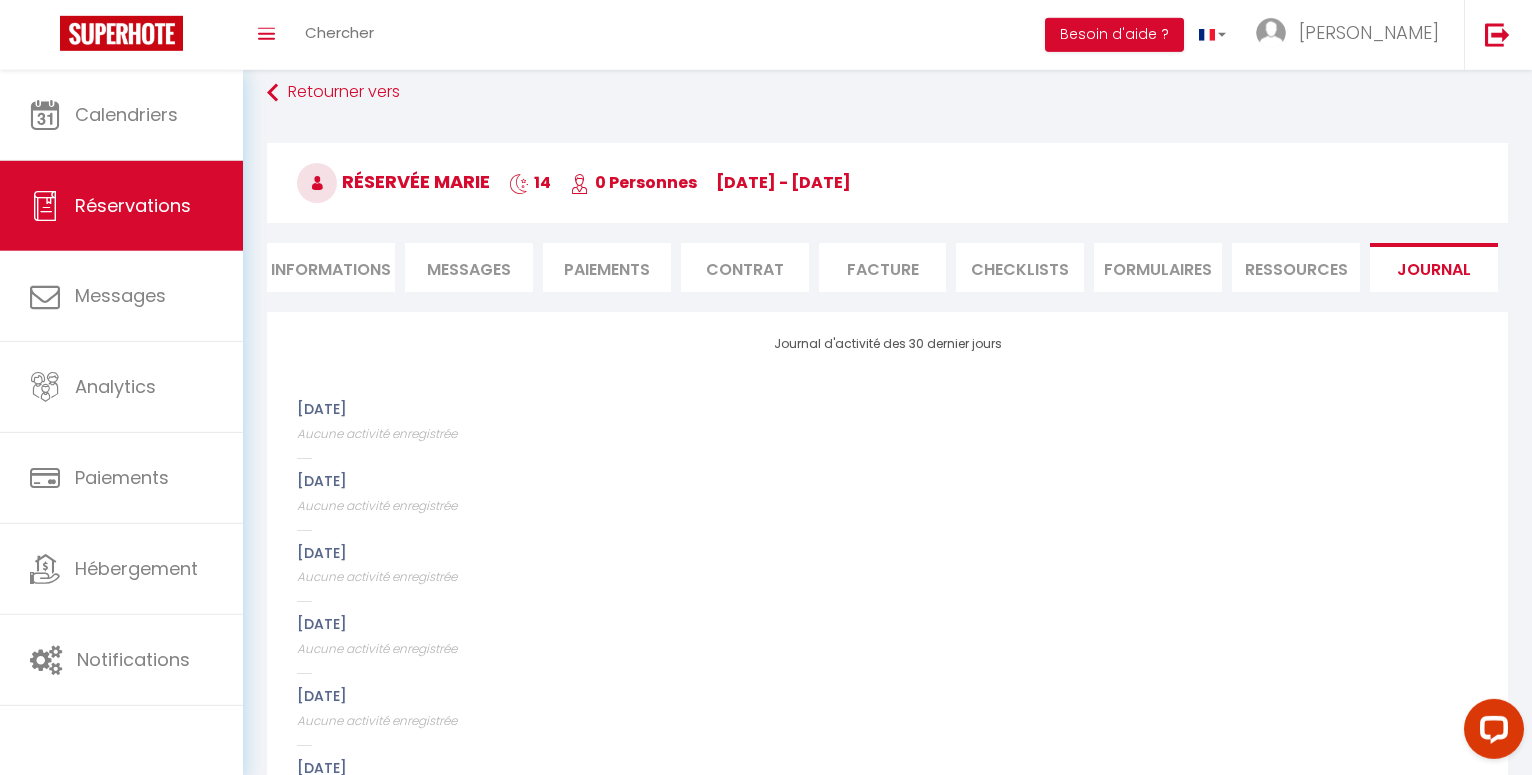 scroll, scrollTop: 0, scrollLeft: 0, axis: both 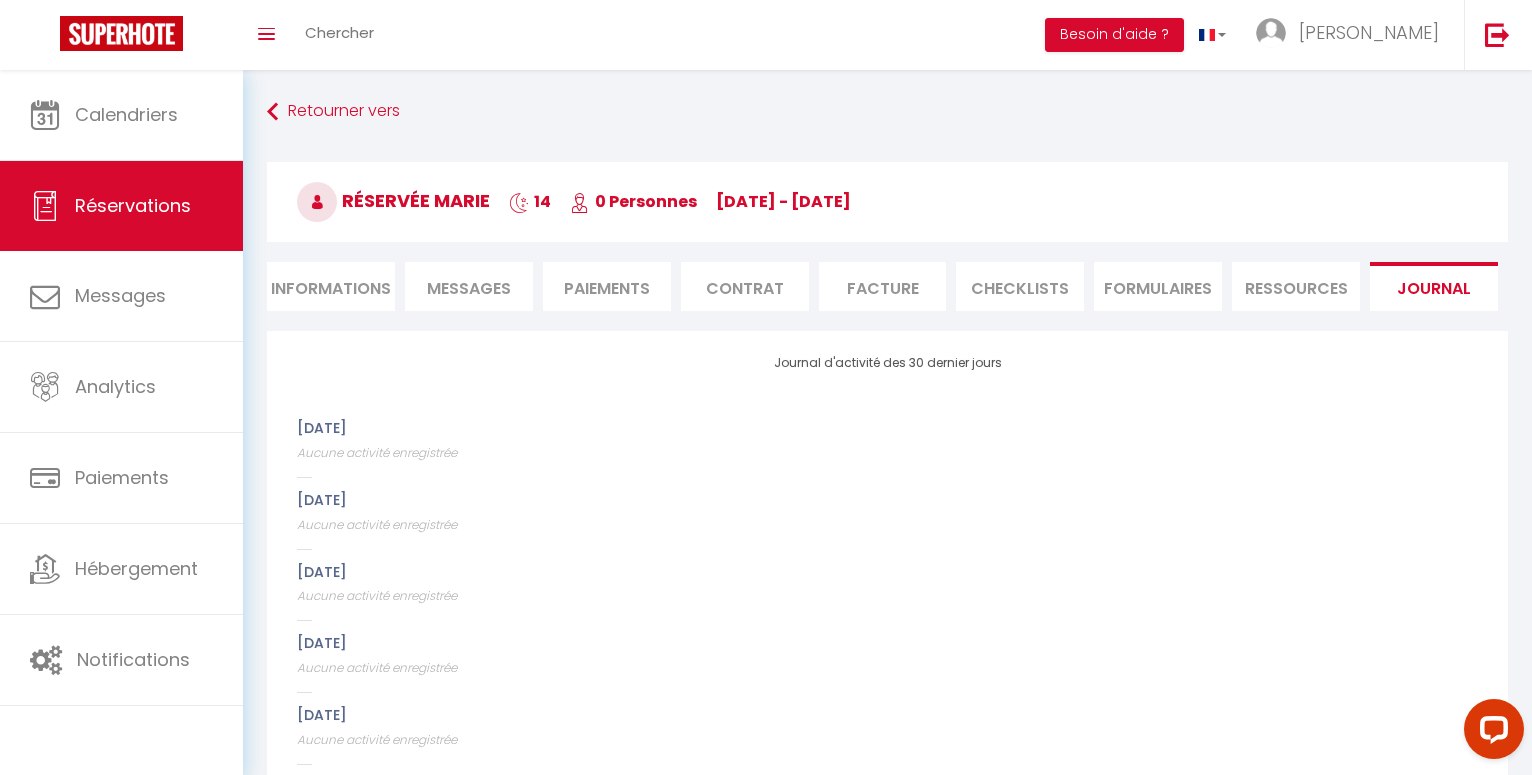 click on "Informations" at bounding box center (331, 286) 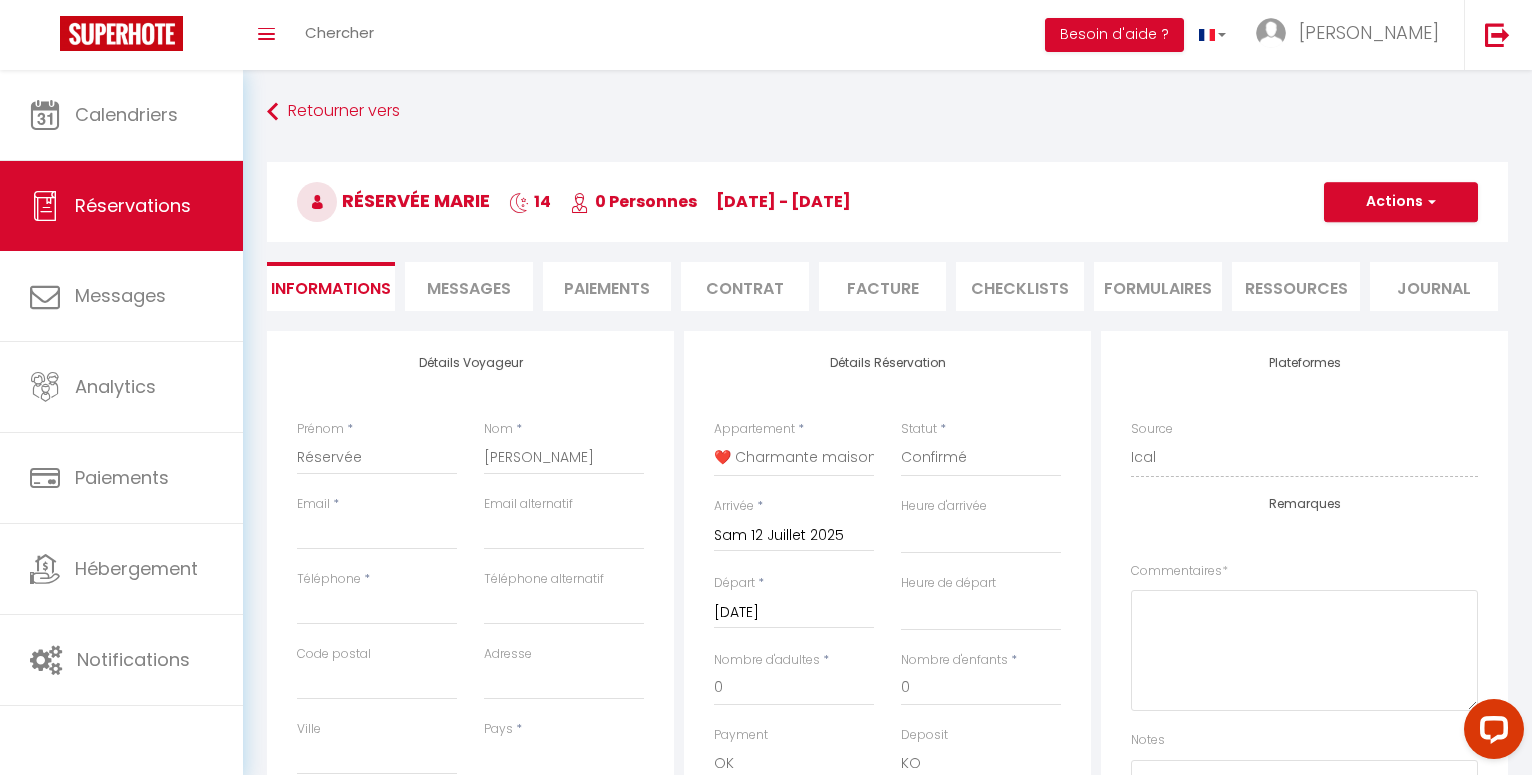 select 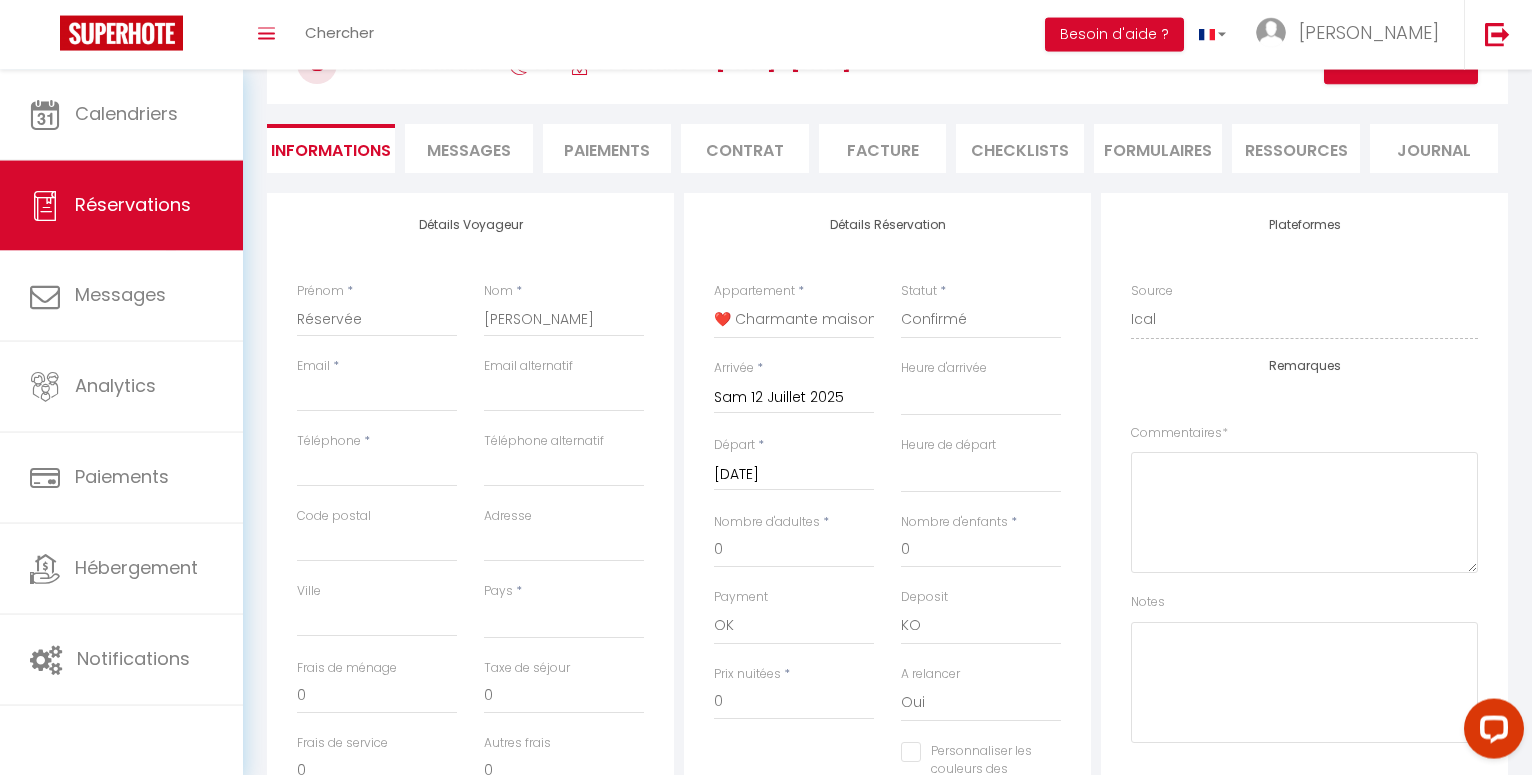 scroll, scrollTop: 102, scrollLeft: 0, axis: vertical 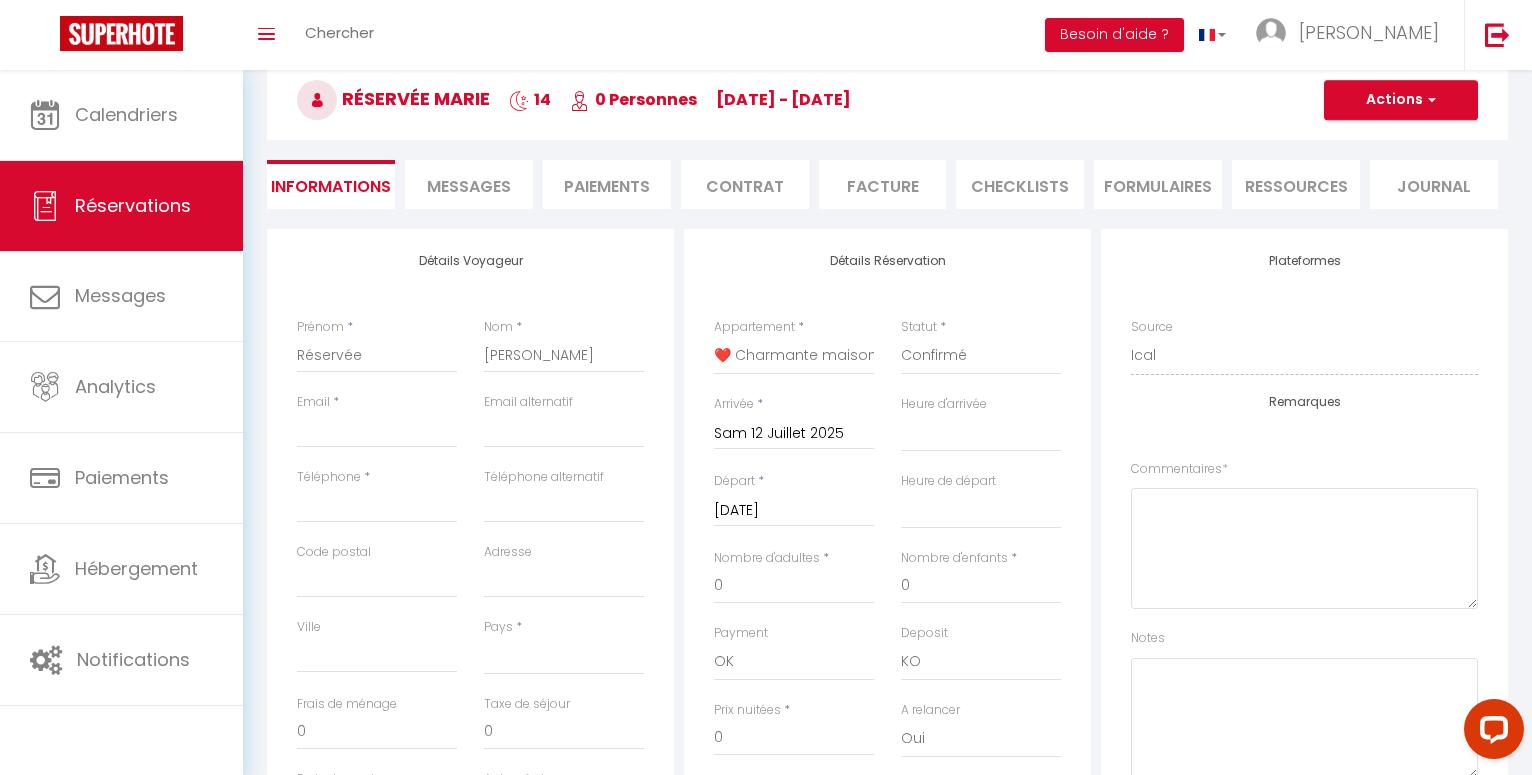 select 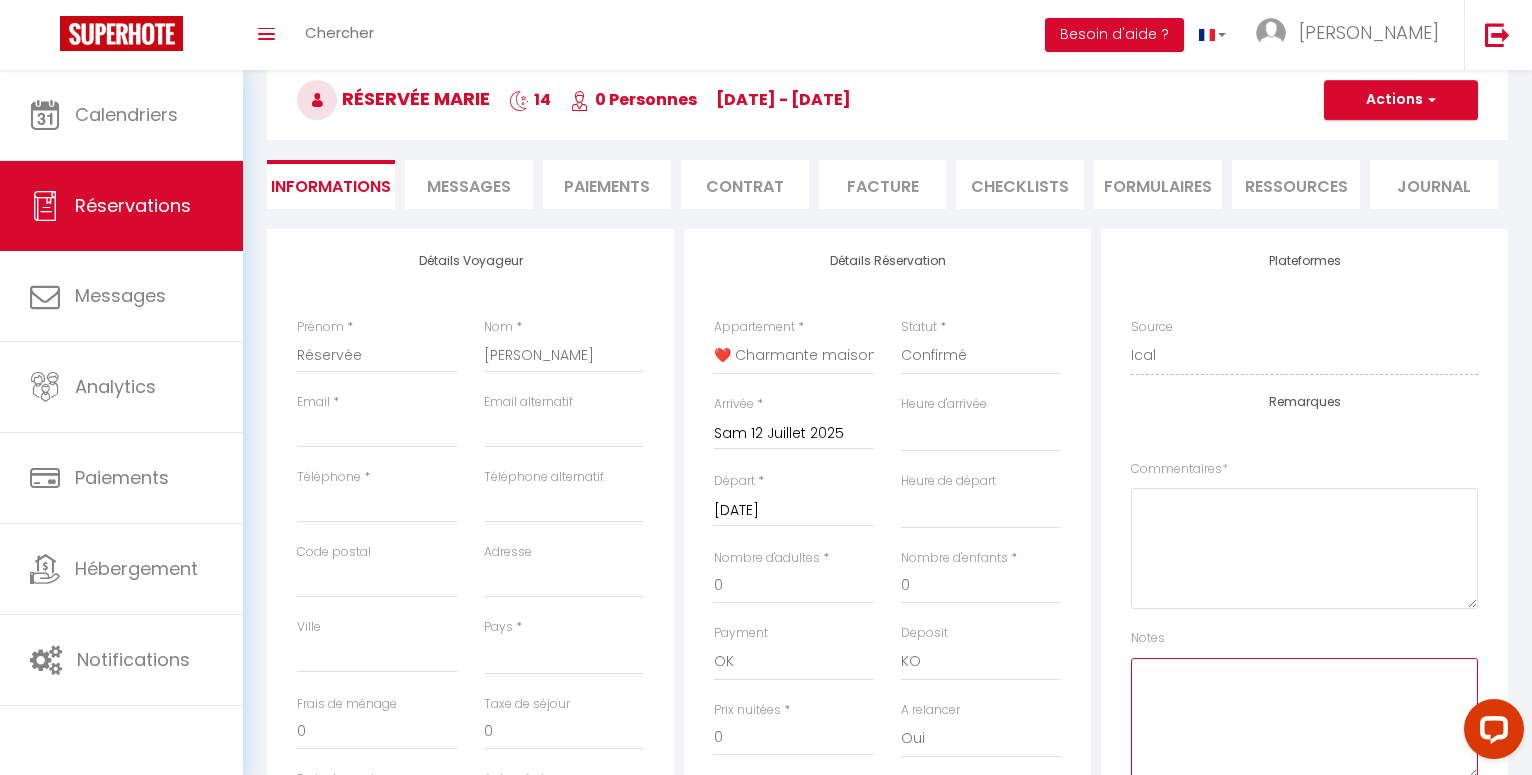 click at bounding box center [1304, 718] 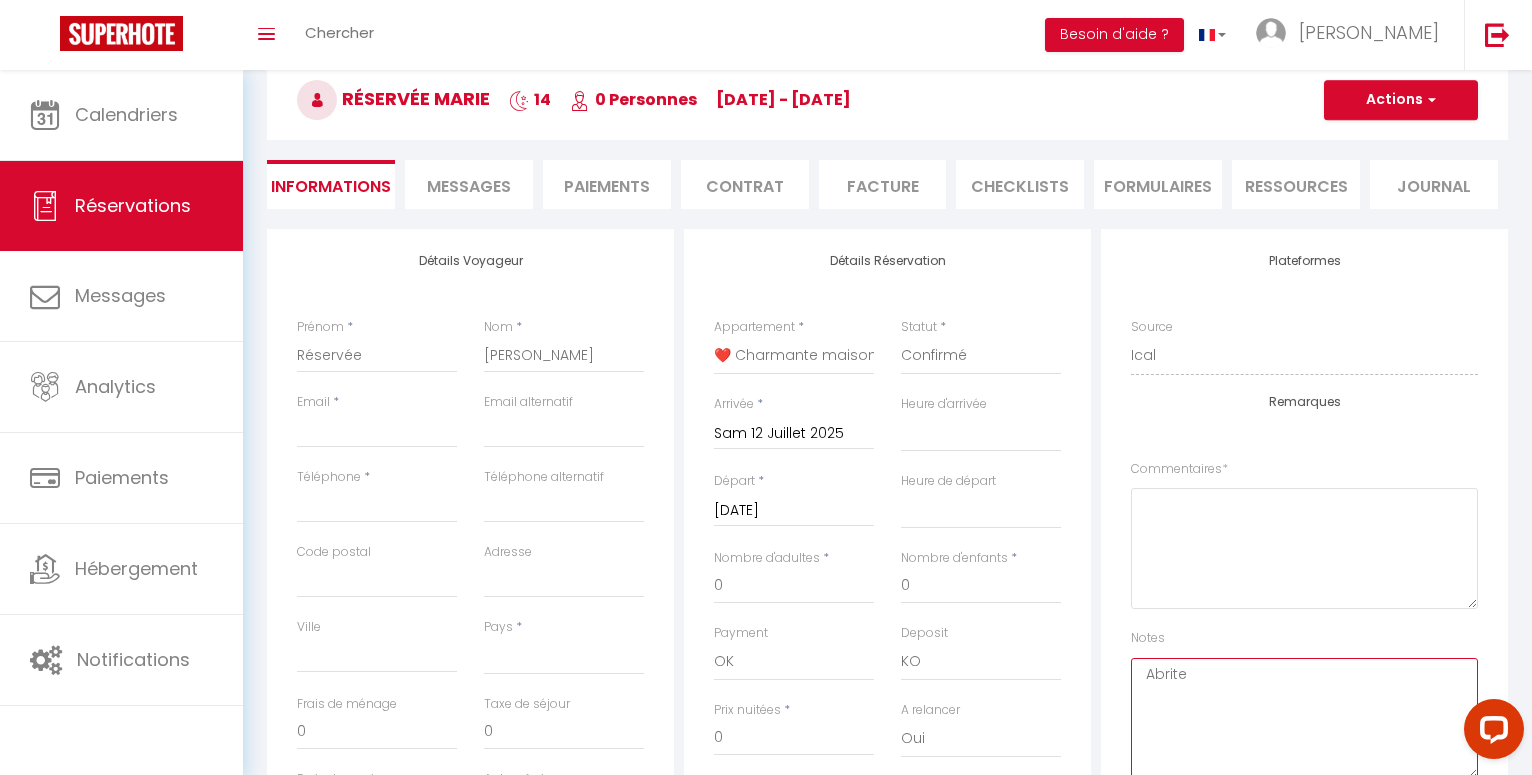 type on "Abritel" 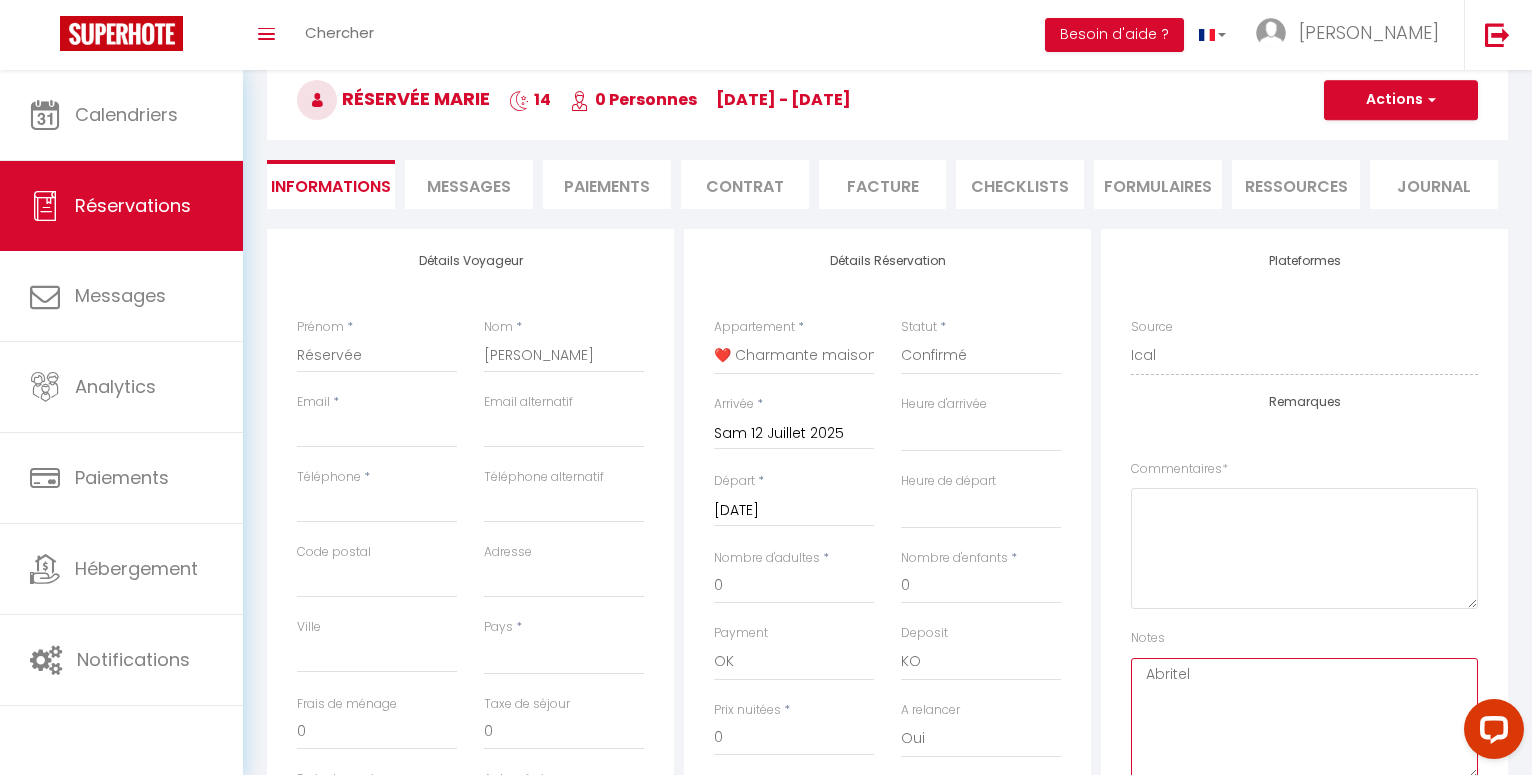 select 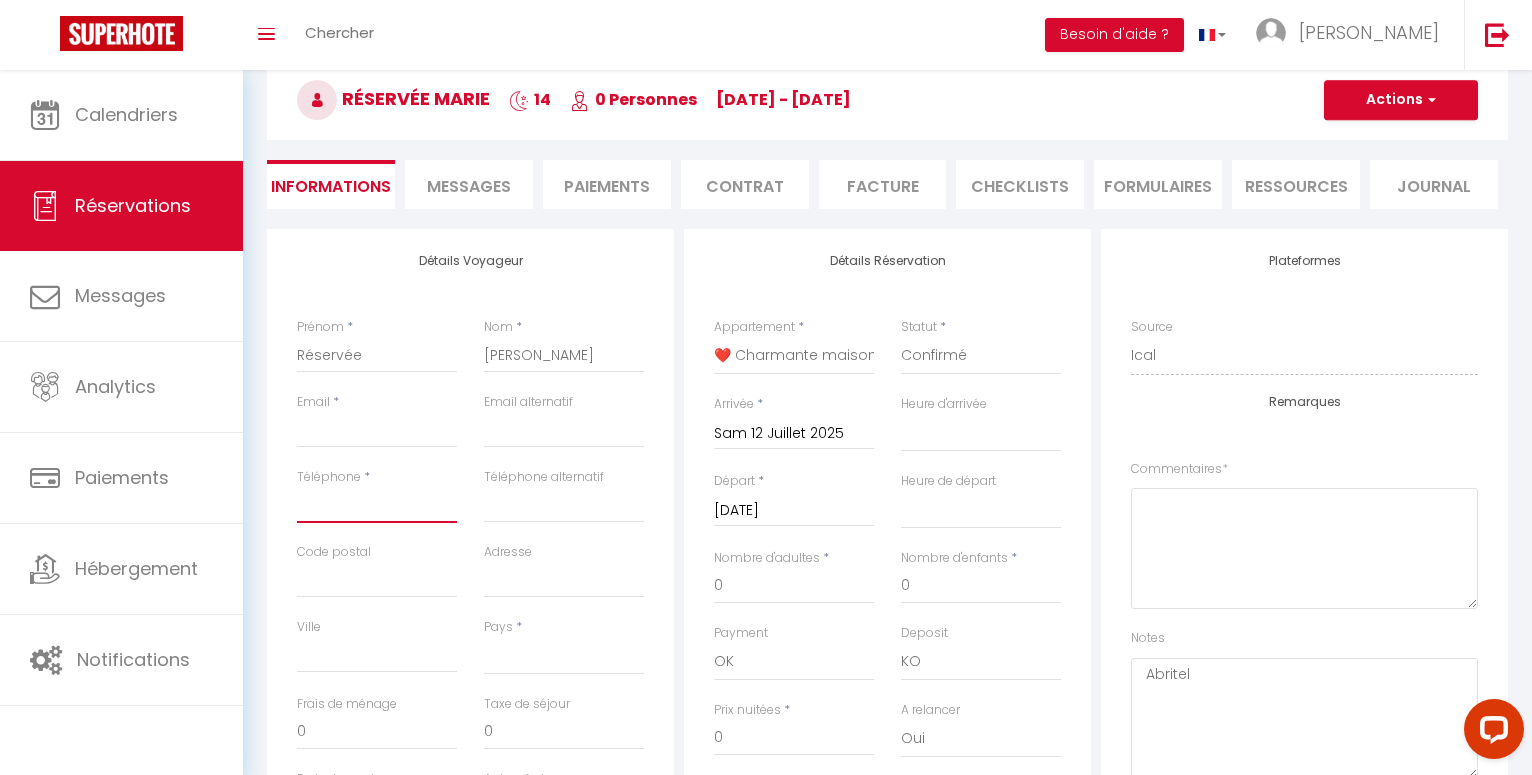 click on "Téléphone" at bounding box center [377, 505] 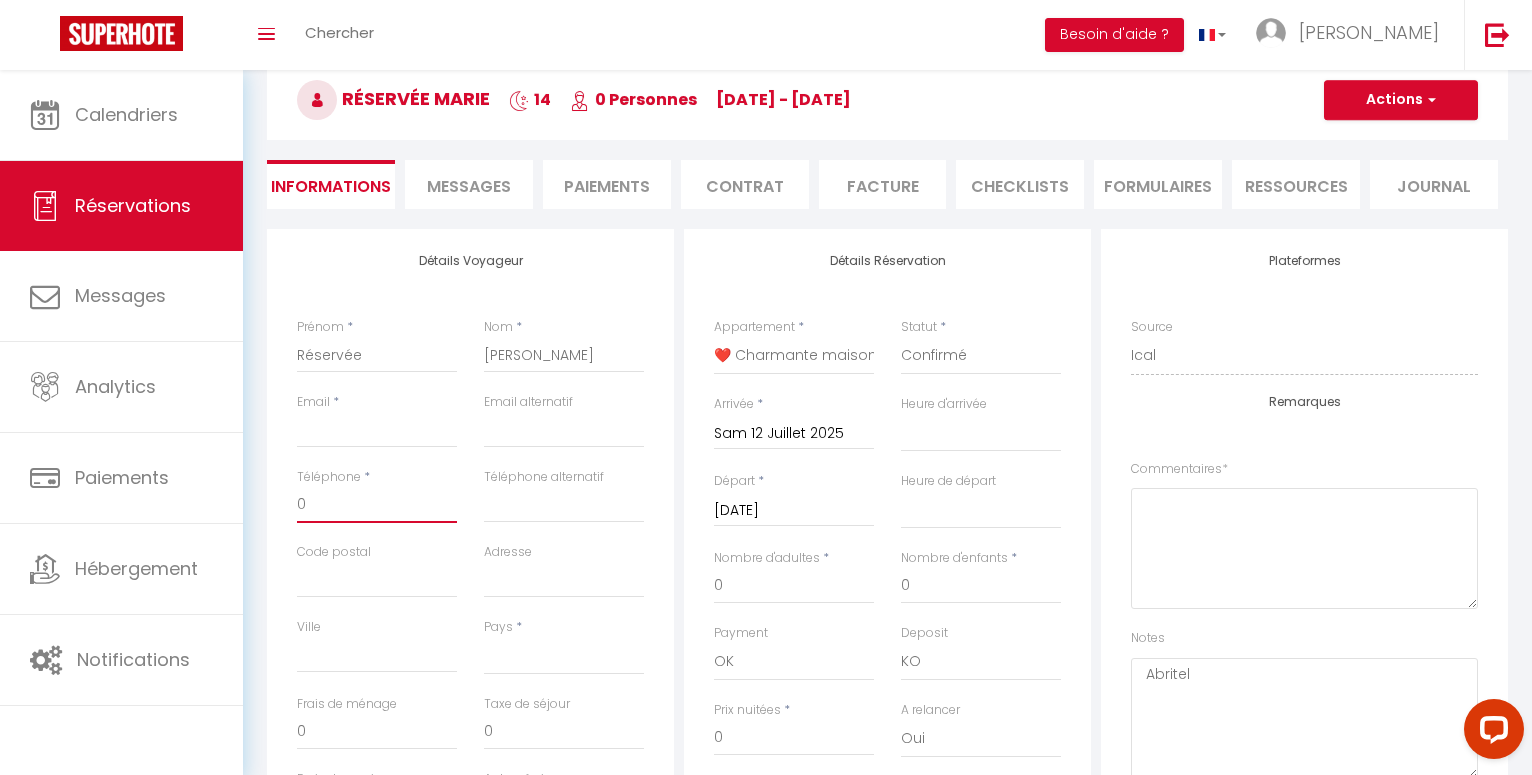 select 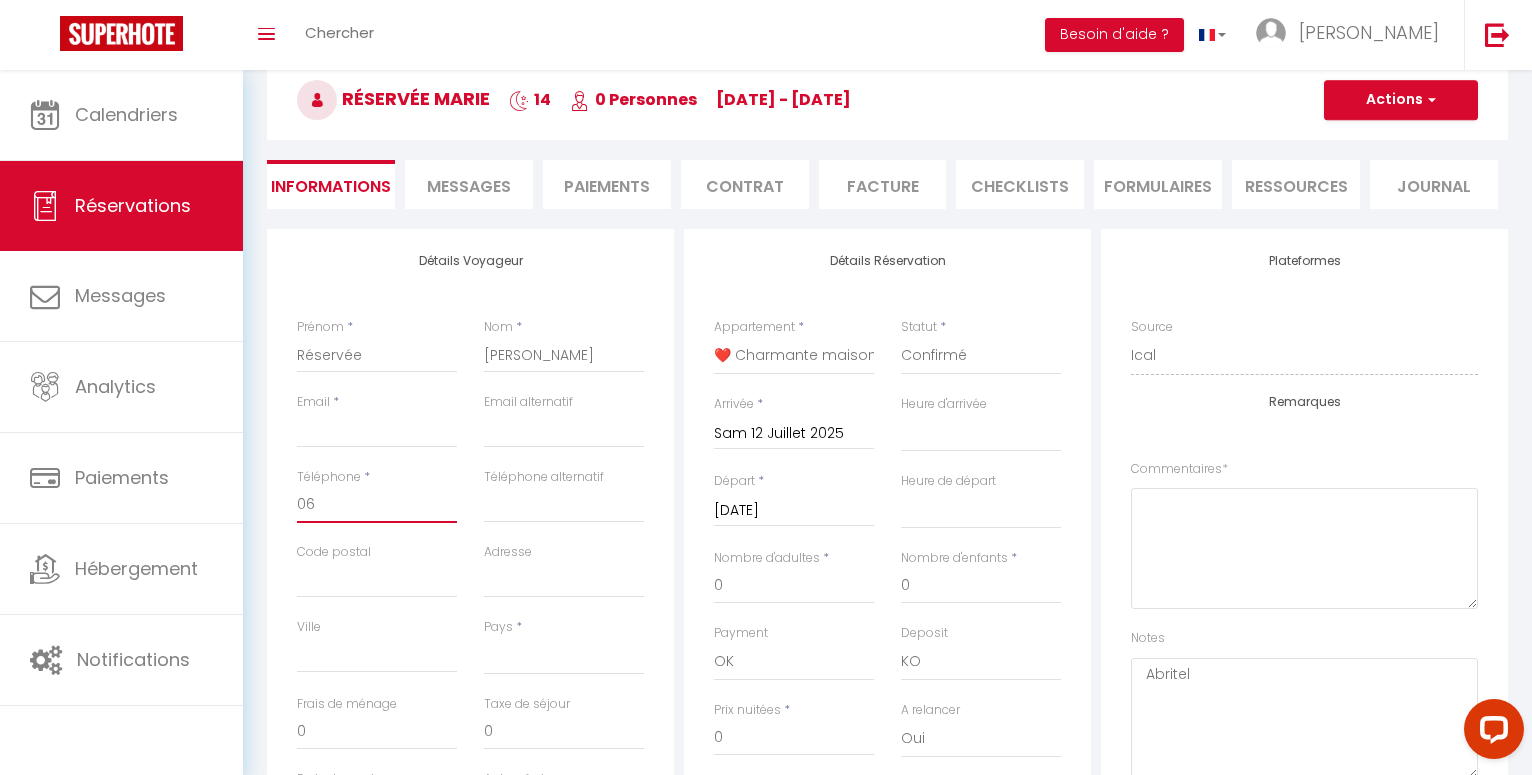 select 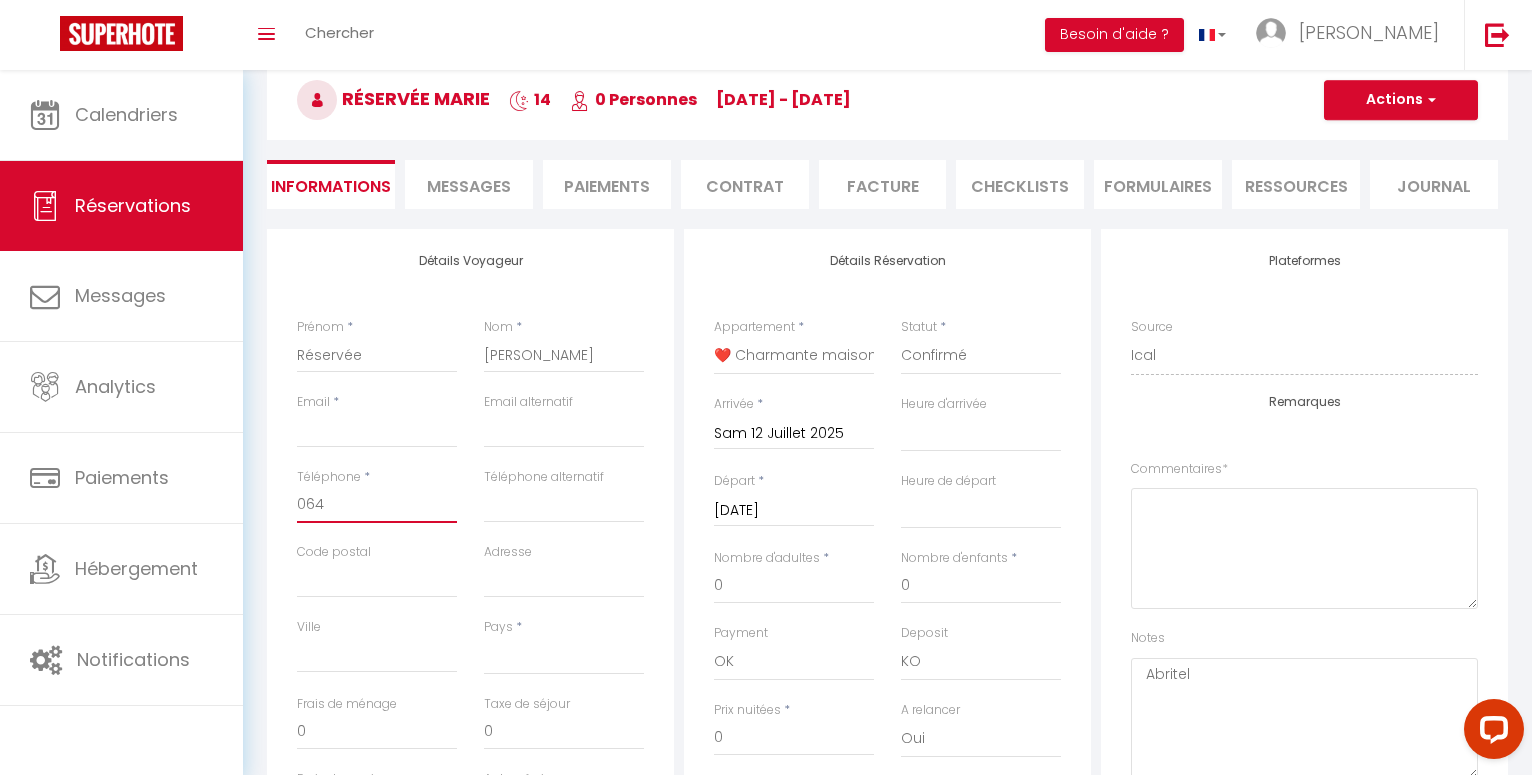 select 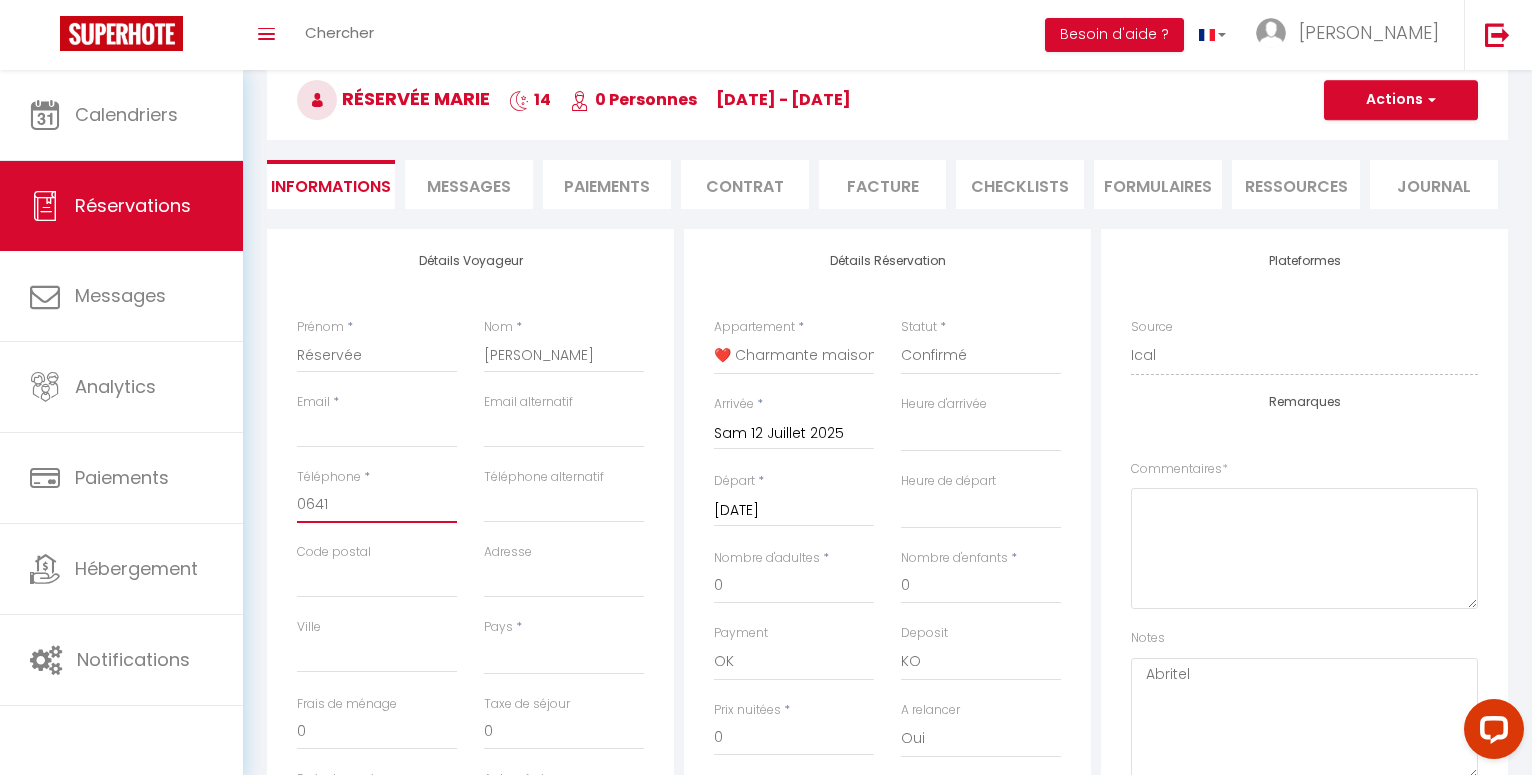 select 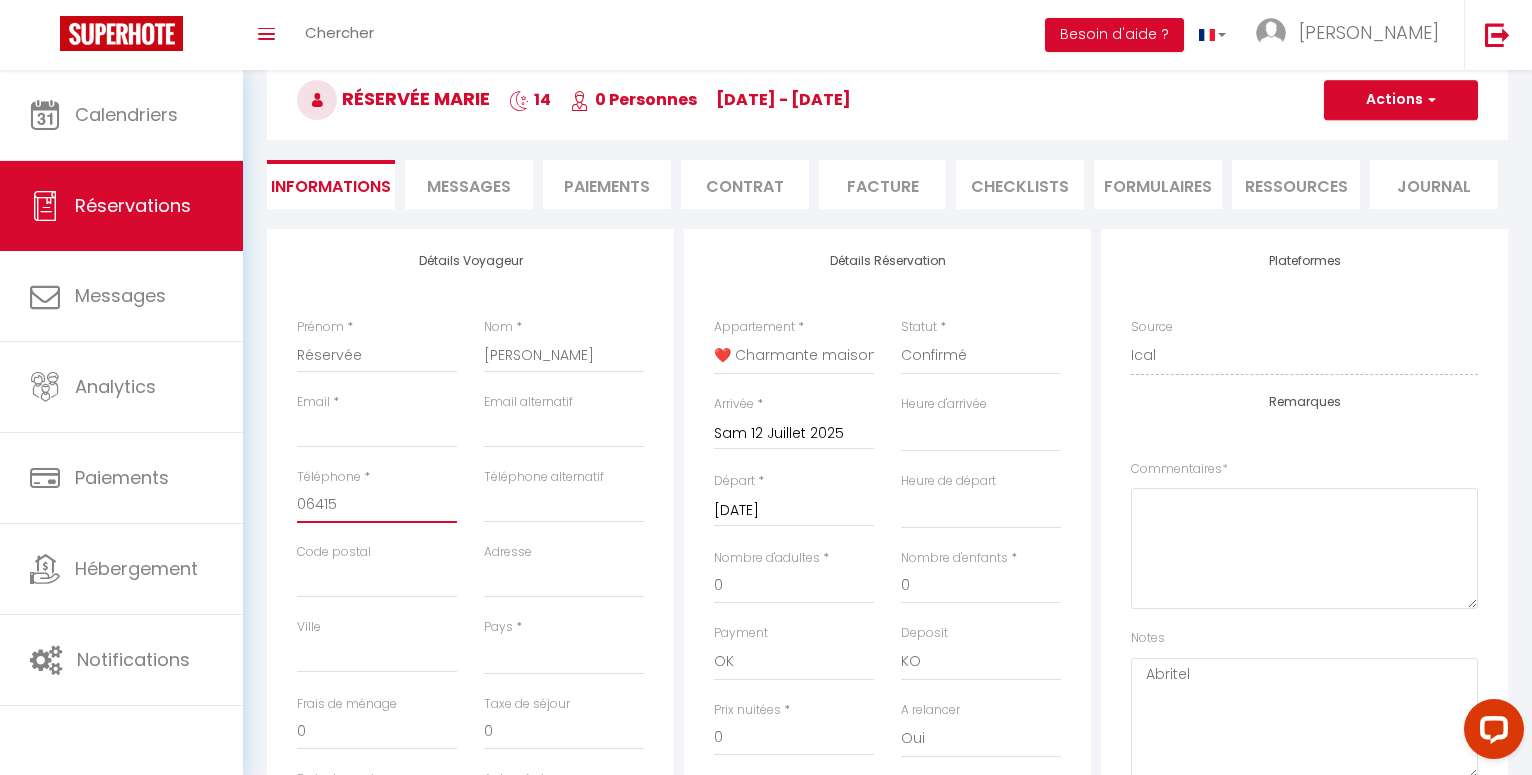 select 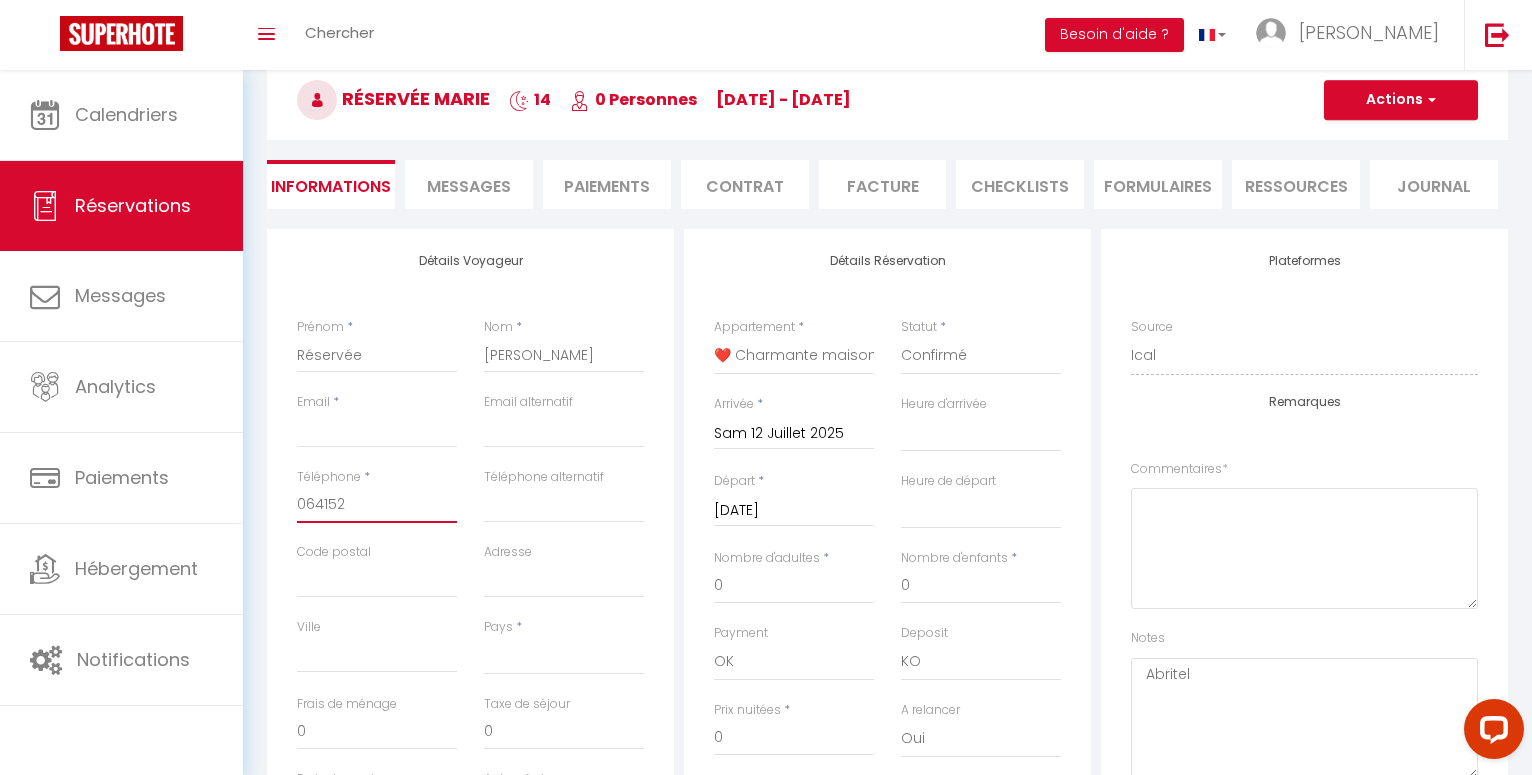 select 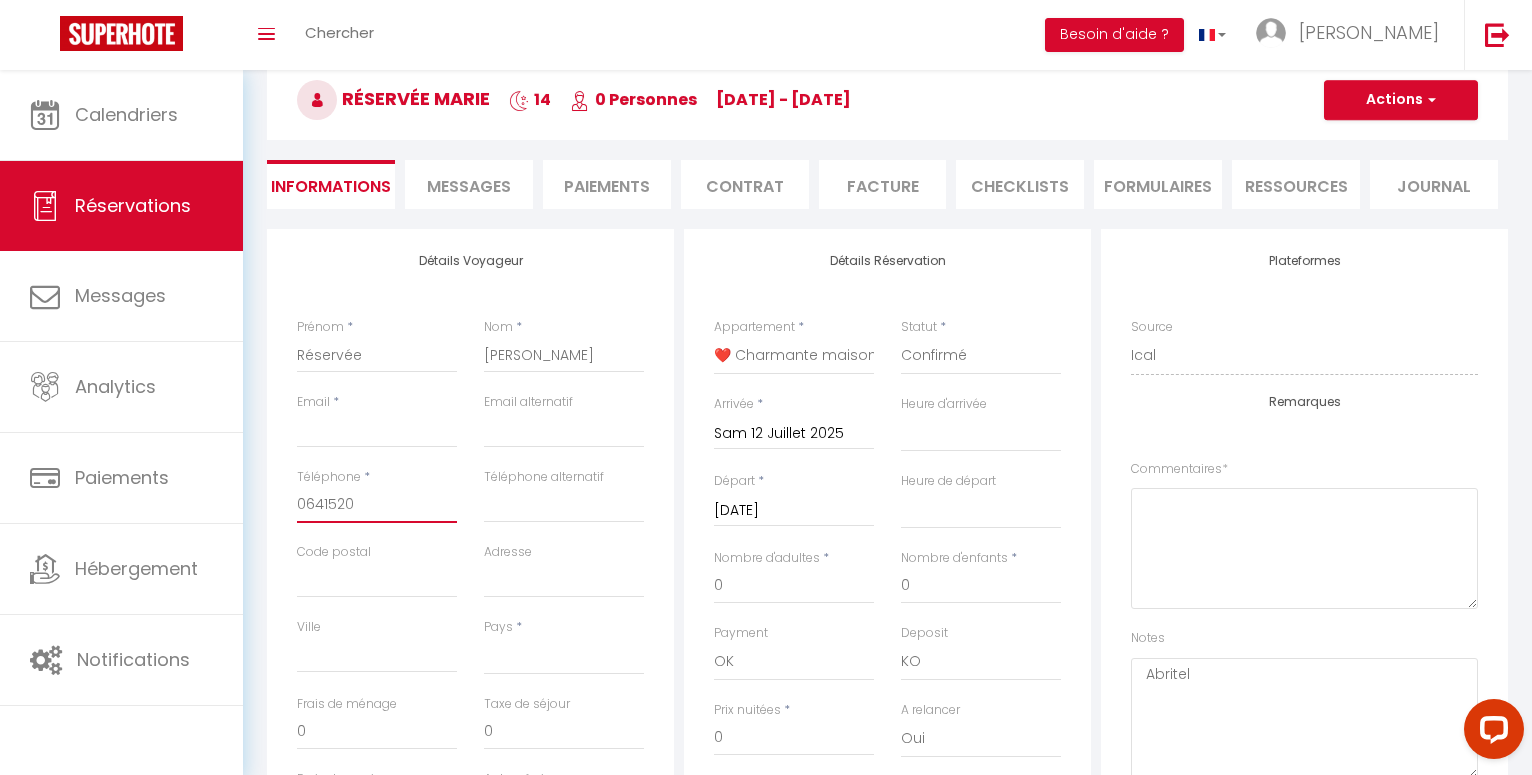 select 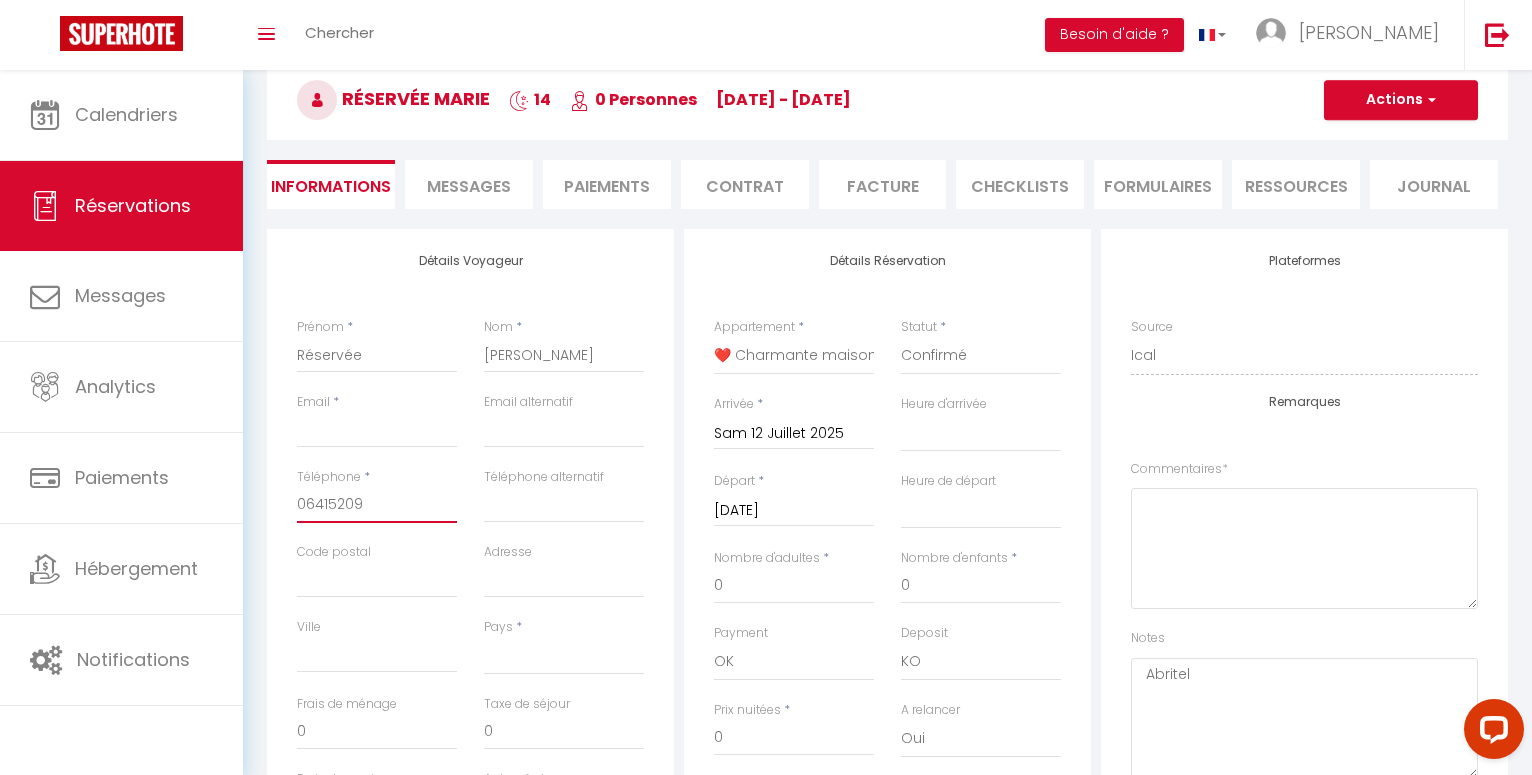 select 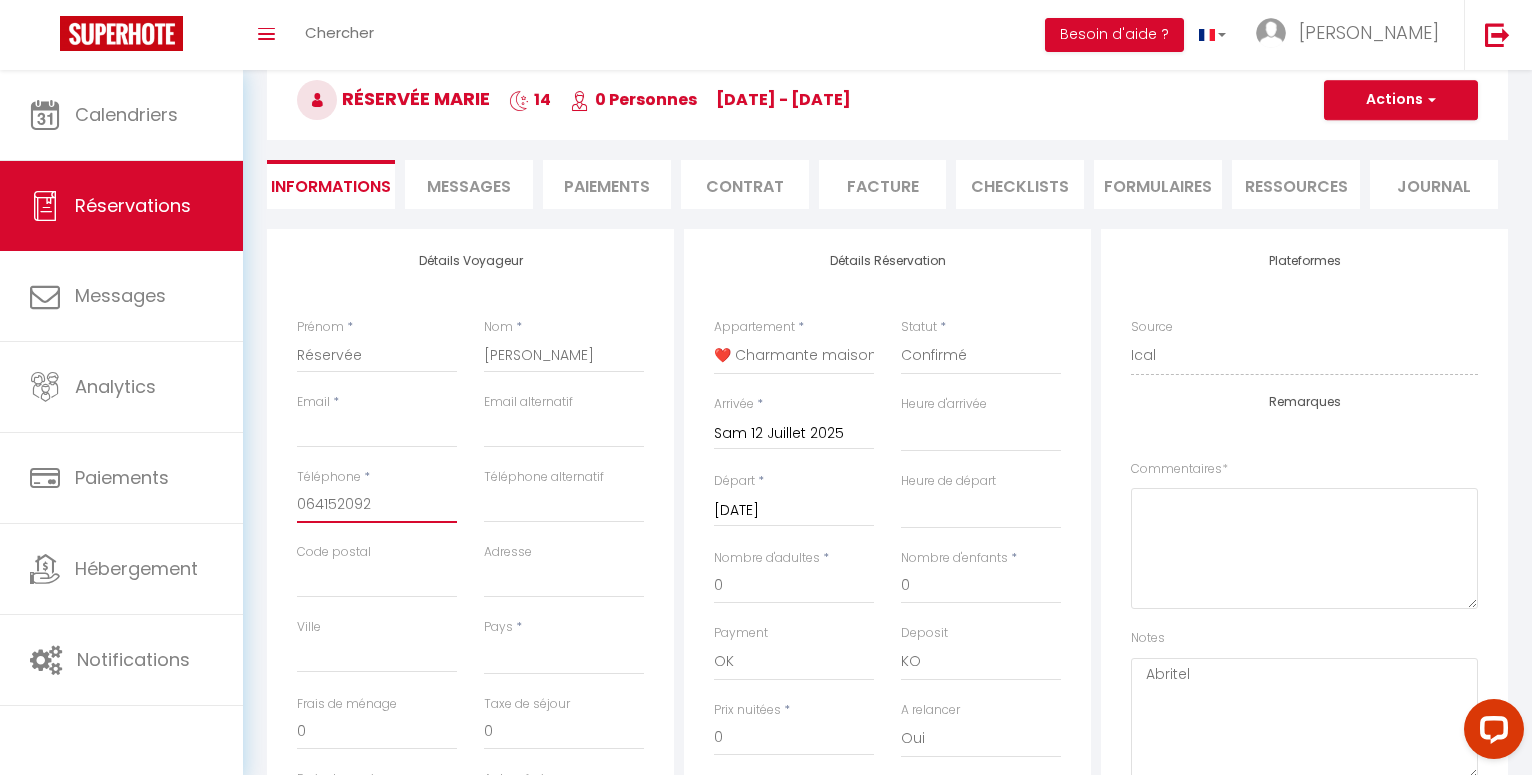 type on "0641520925" 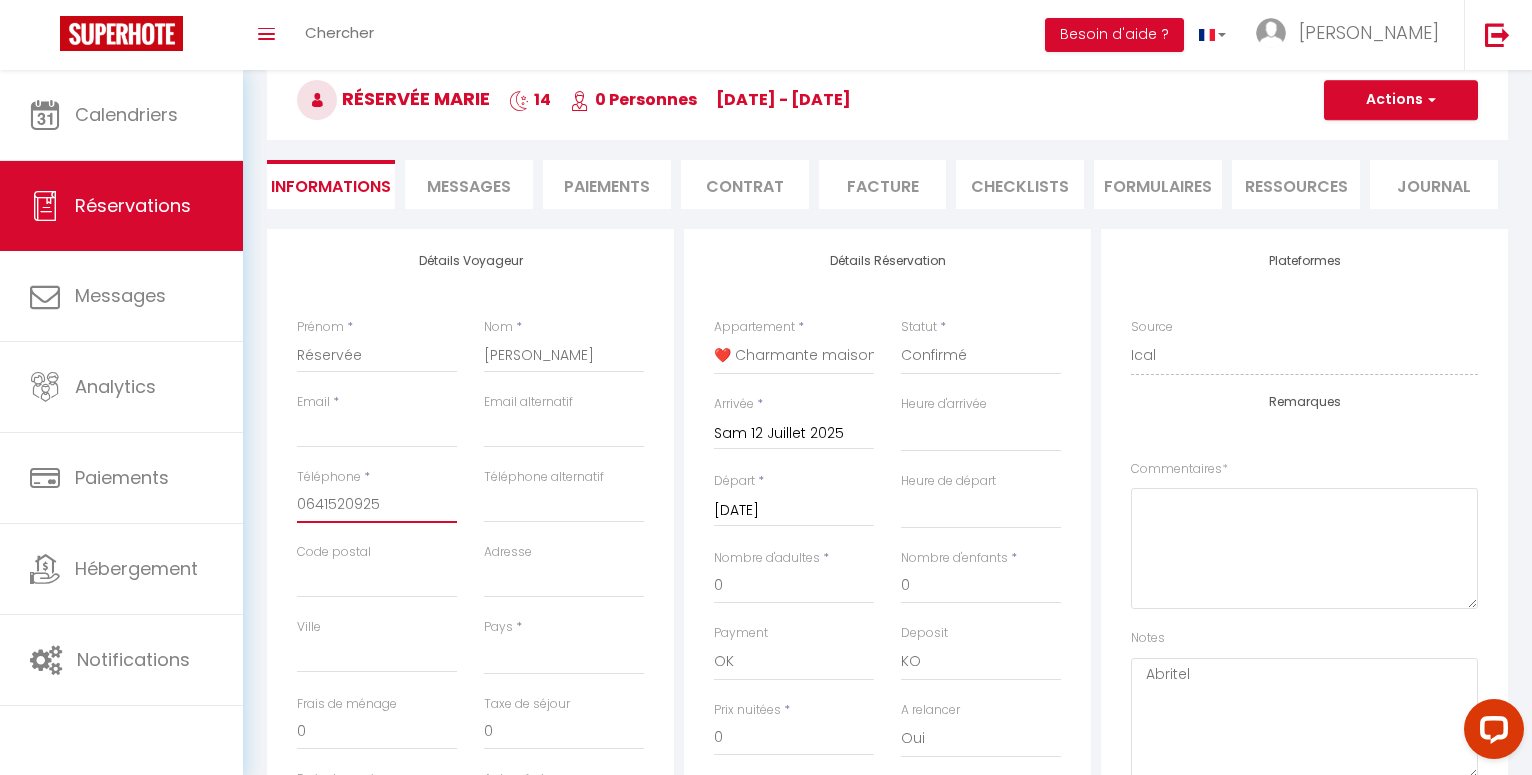 select 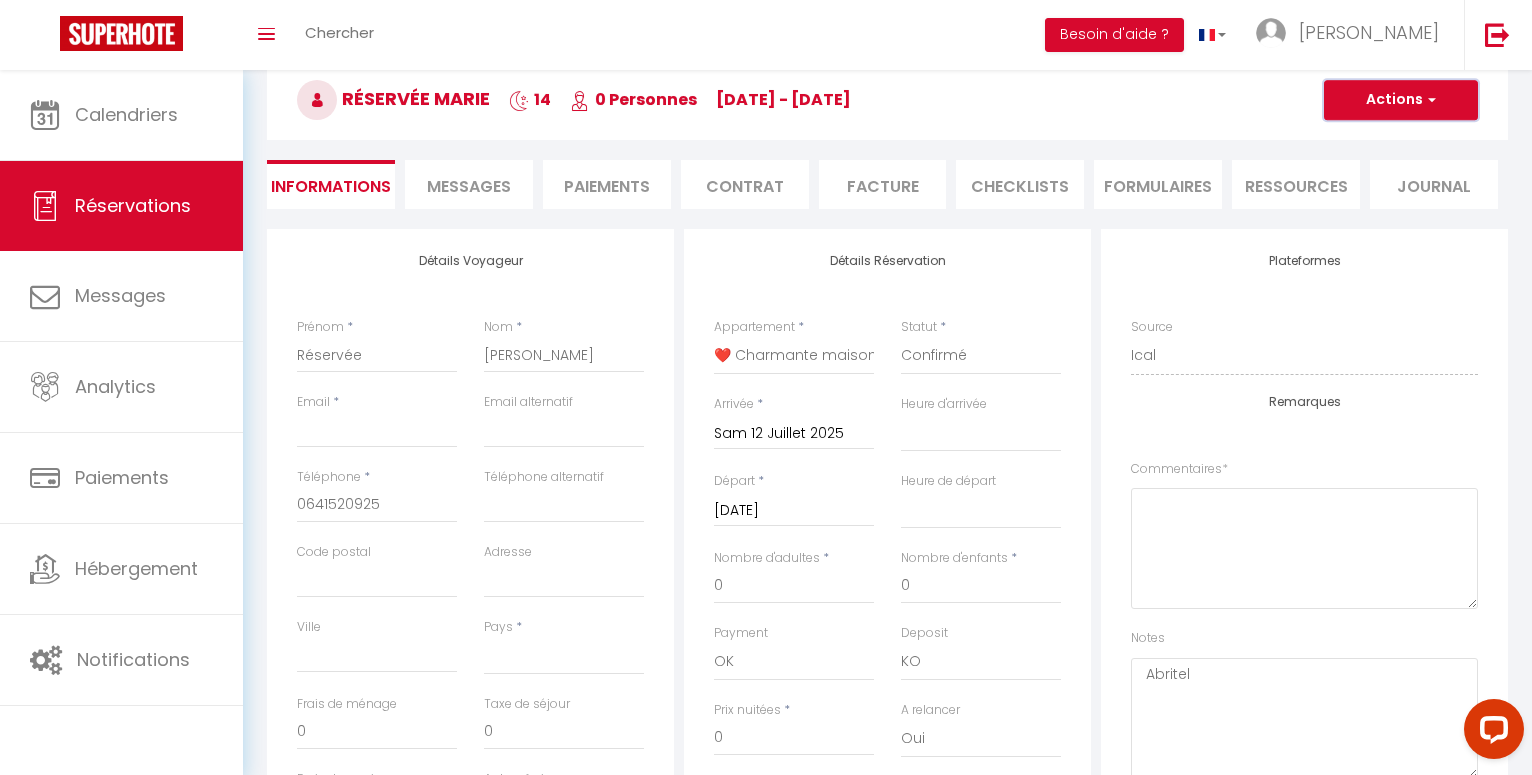 click at bounding box center [1429, 100] 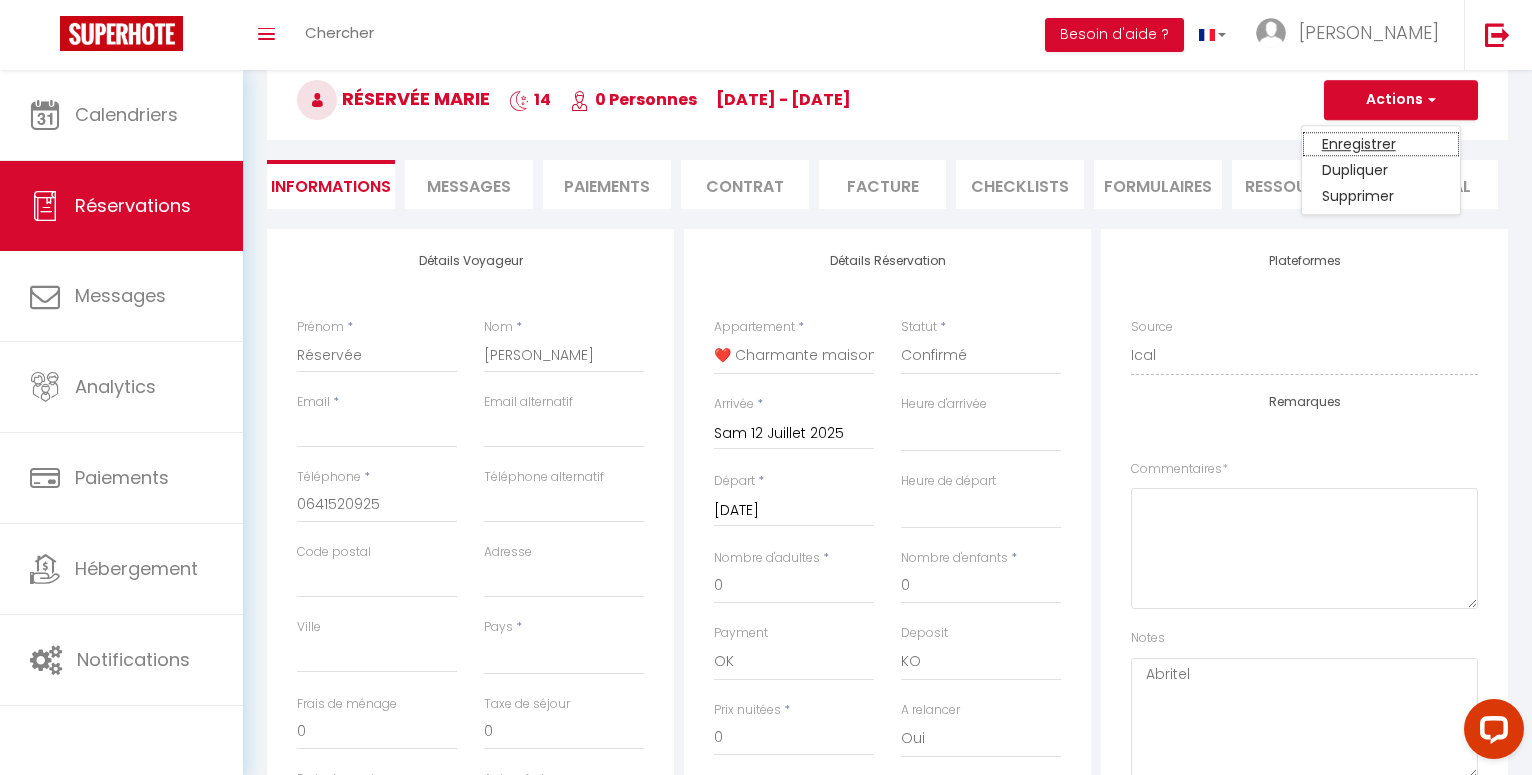 click on "Enregistrer" at bounding box center (1381, 144) 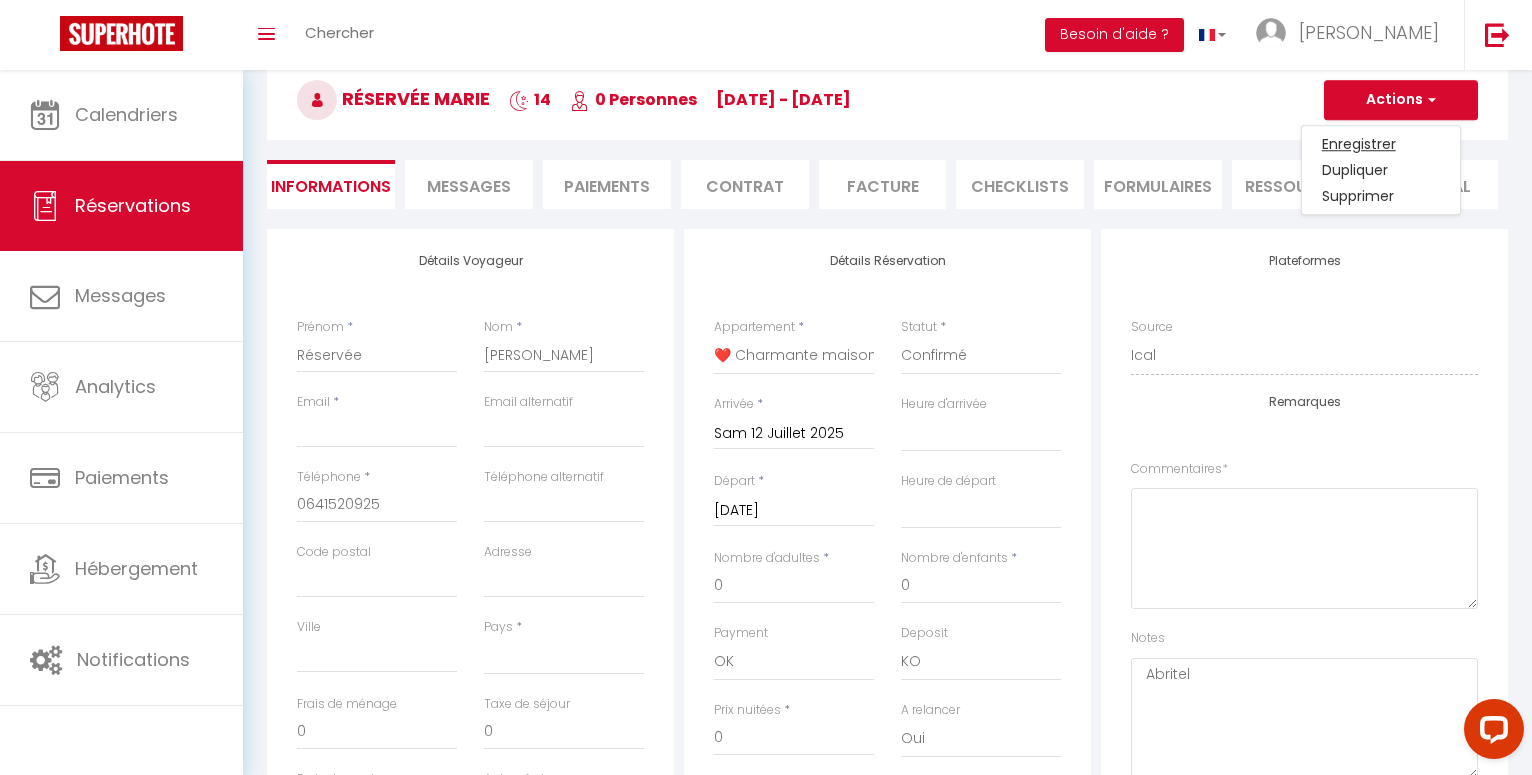 select 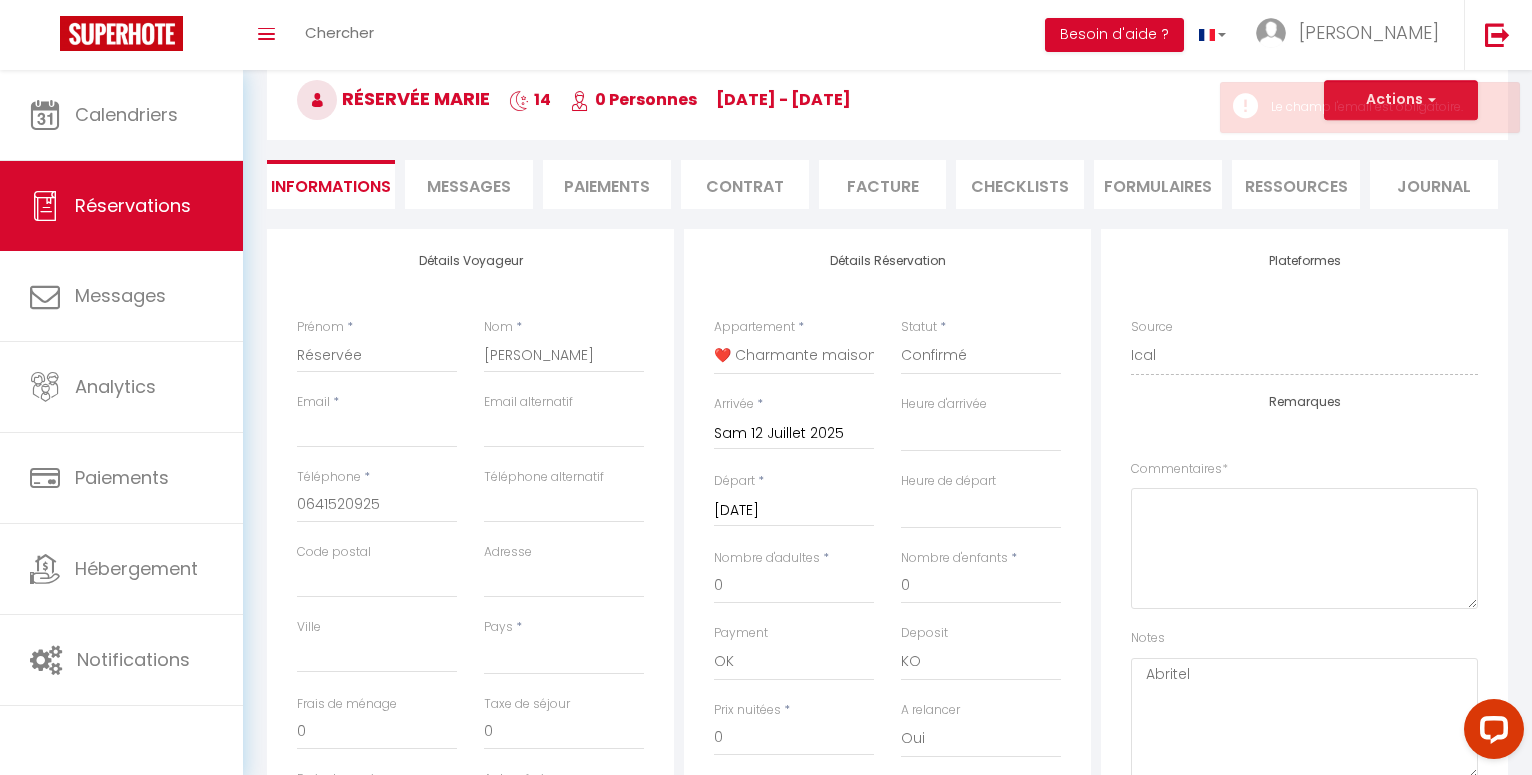 scroll, scrollTop: 70, scrollLeft: 0, axis: vertical 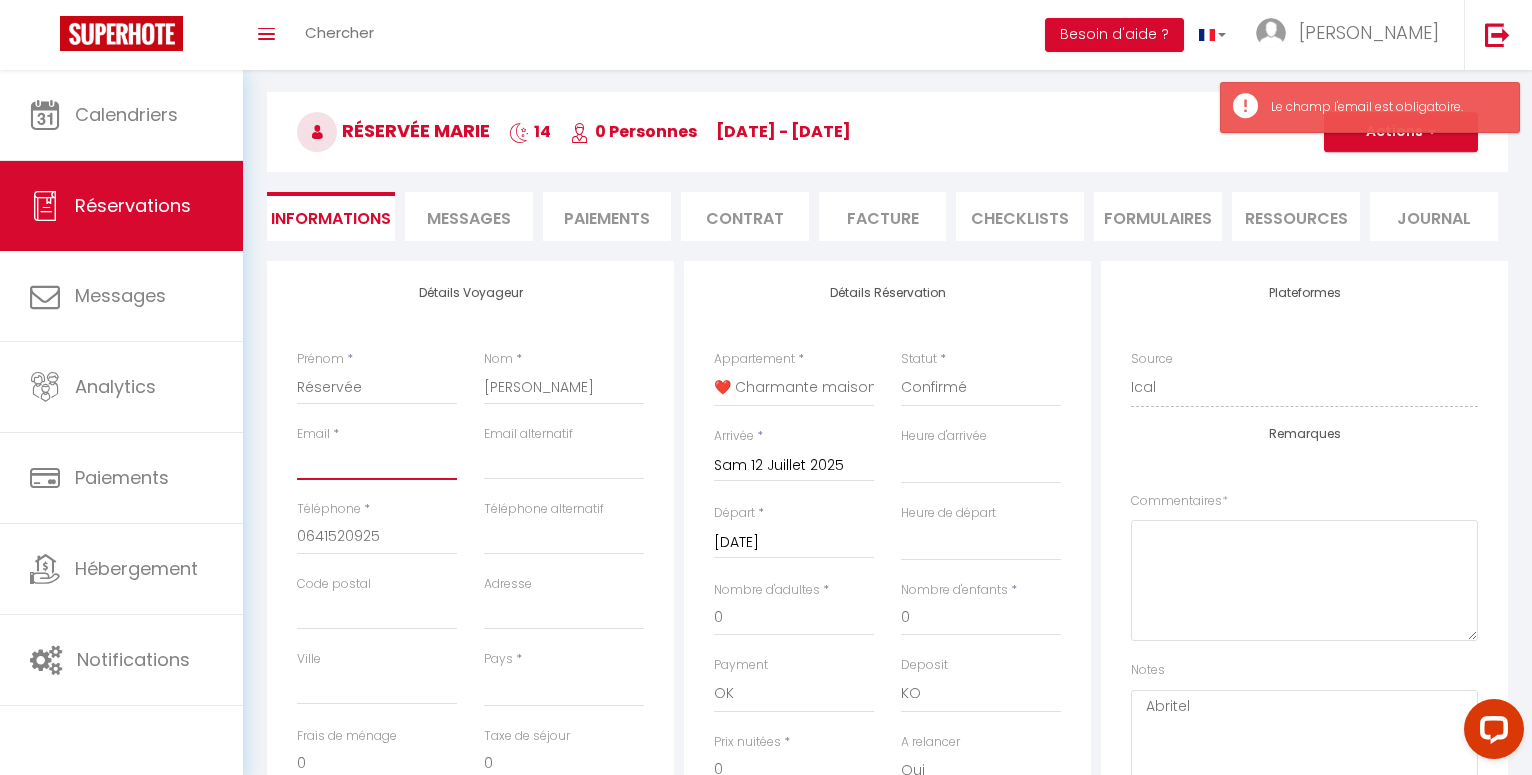 click on "Email client" at bounding box center (377, 462) 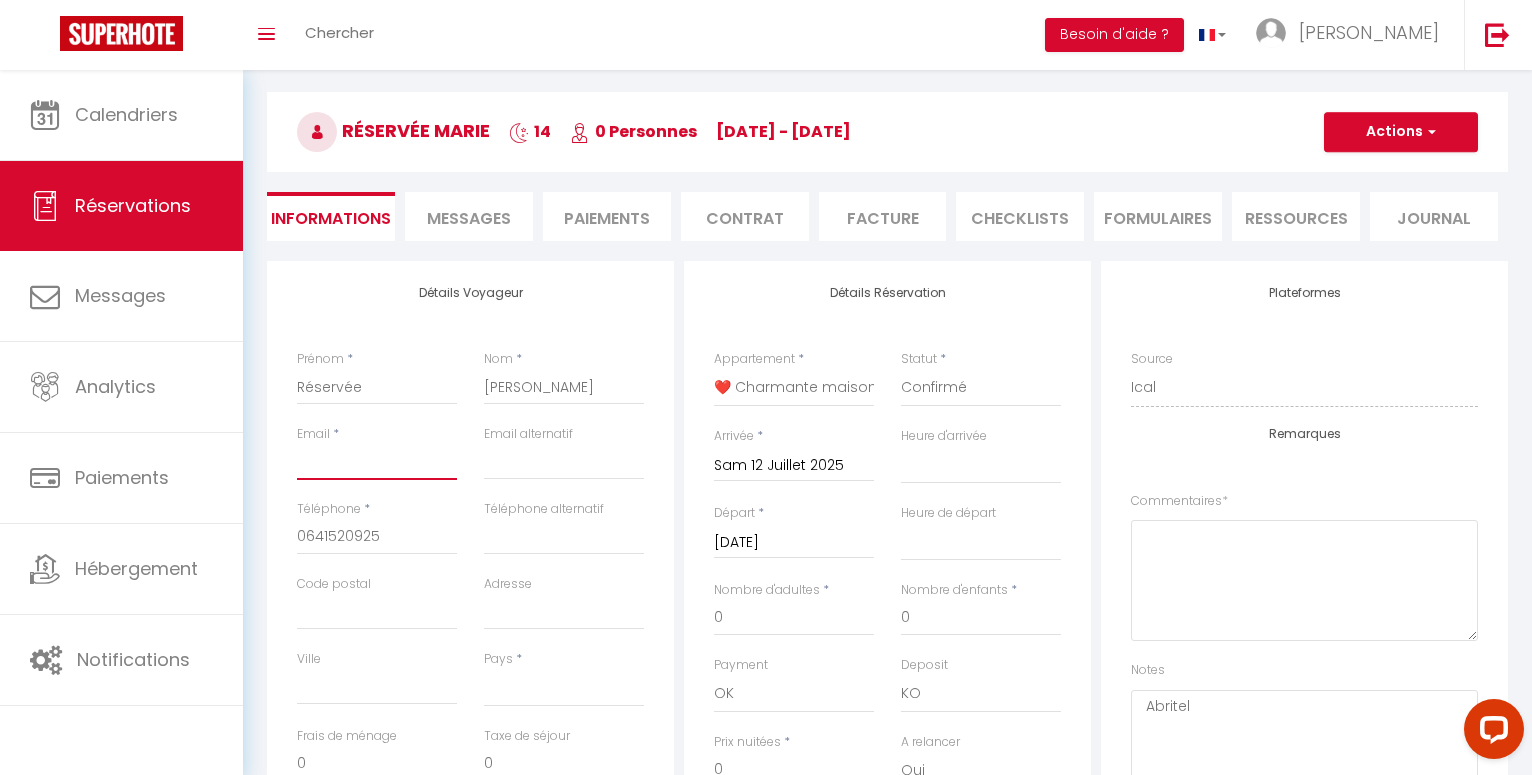 type on "d" 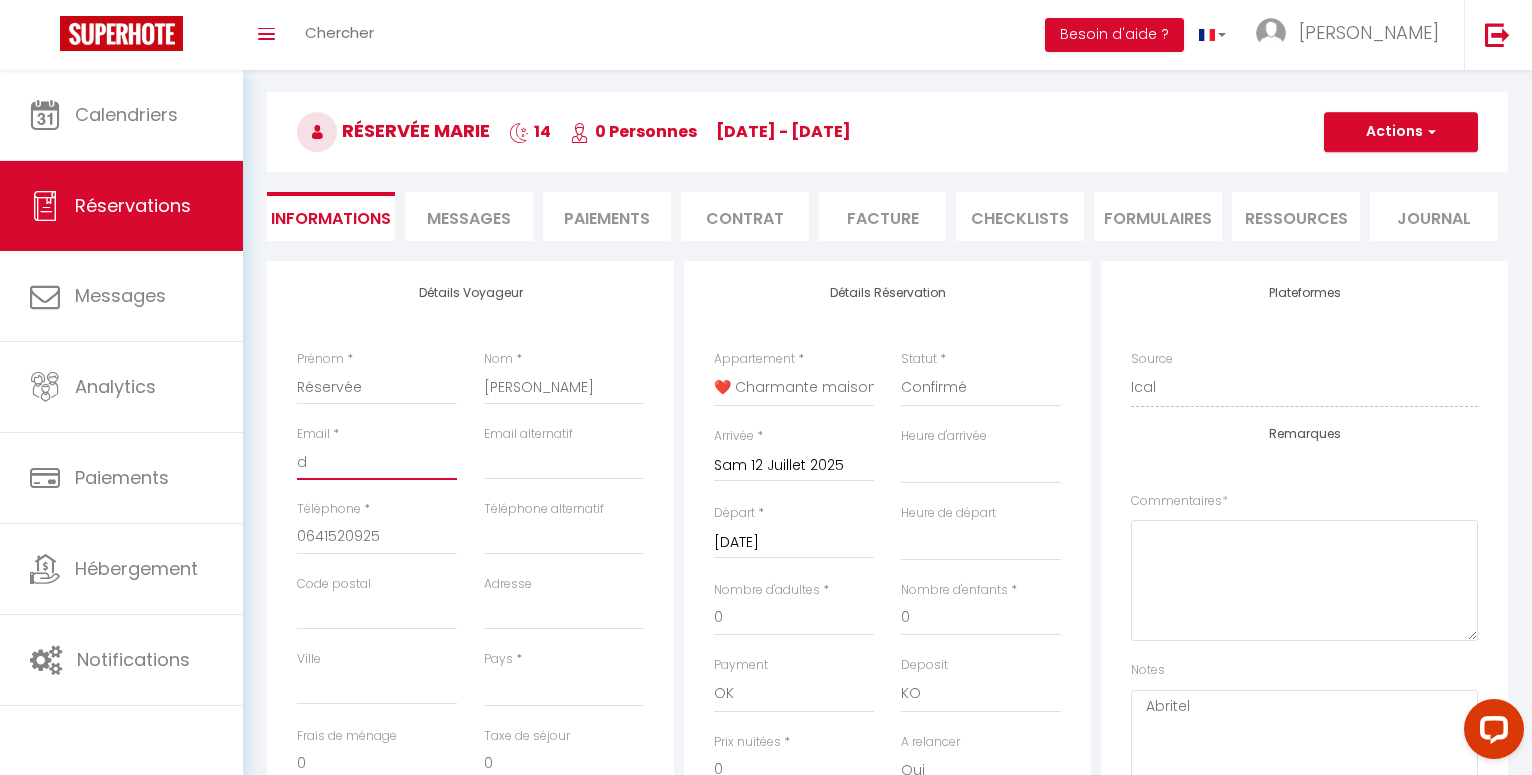 select 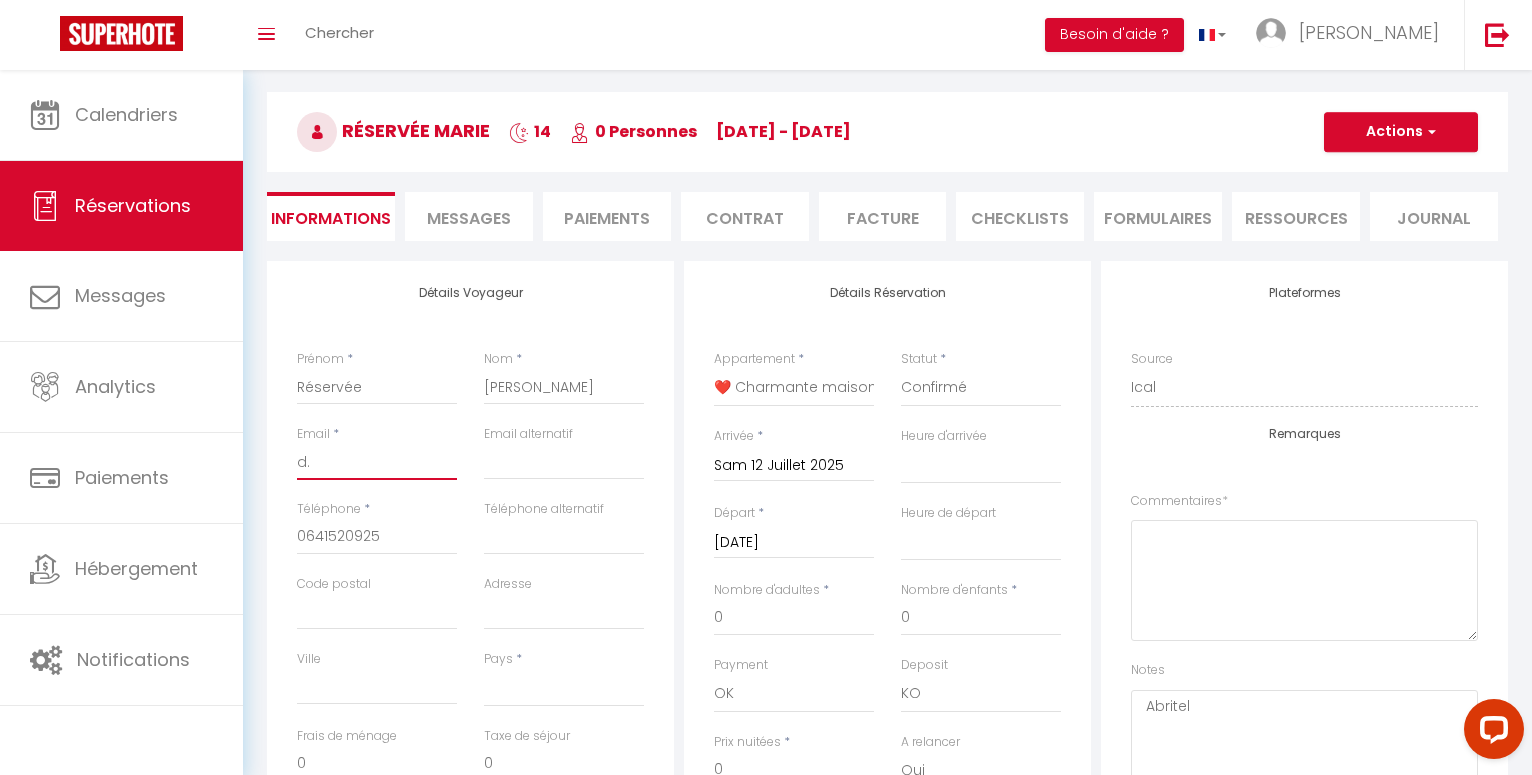 select 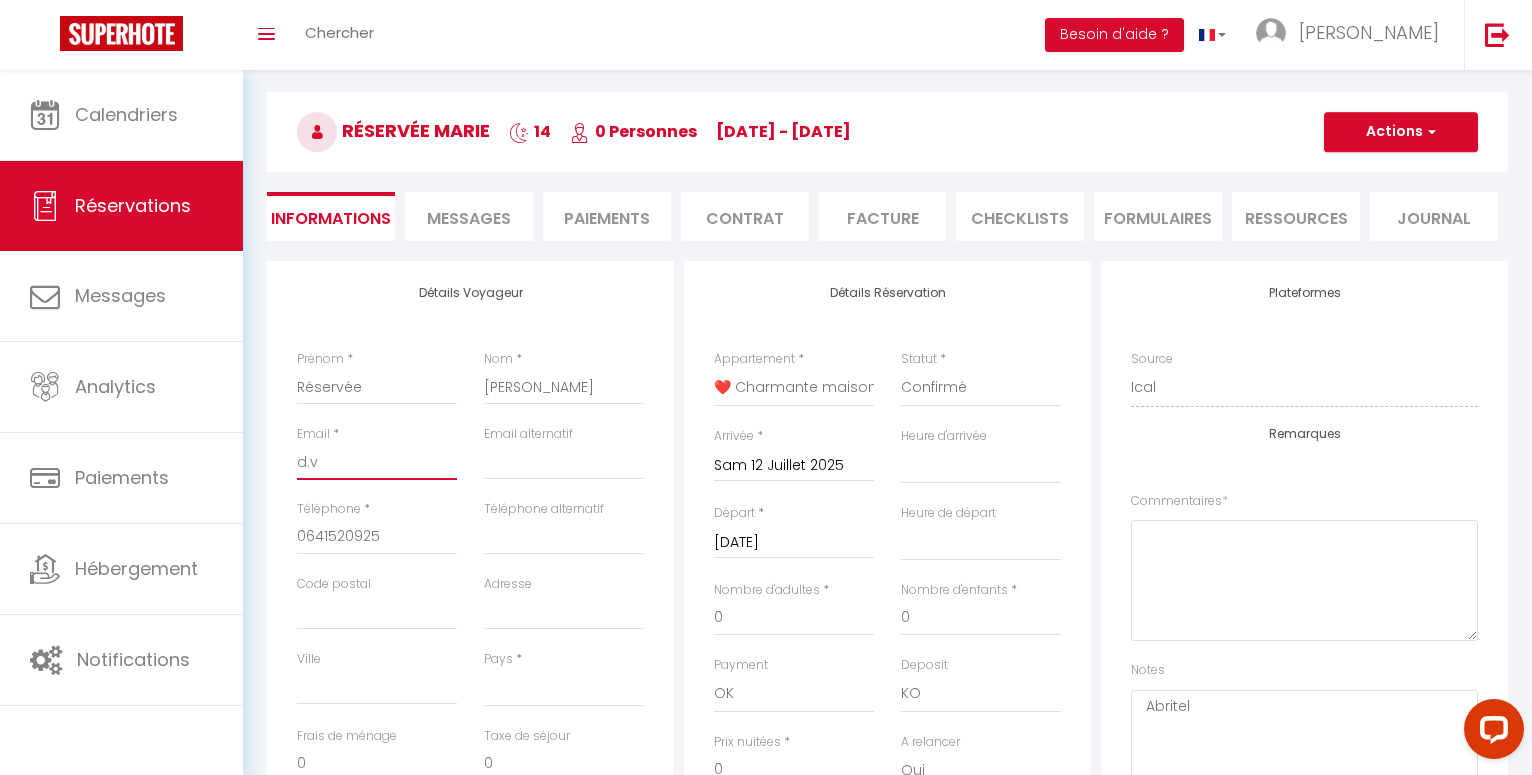 select 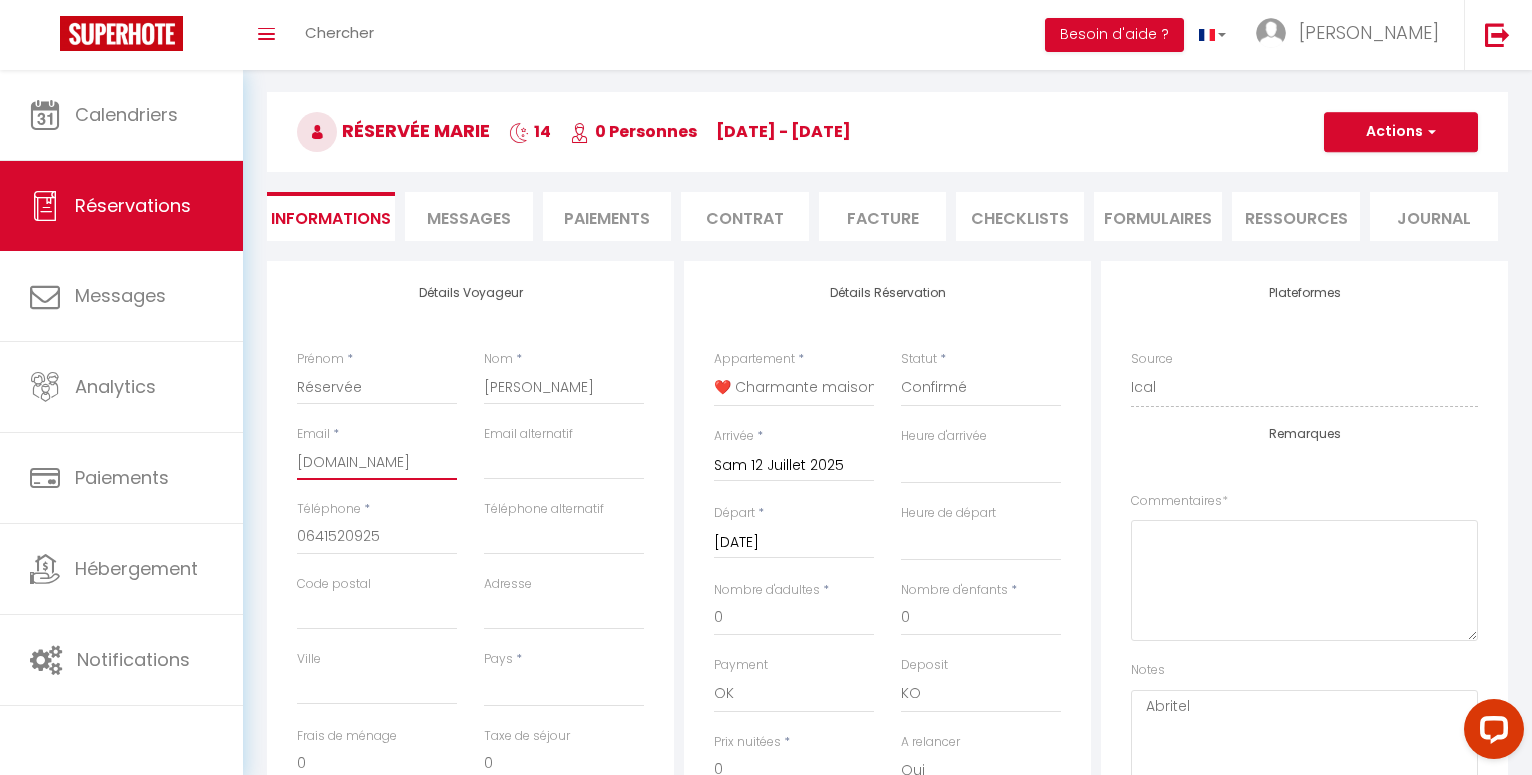 select 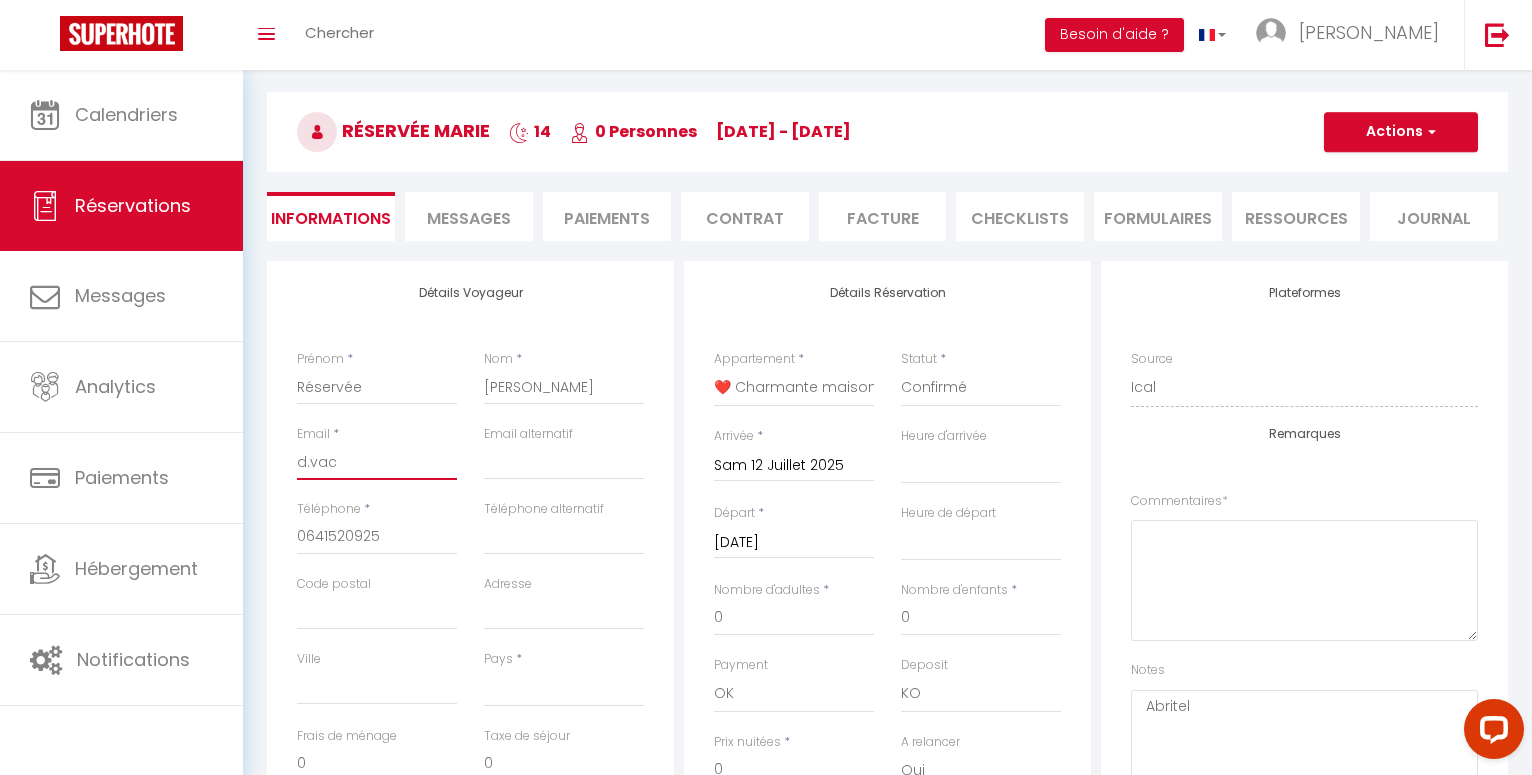 select 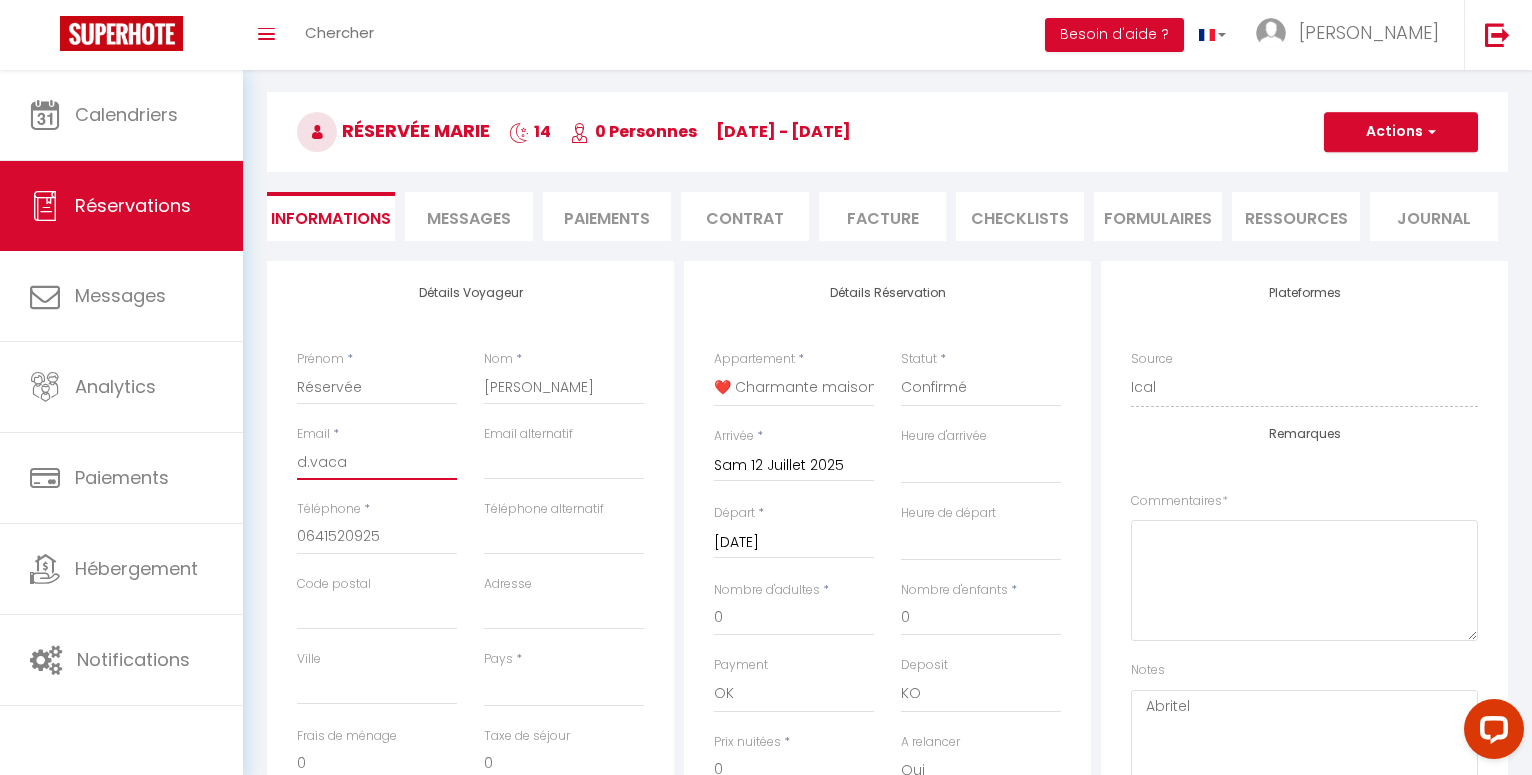 select 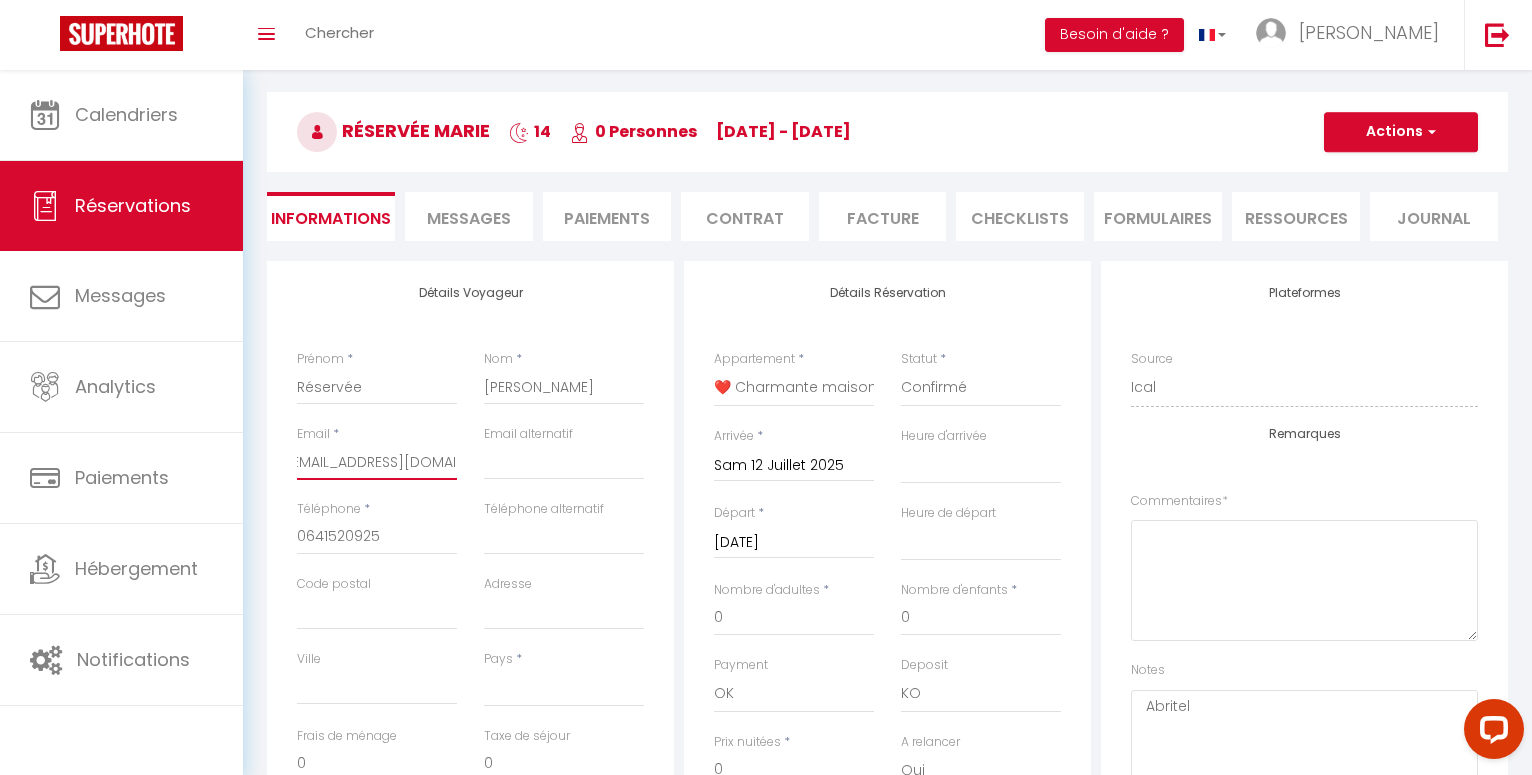scroll, scrollTop: 0, scrollLeft: 25, axis: horizontal 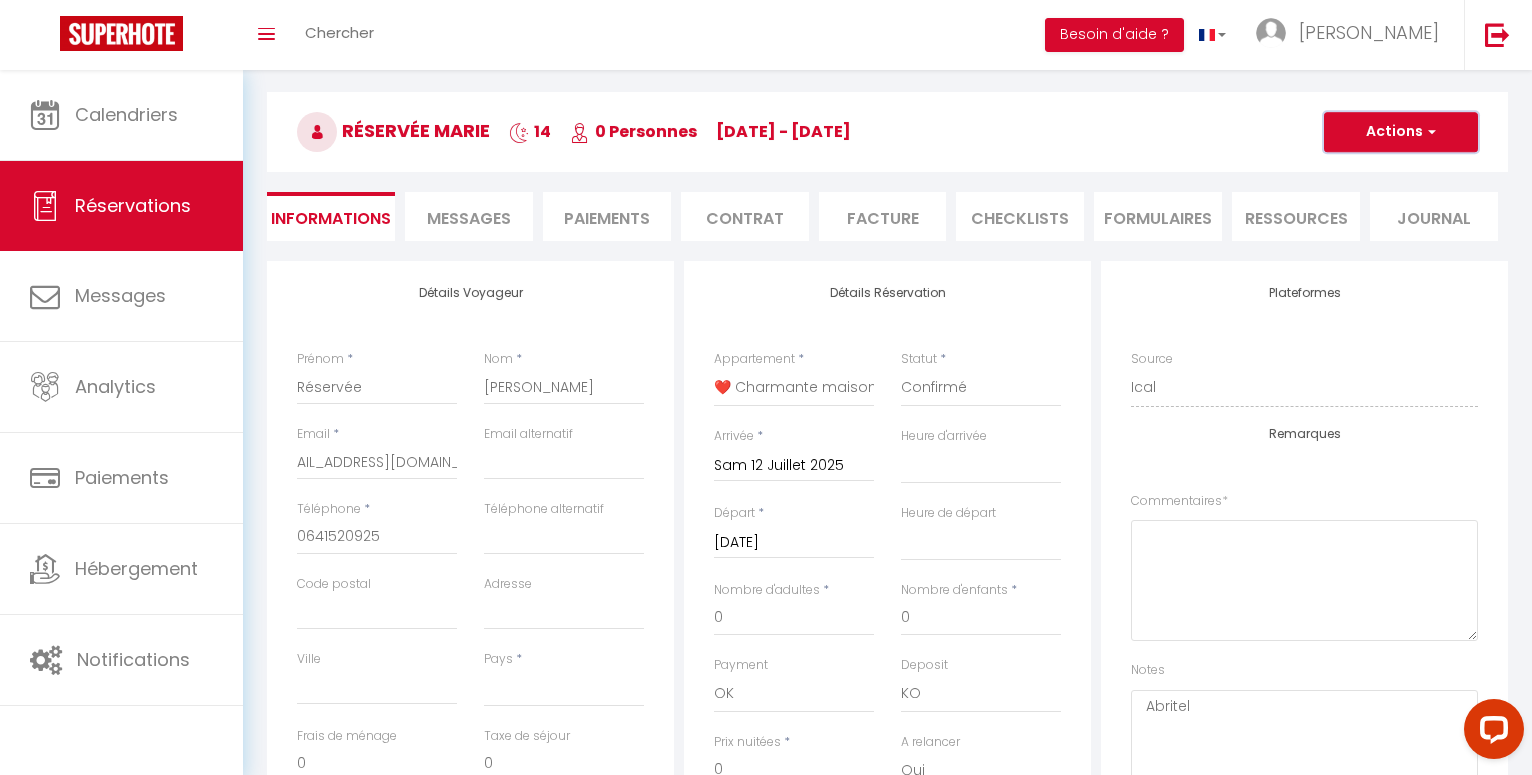click on "Actions" at bounding box center [1401, 132] 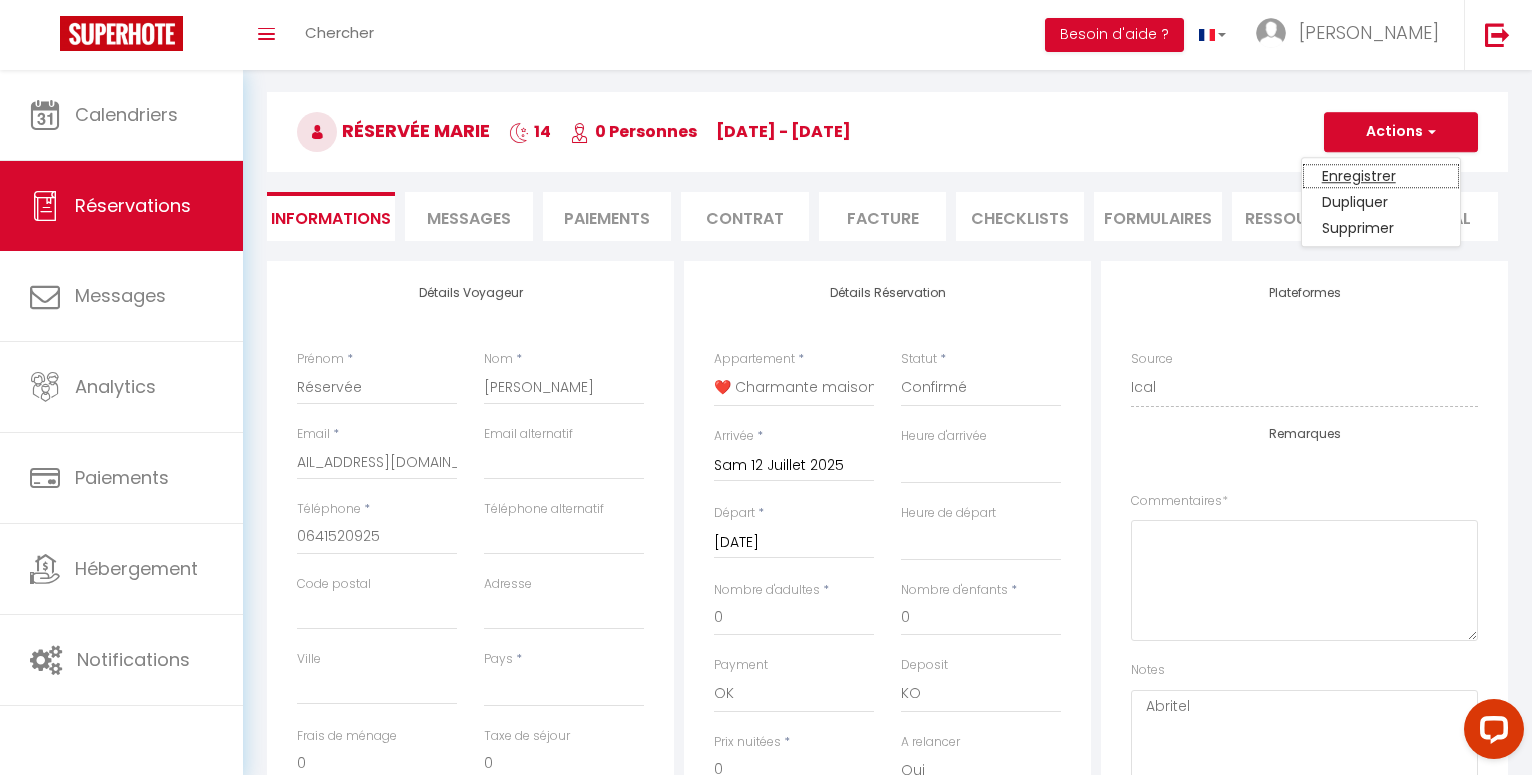 click on "Enregistrer" at bounding box center (1381, 176) 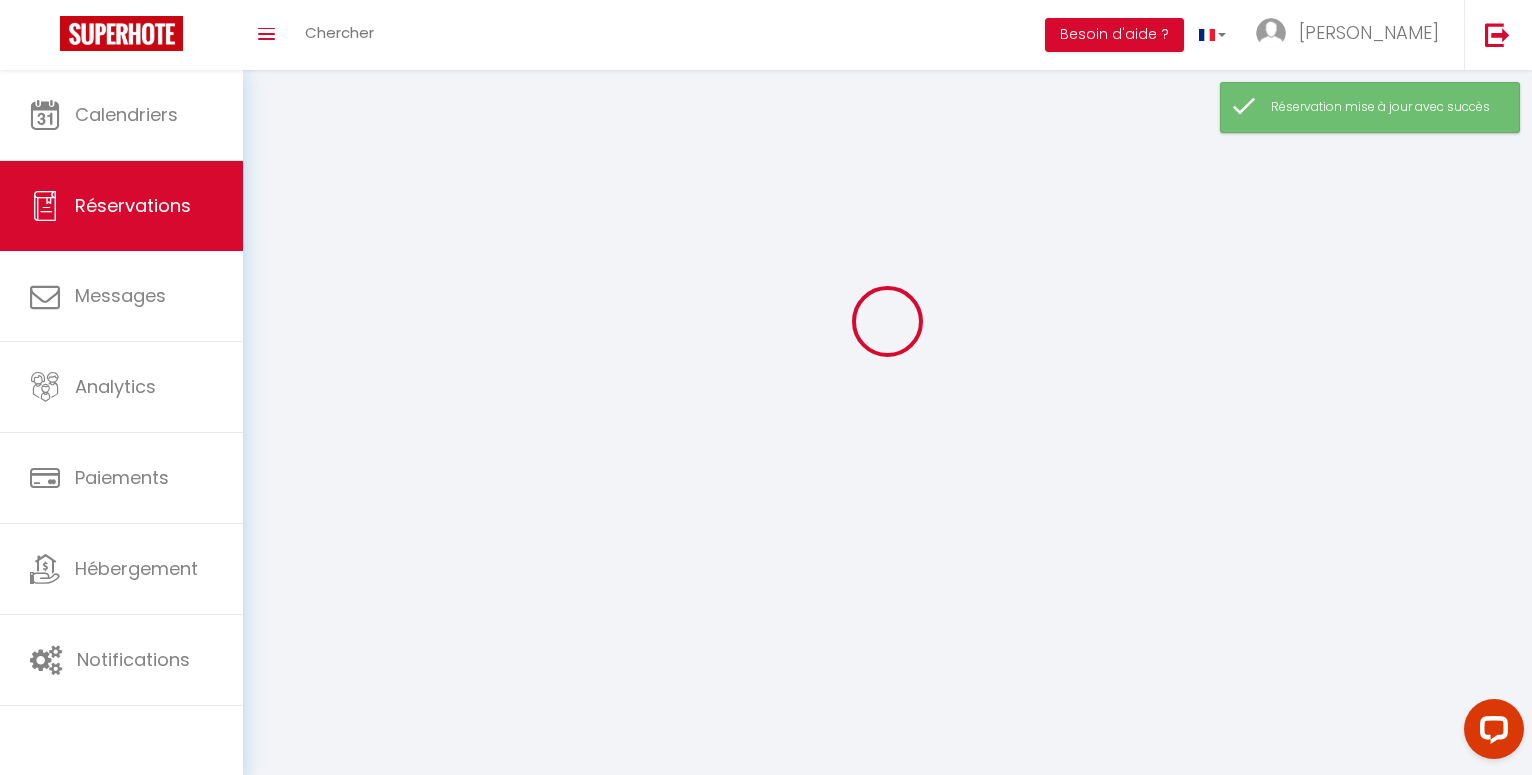 scroll, scrollTop: 0, scrollLeft: 0, axis: both 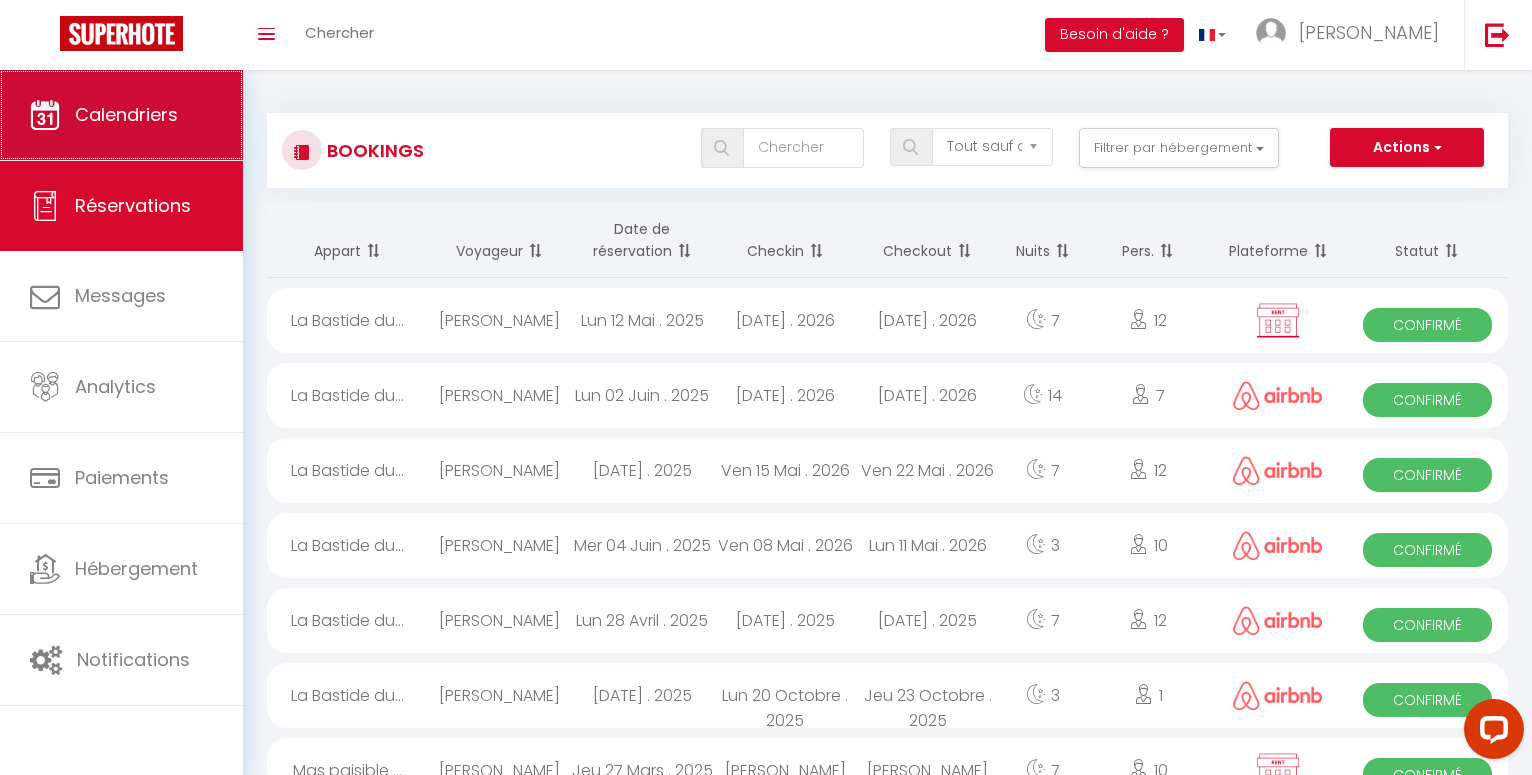 click on "Calendriers" at bounding box center [126, 114] 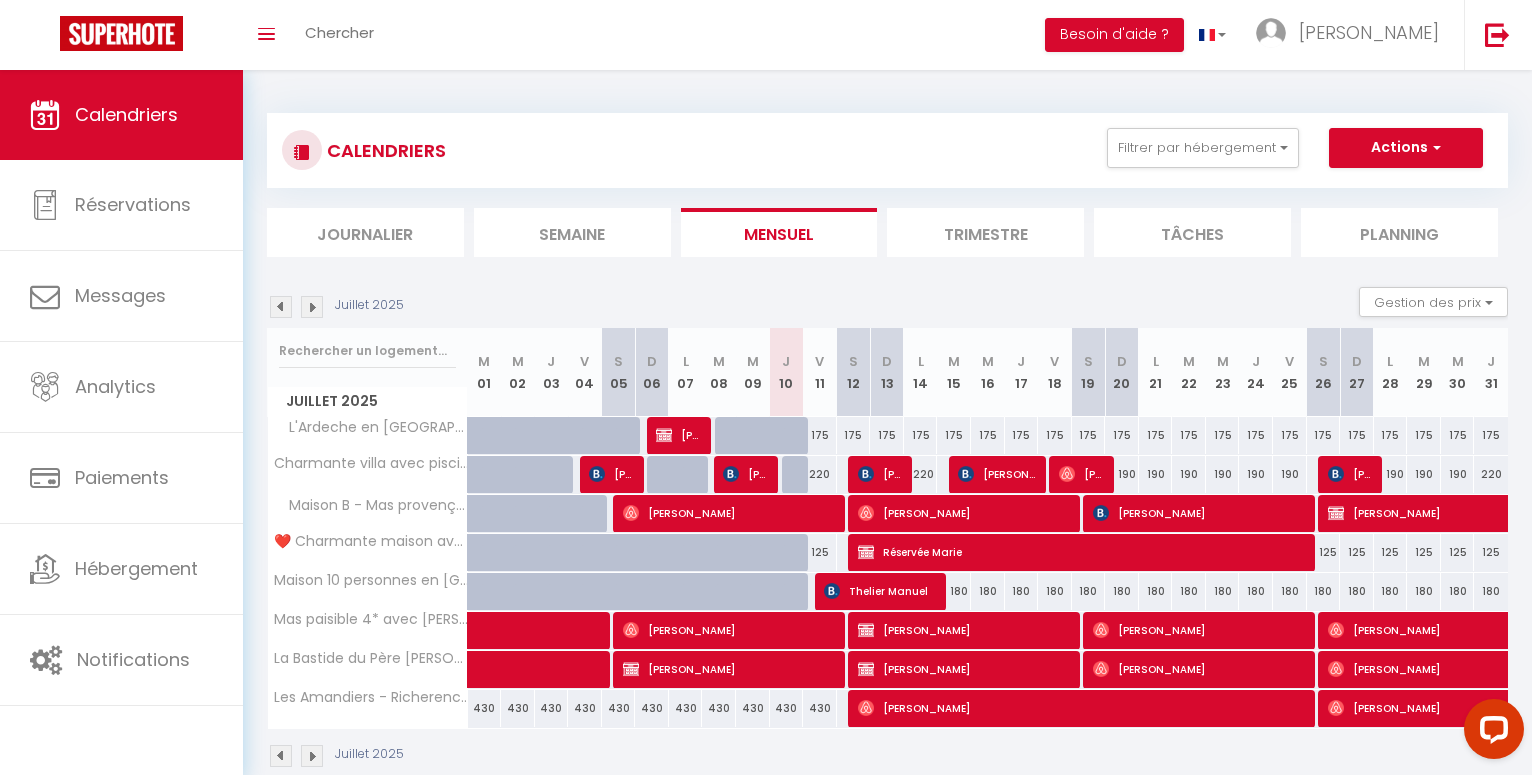 click on "Réservée Marie" at bounding box center (1084, 552) 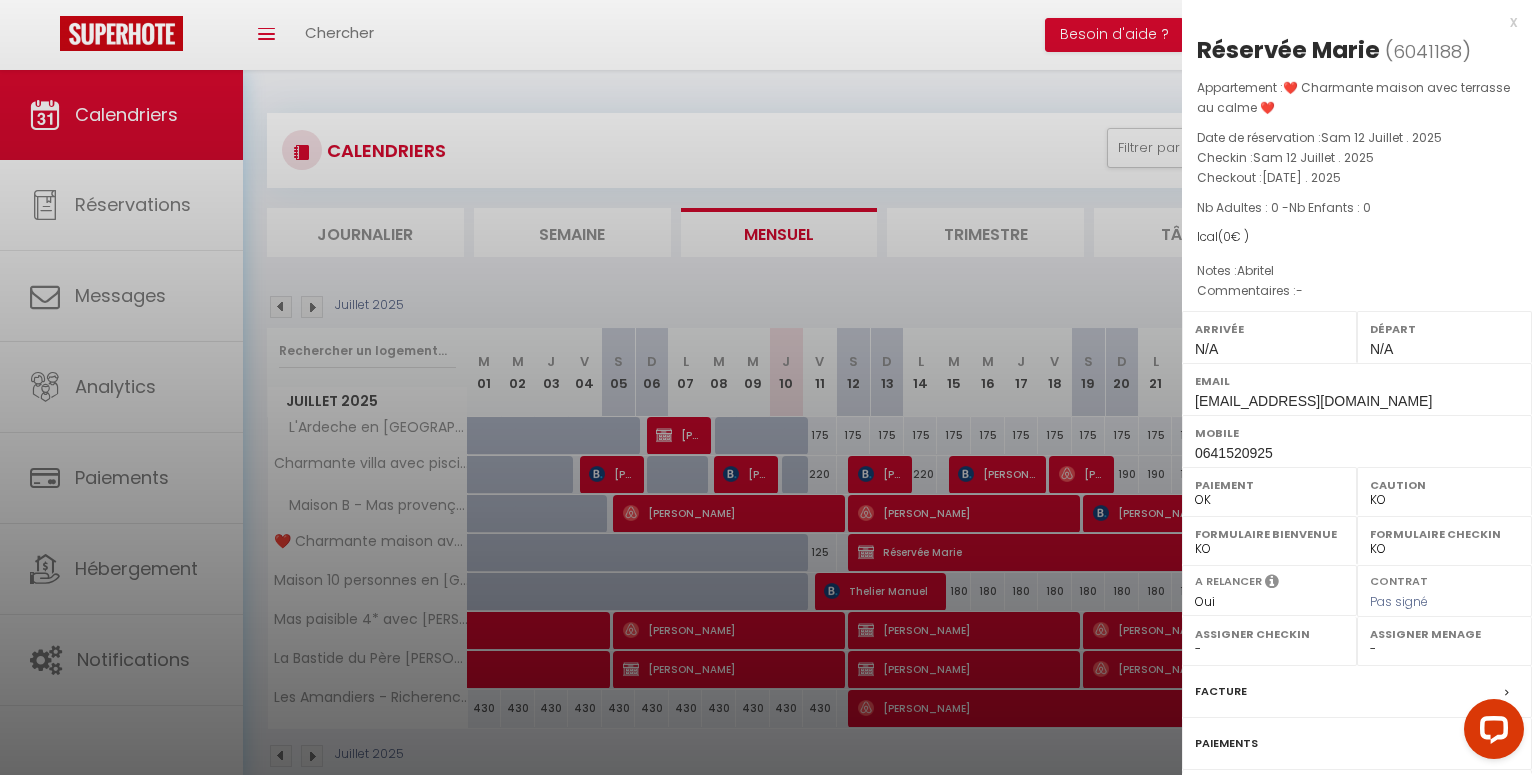 scroll, scrollTop: 158, scrollLeft: 0, axis: vertical 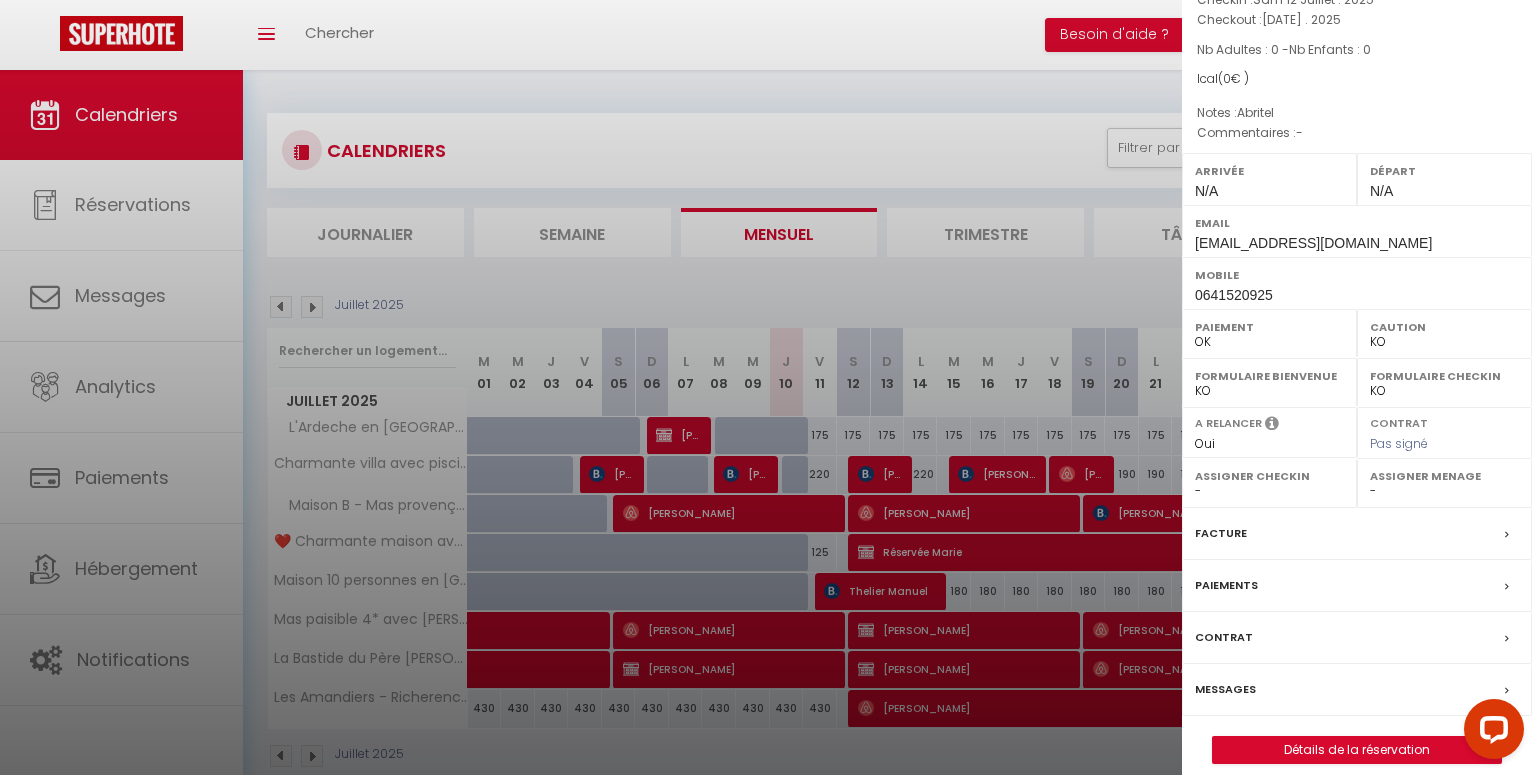 click on "Messages" at bounding box center [1225, 689] 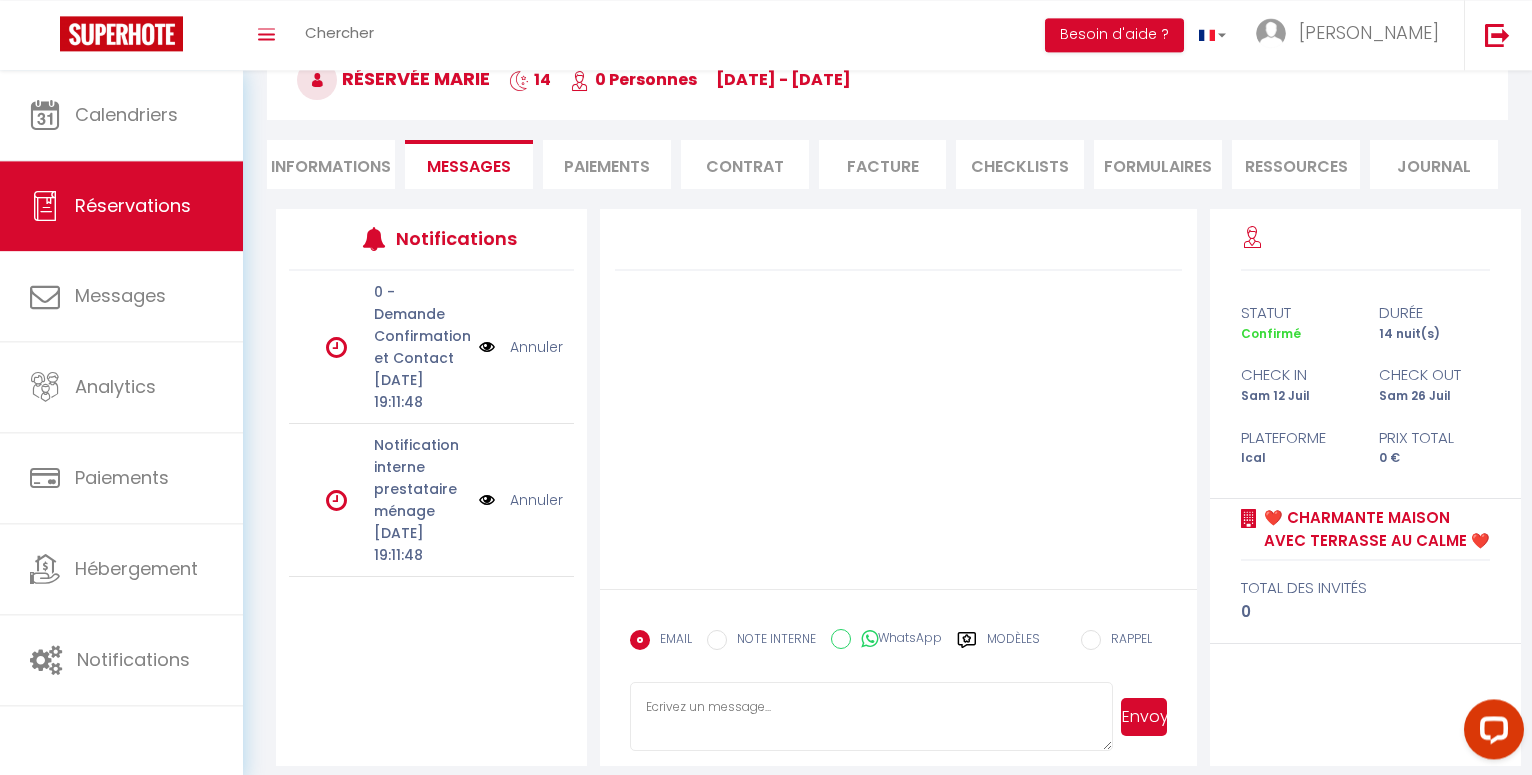scroll, scrollTop: 137, scrollLeft: 0, axis: vertical 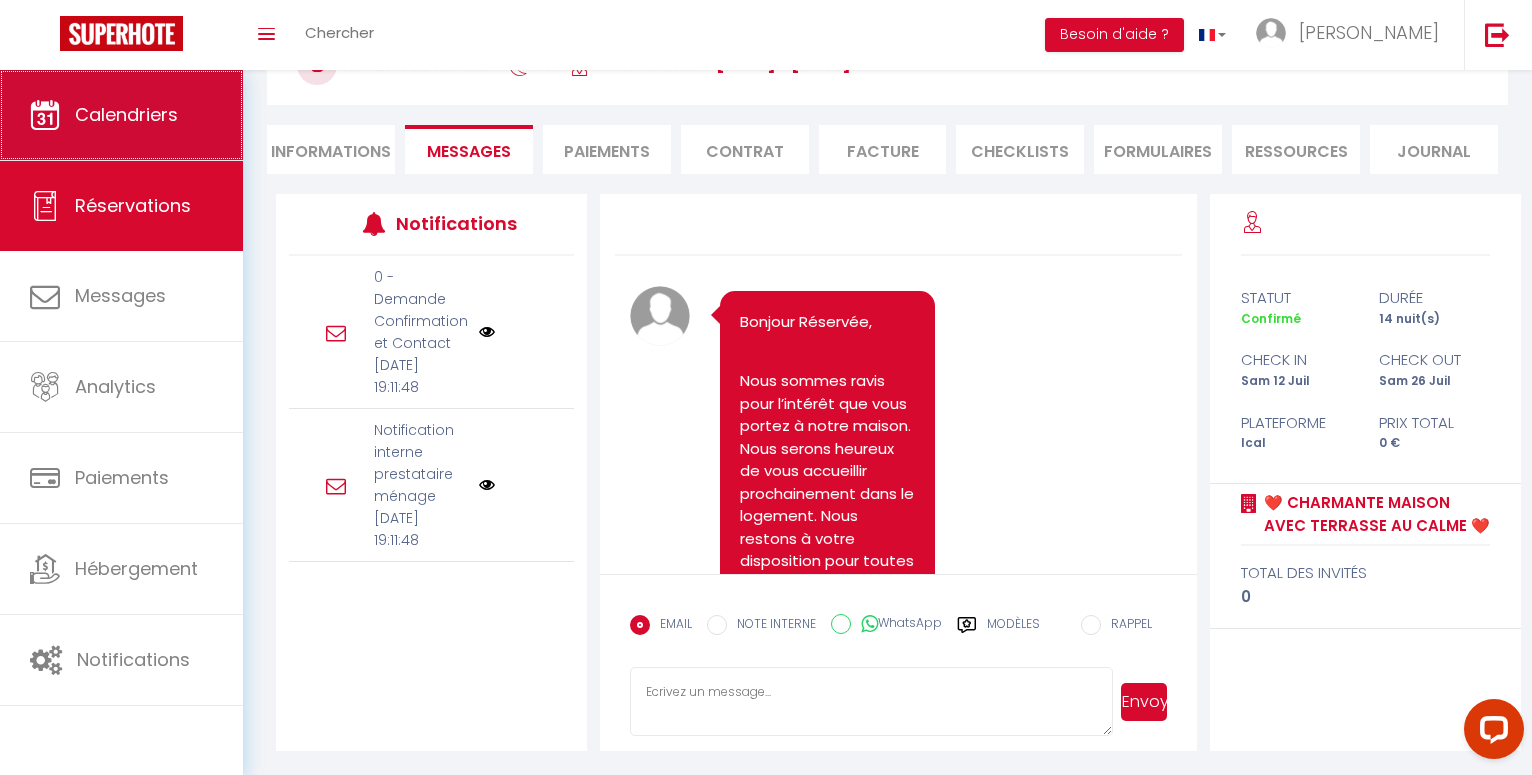 click on "Calendriers" at bounding box center (126, 114) 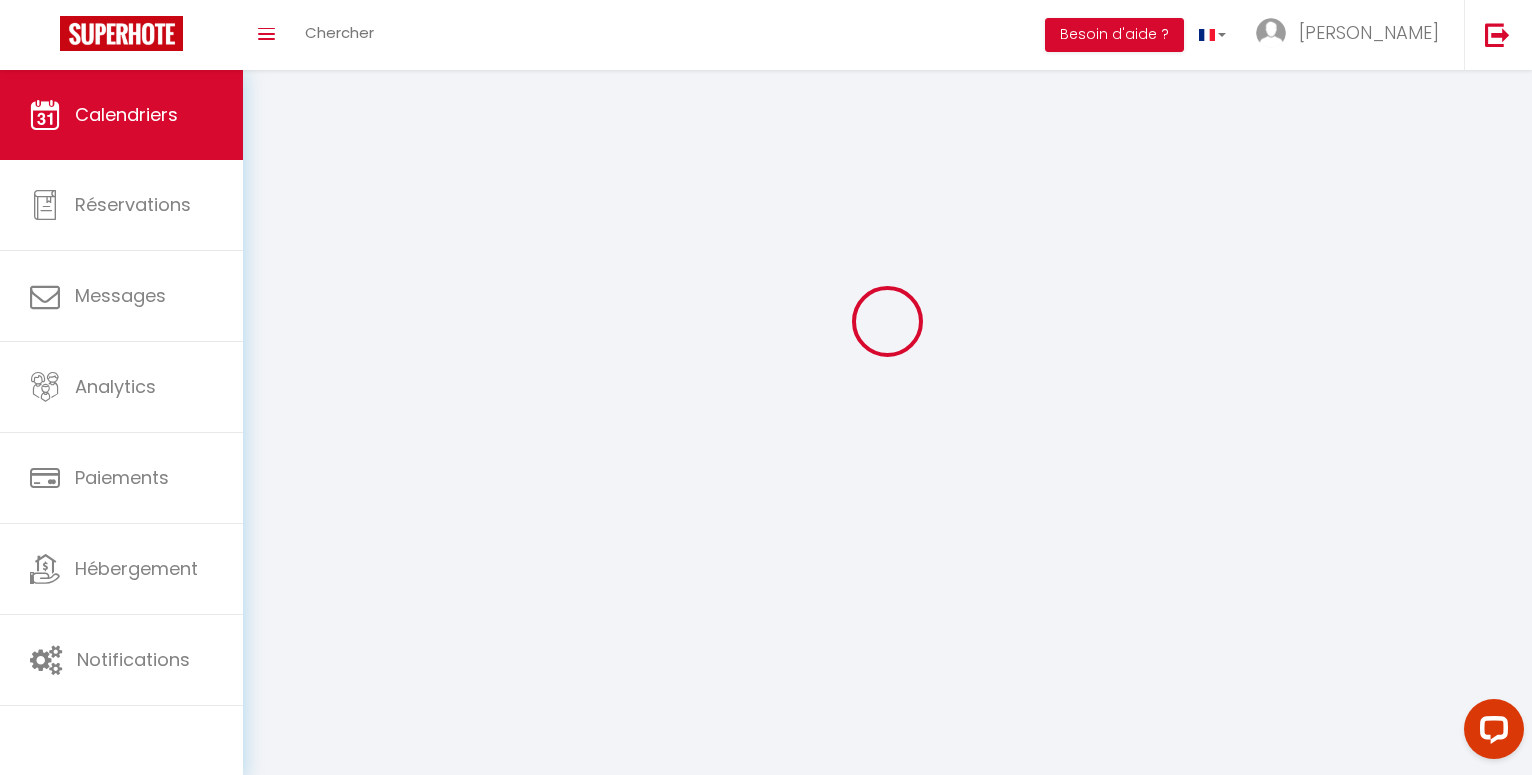 scroll, scrollTop: 0, scrollLeft: 0, axis: both 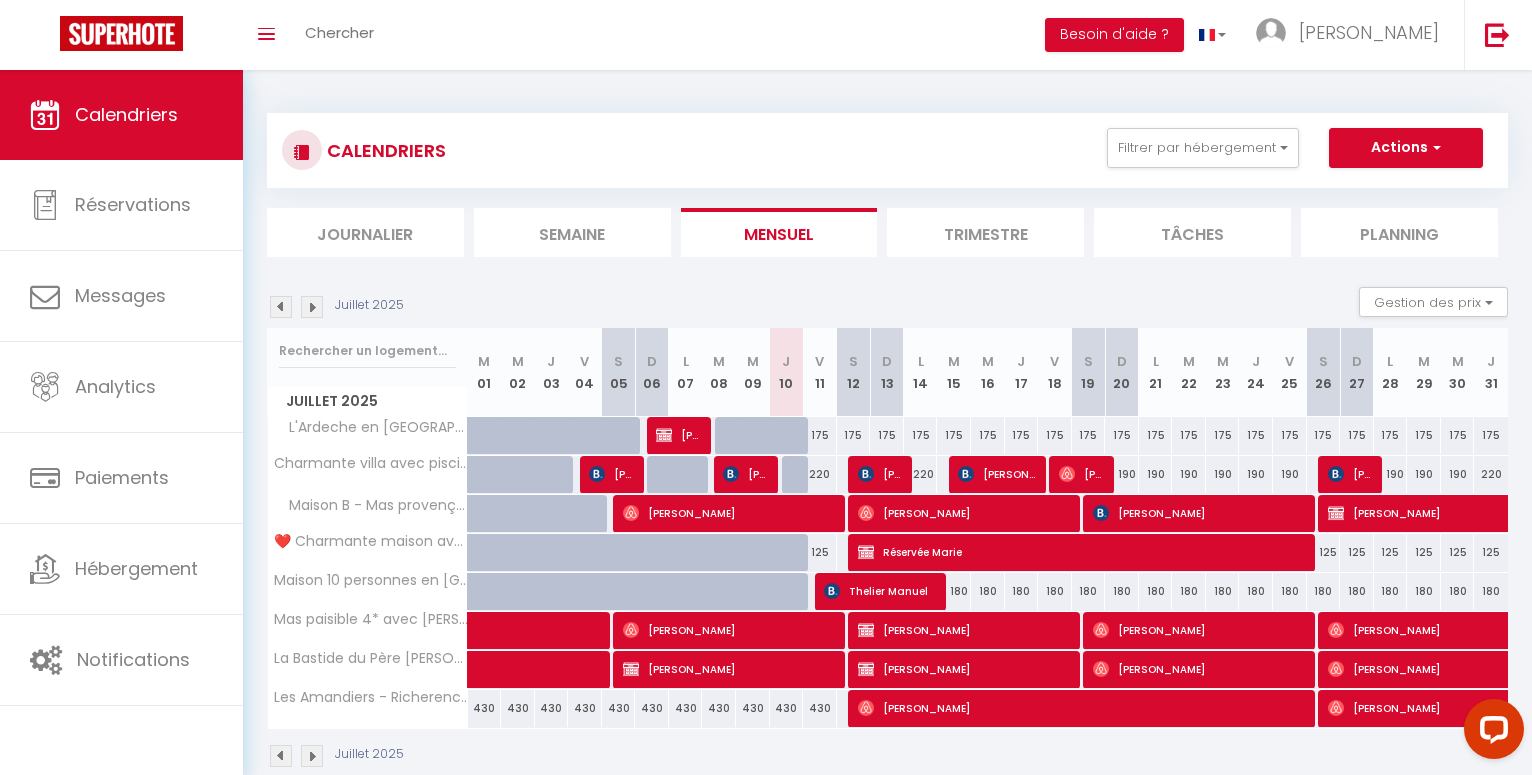 click on "[PERSON_NAME]" at bounding box center [965, 630] 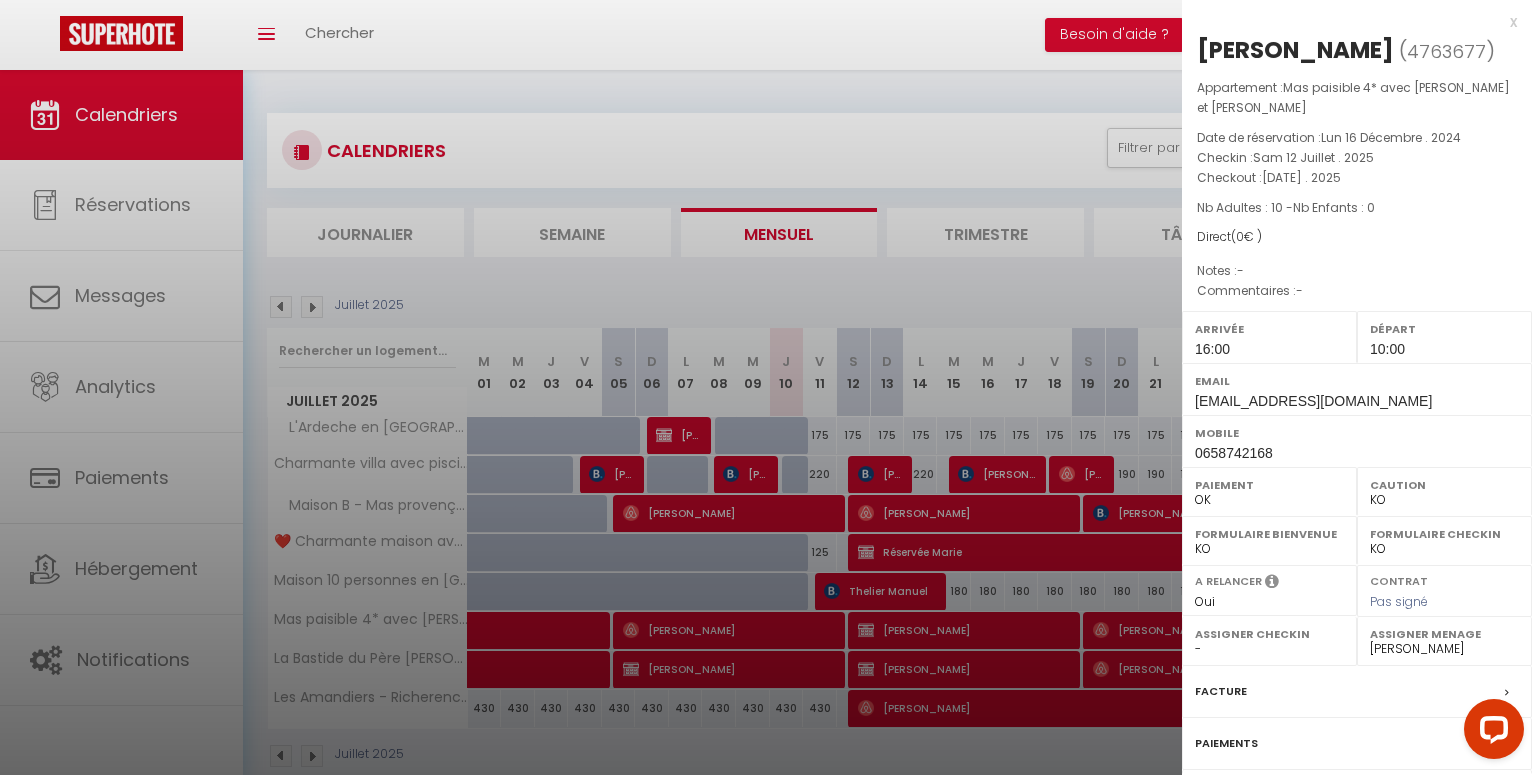 scroll, scrollTop: 158, scrollLeft: 0, axis: vertical 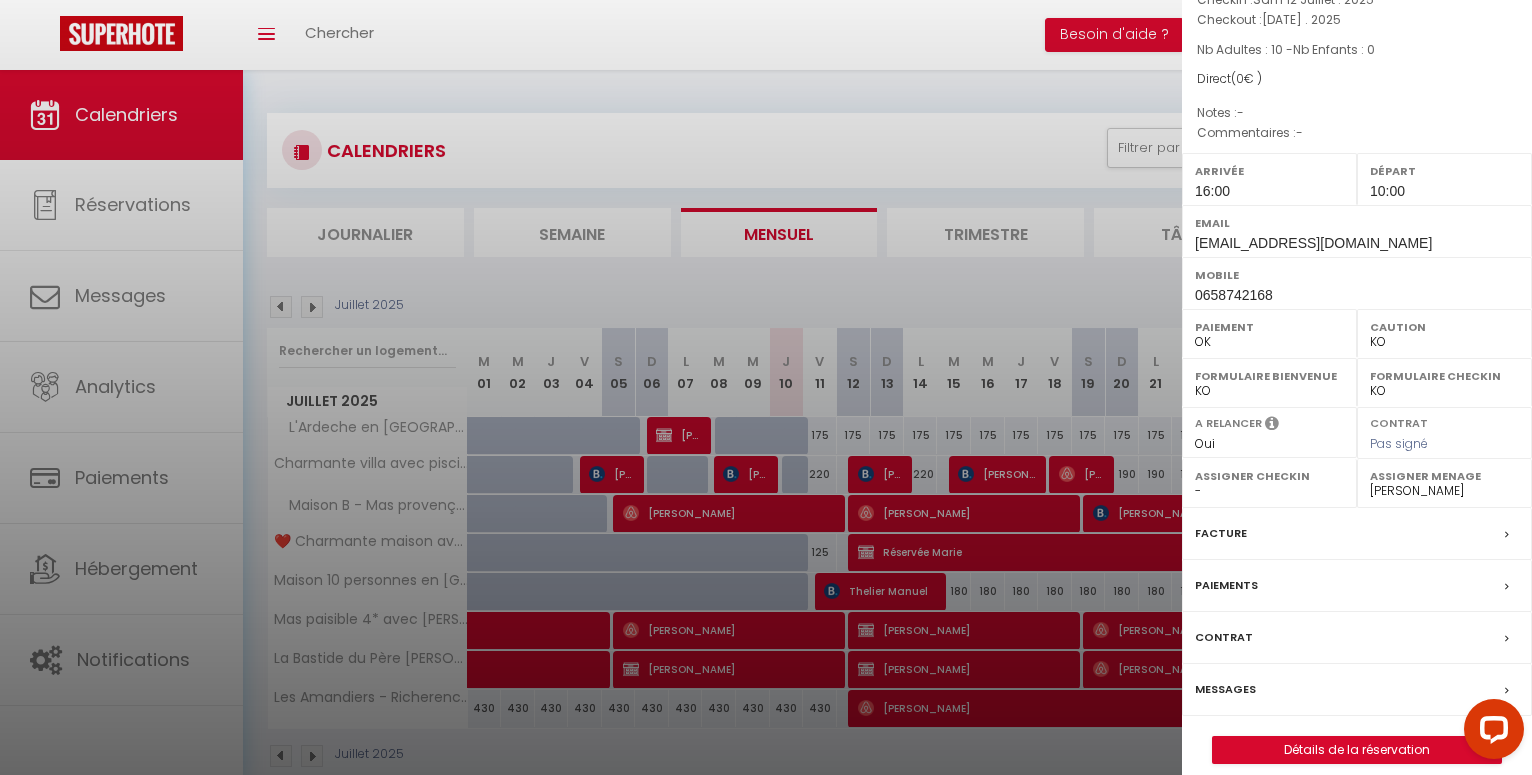 click on "Messages" at bounding box center (1225, 689) 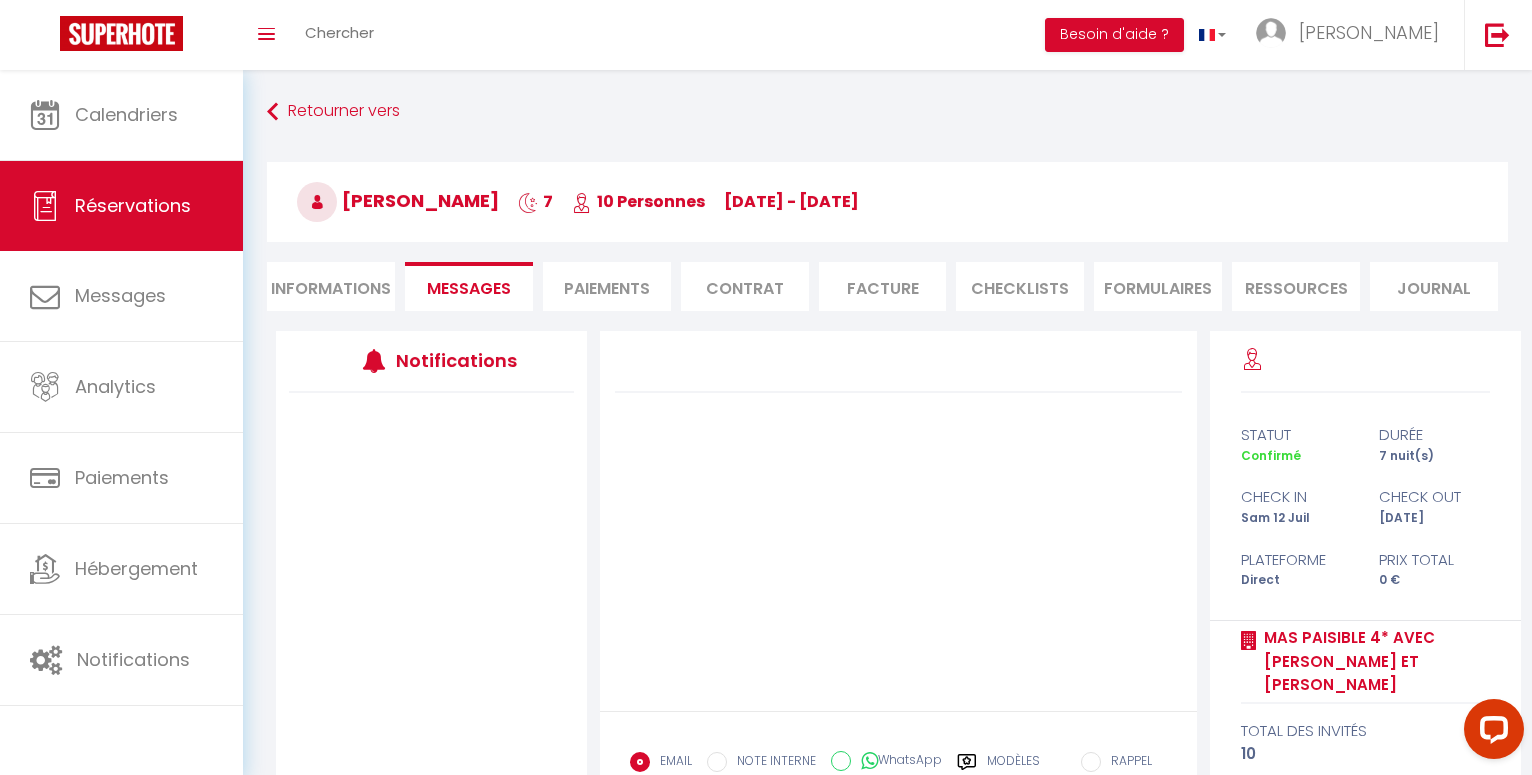 click on "Informations" at bounding box center [331, 286] 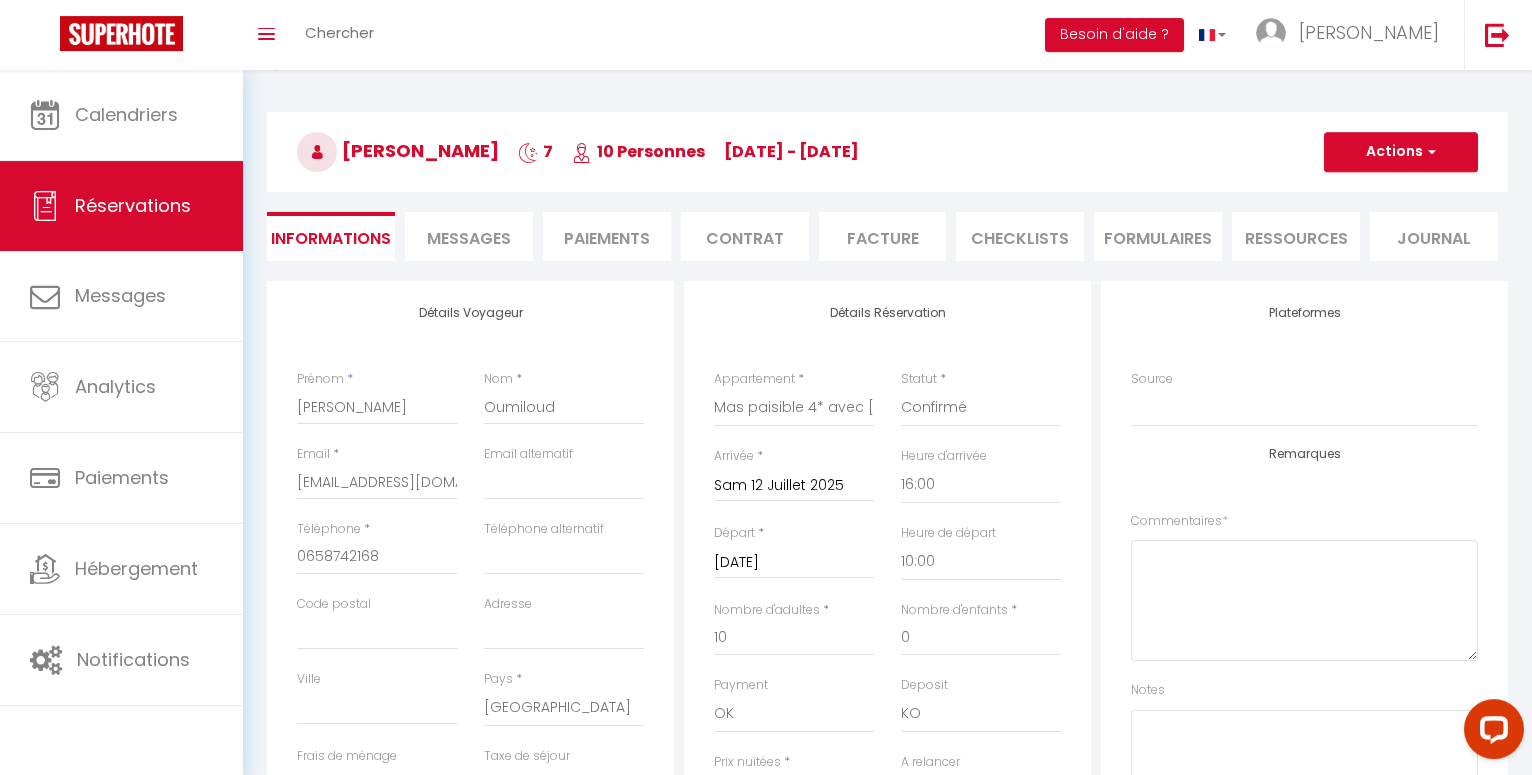 scroll, scrollTop: 102, scrollLeft: 0, axis: vertical 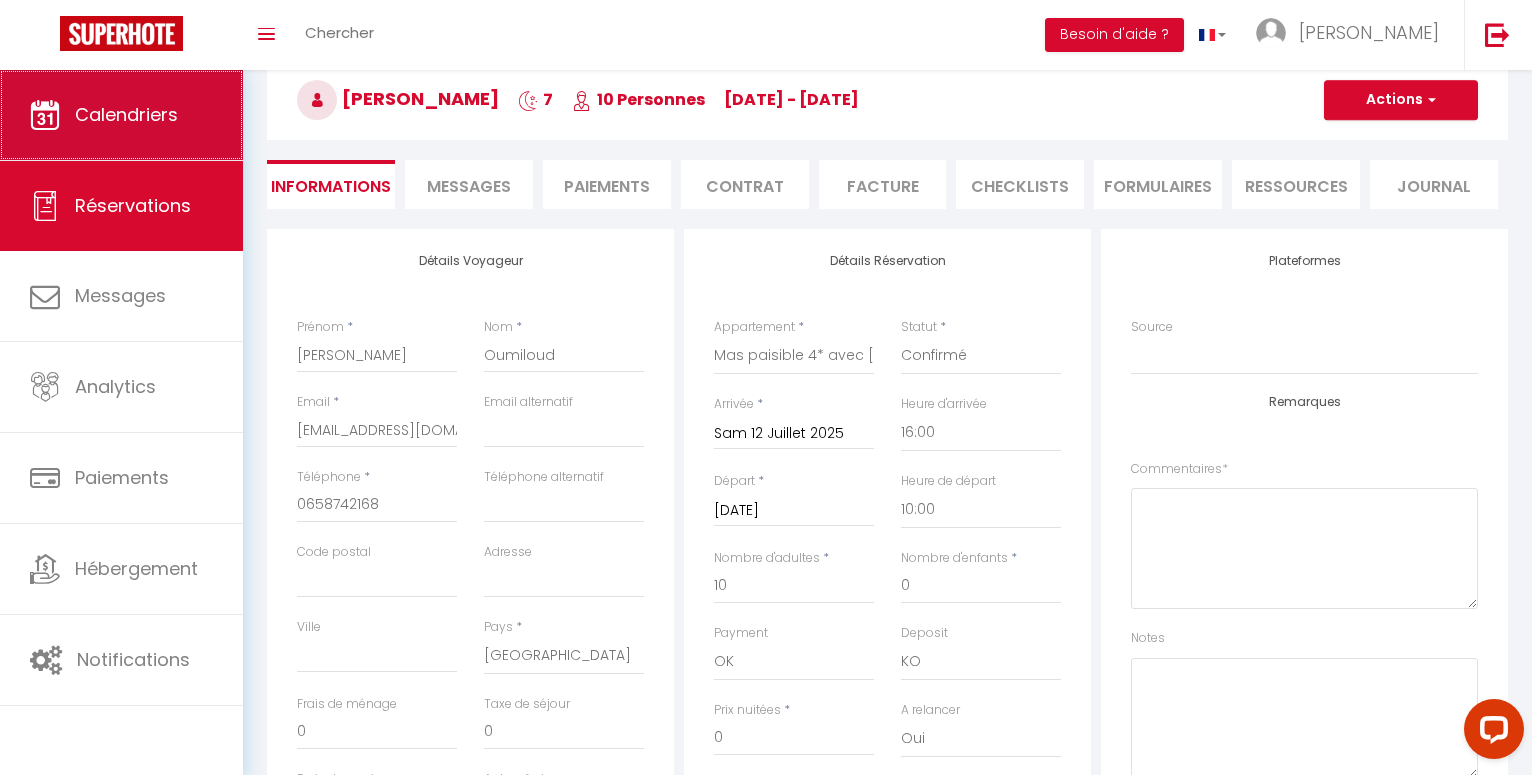 click on "Calendriers" at bounding box center (126, 114) 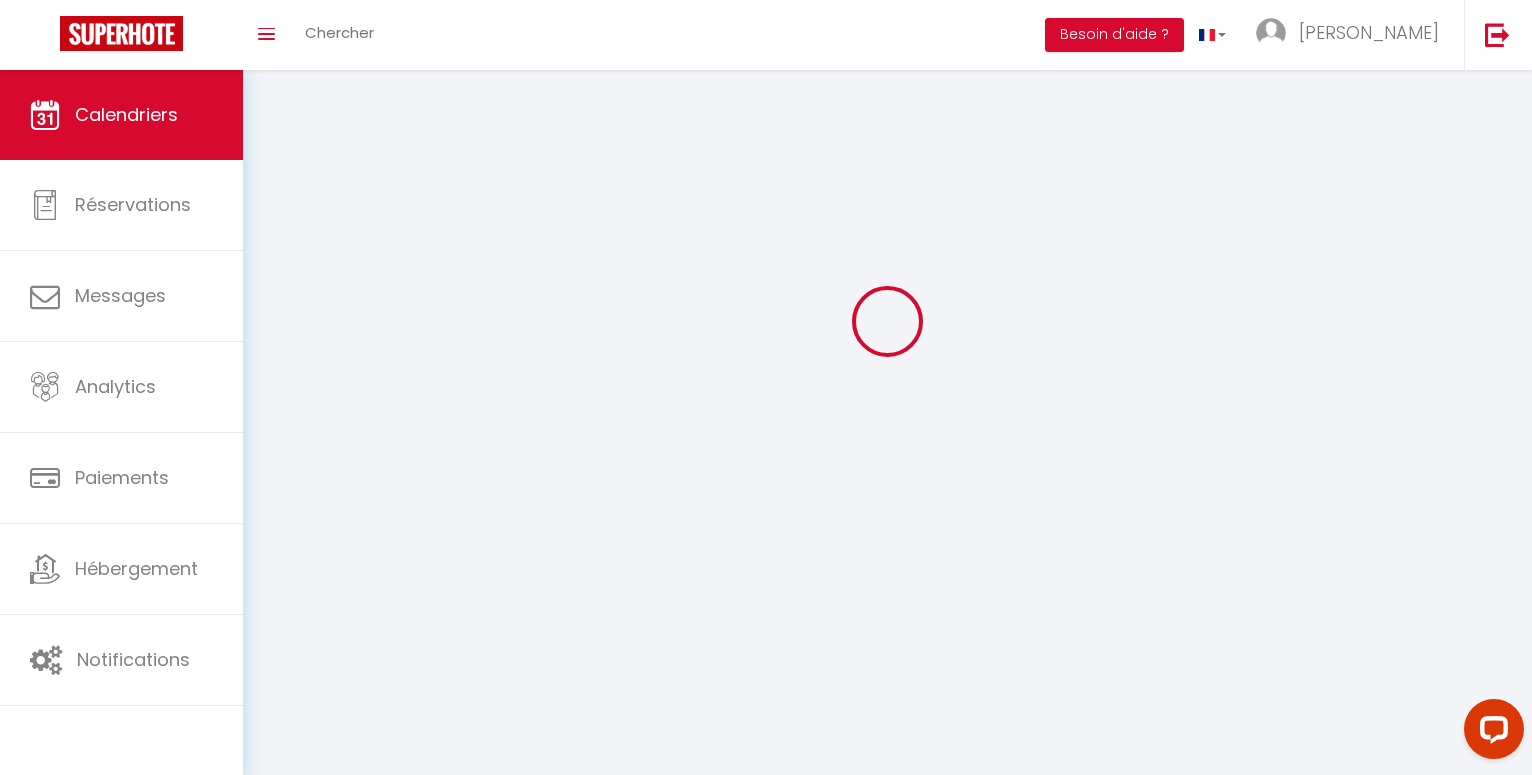 scroll, scrollTop: 0, scrollLeft: 0, axis: both 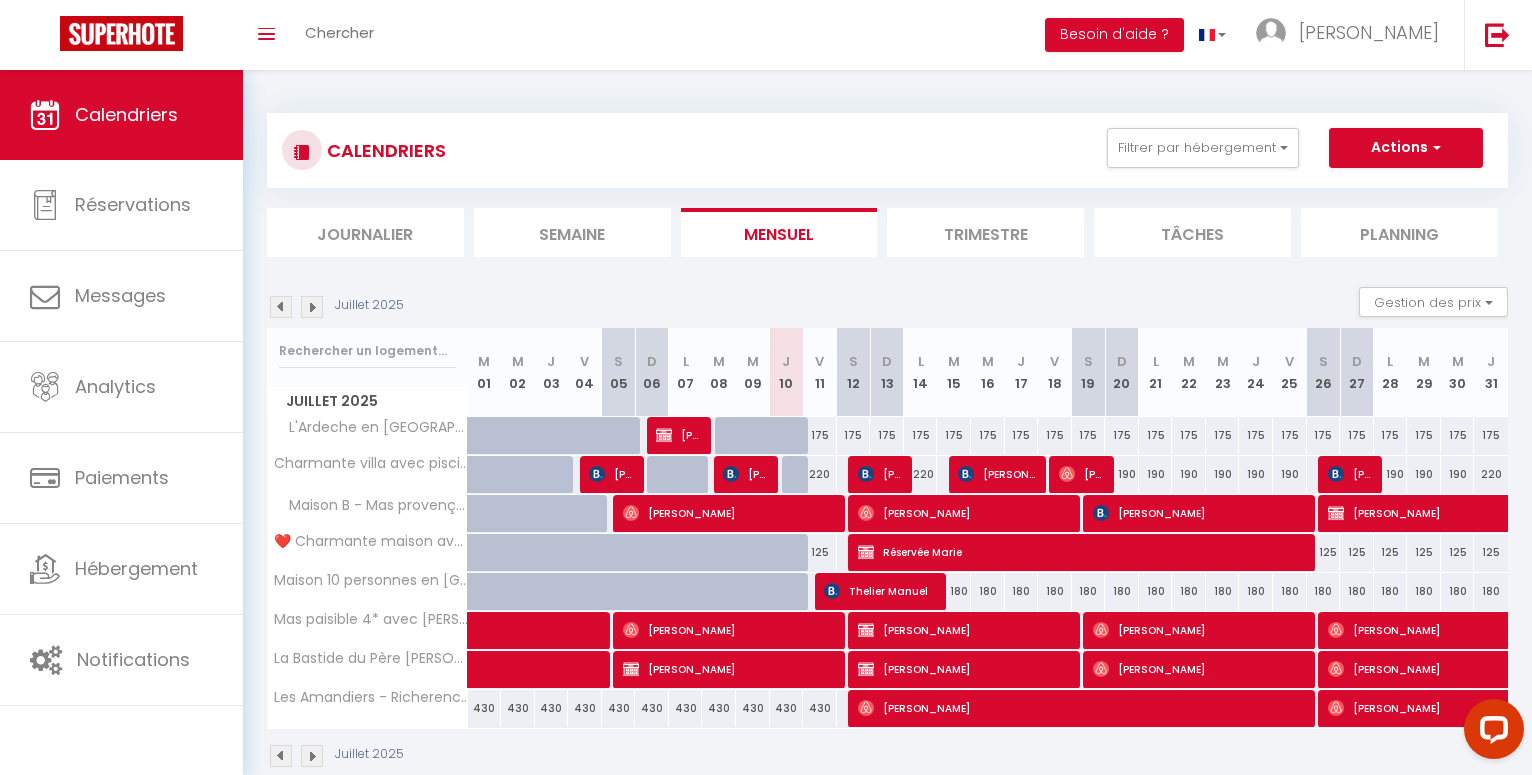 click on "[PERSON_NAME]" at bounding box center [965, 669] 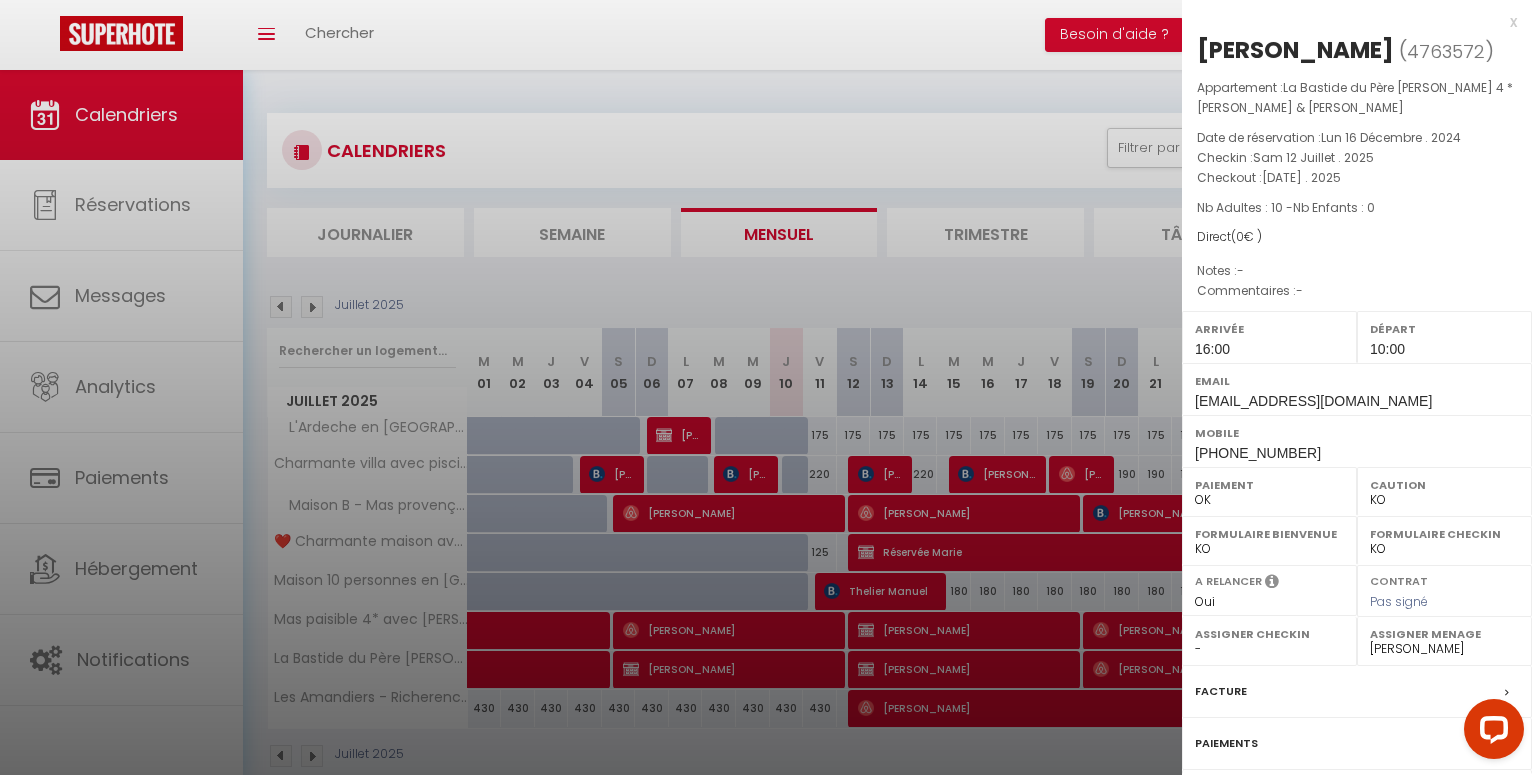 scroll, scrollTop: 158, scrollLeft: 0, axis: vertical 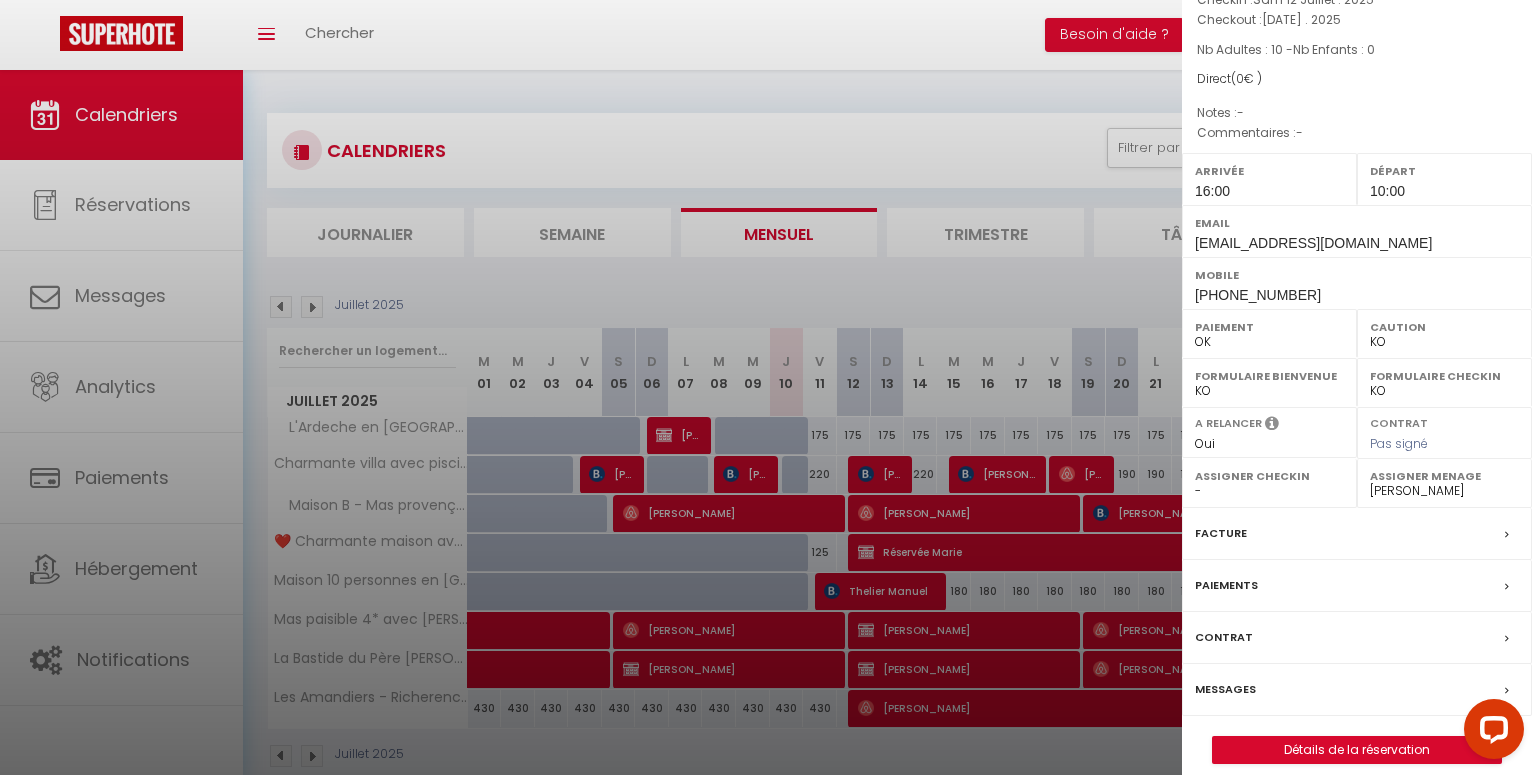 click at bounding box center [766, 387] 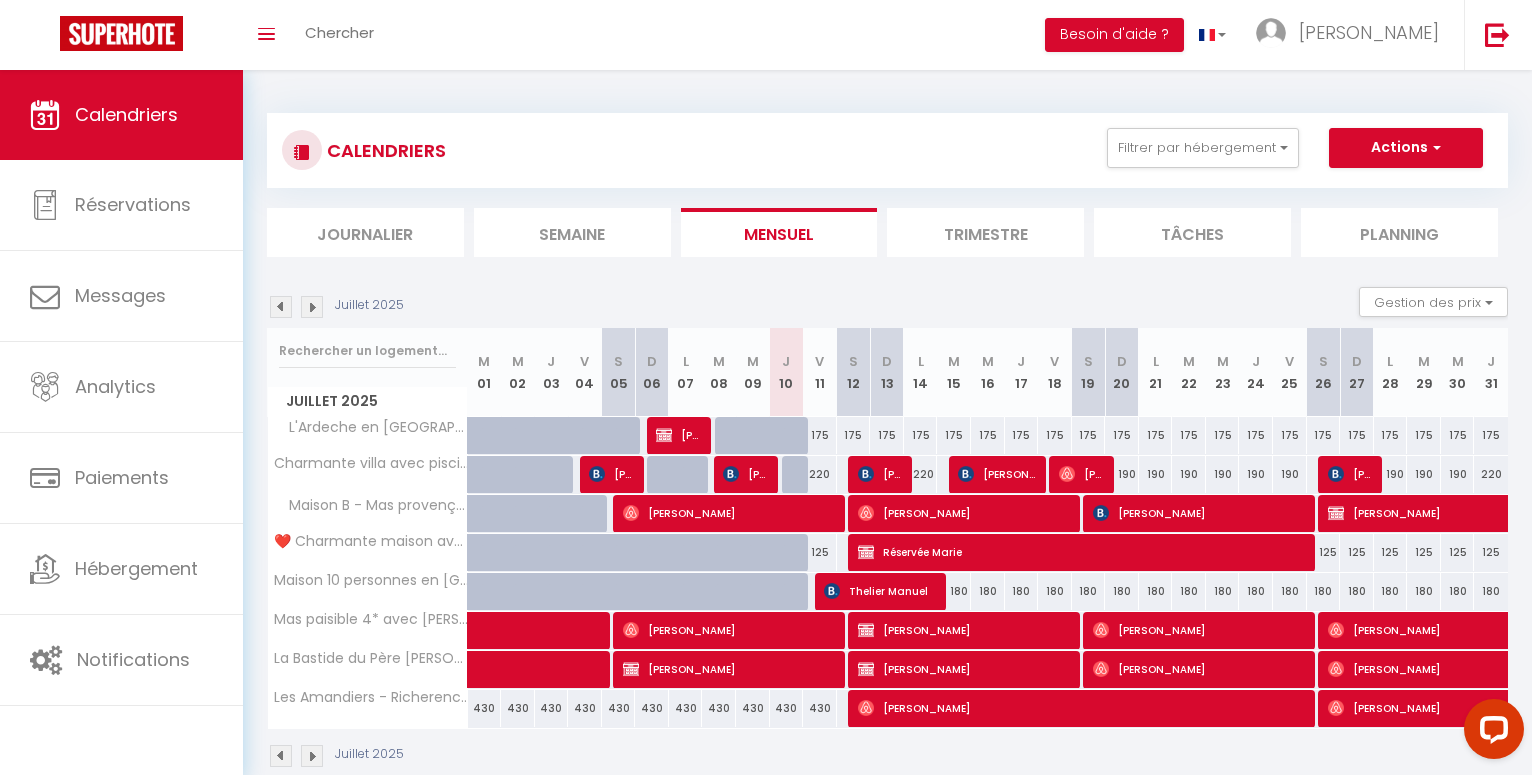 click on "[PERSON_NAME]" at bounding box center [965, 630] 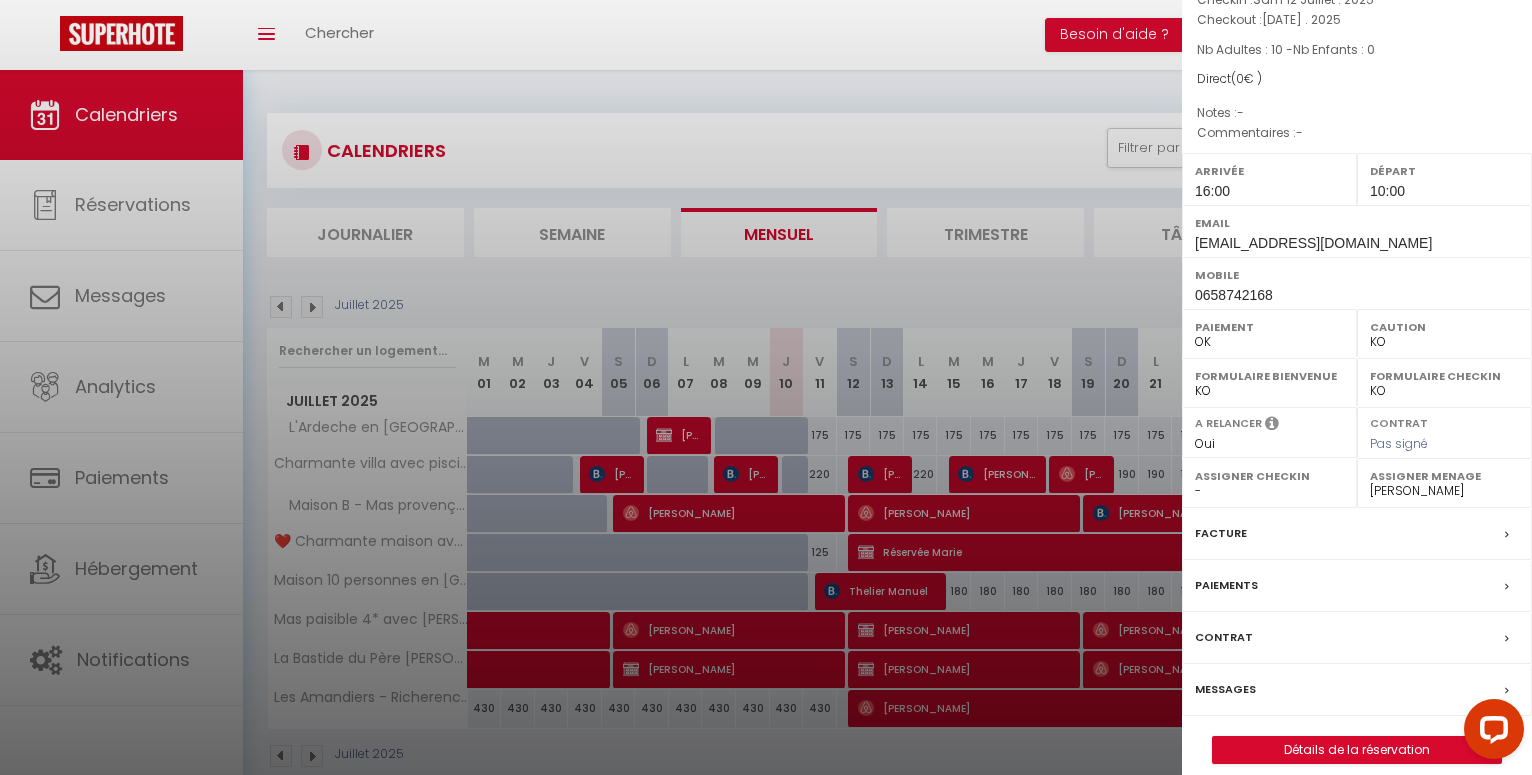 scroll, scrollTop: 0, scrollLeft: 0, axis: both 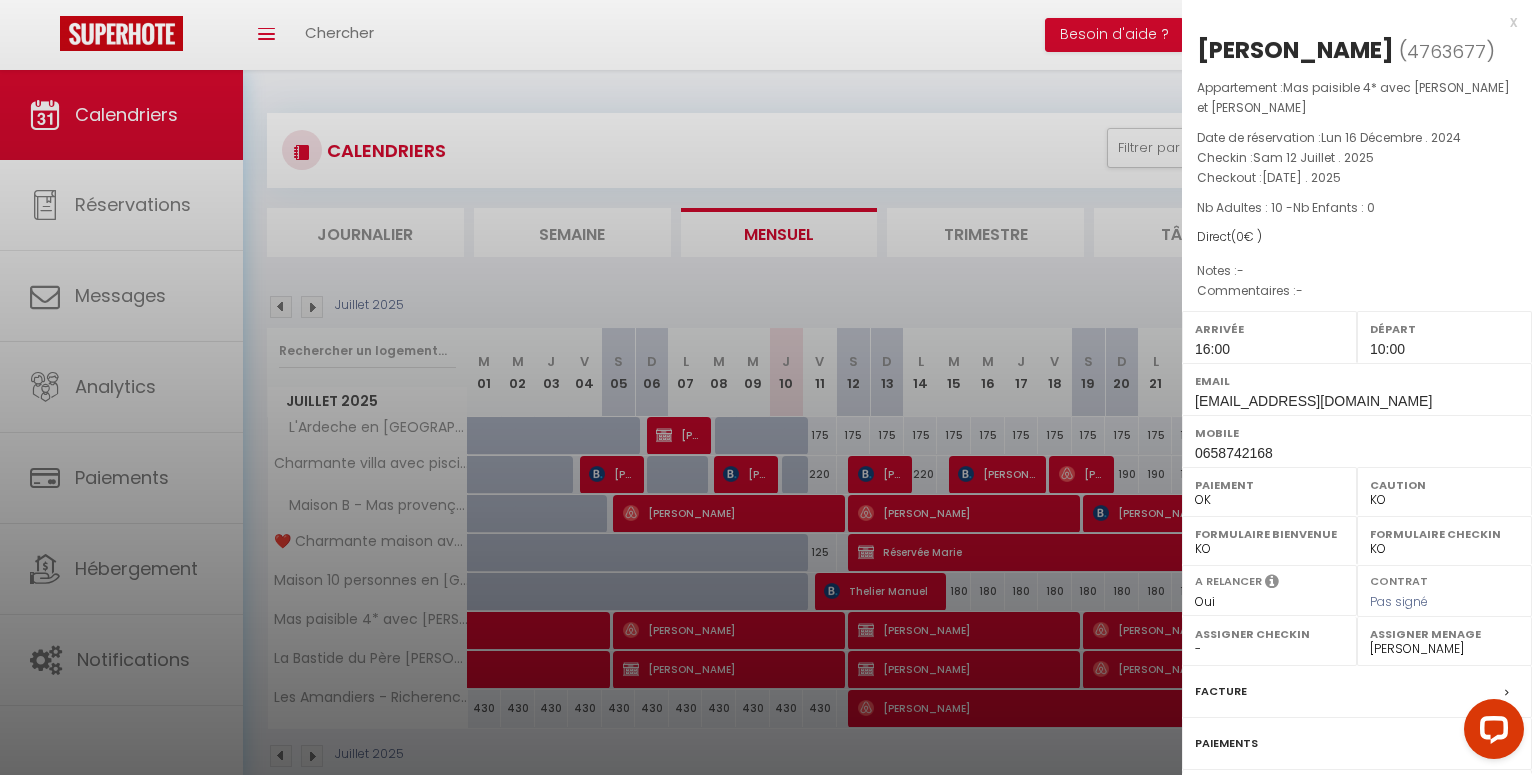 click at bounding box center (766, 387) 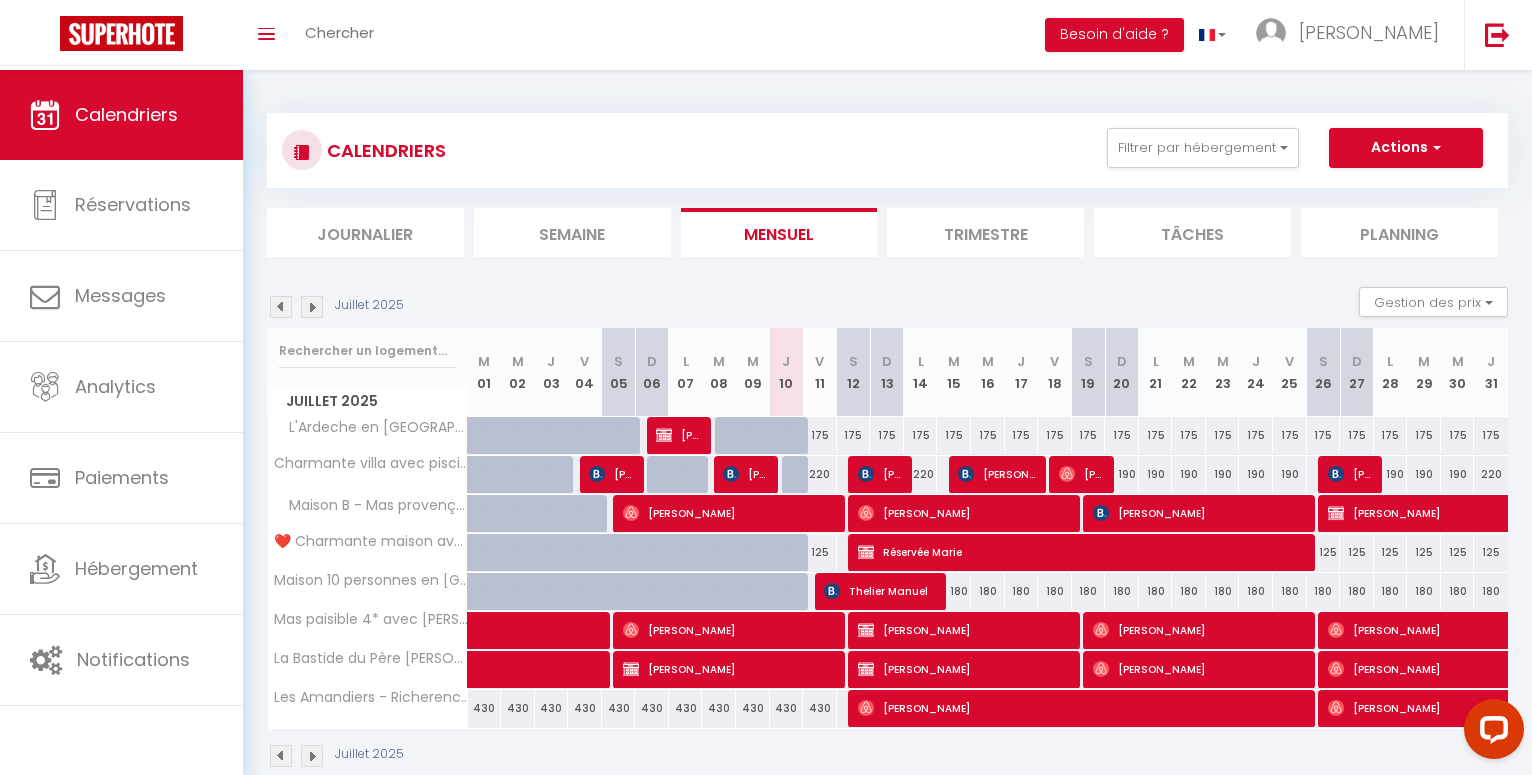 click on "[PERSON_NAME]" at bounding box center [965, 669] 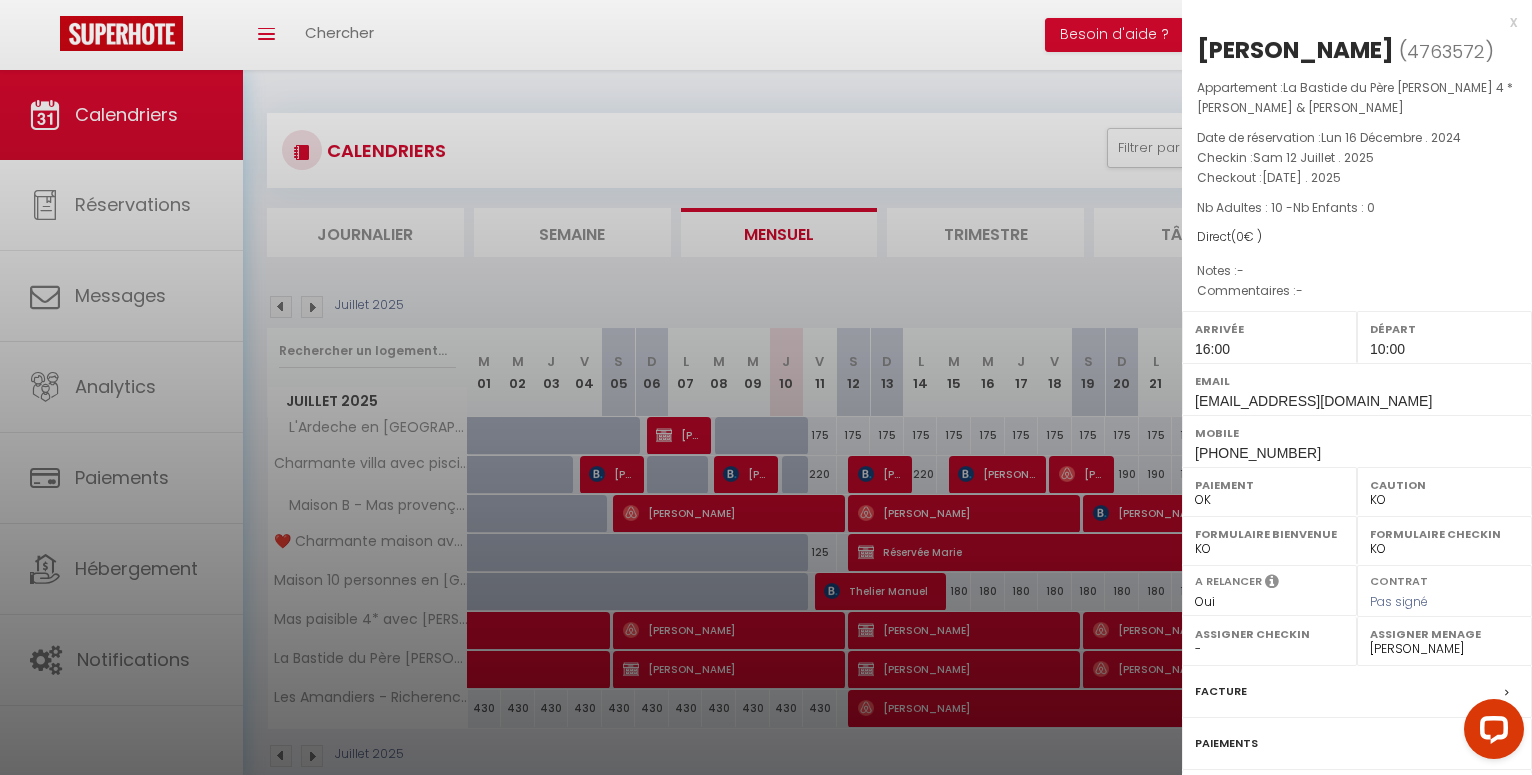 click at bounding box center [766, 387] 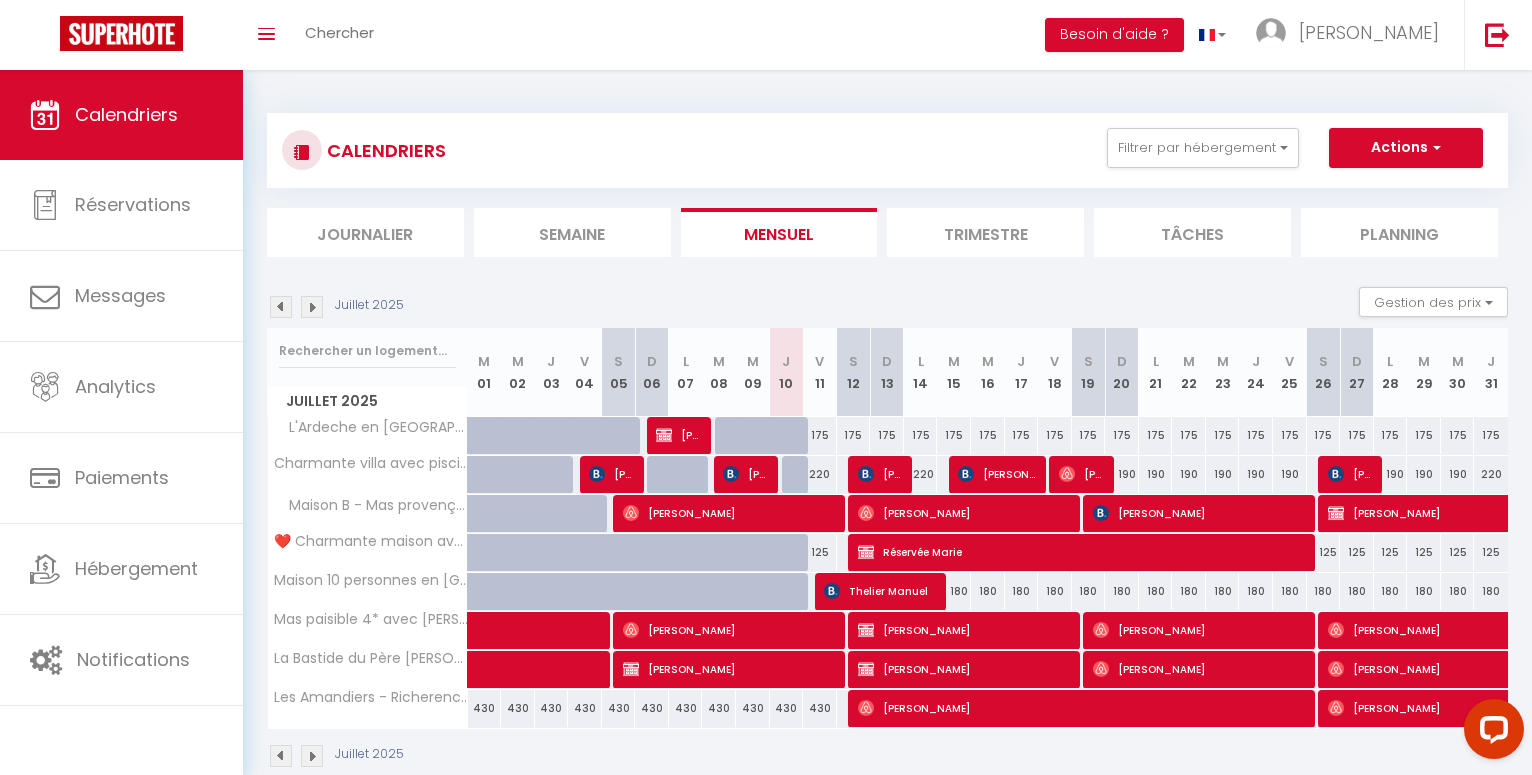 click on "[PERSON_NAME]" at bounding box center [1084, 708] 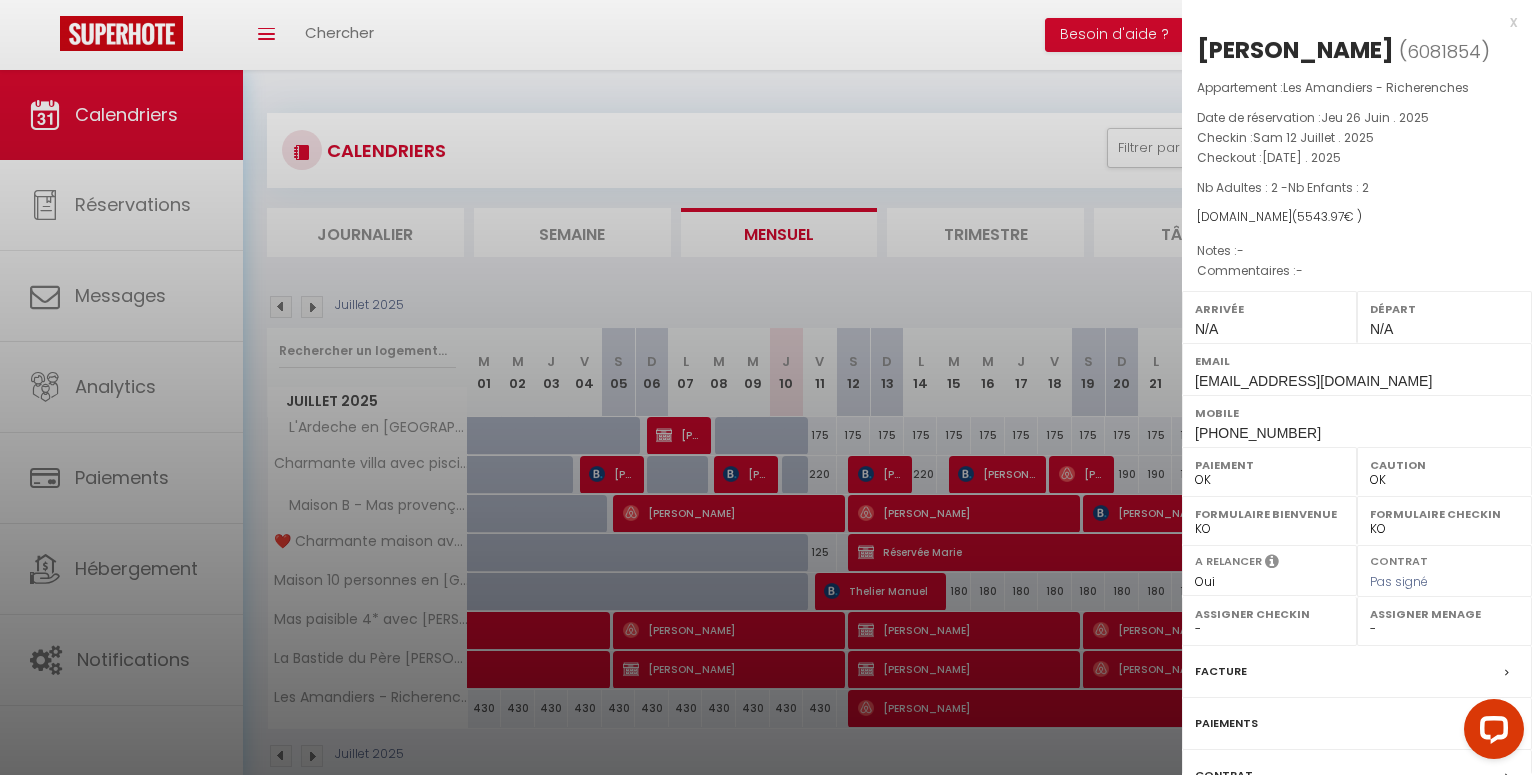 click at bounding box center (766, 387) 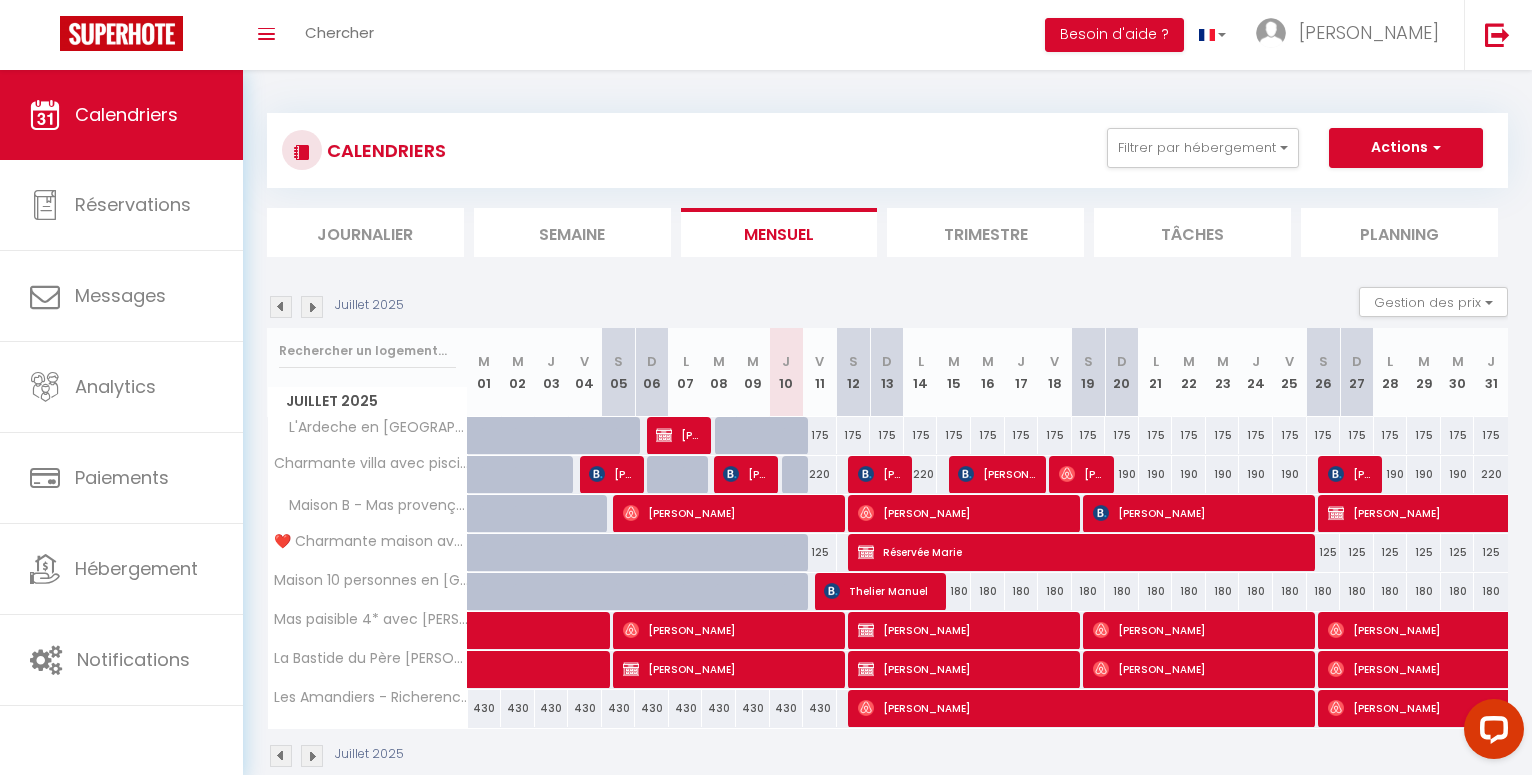 click on "[PERSON_NAME]" at bounding box center [880, 474] 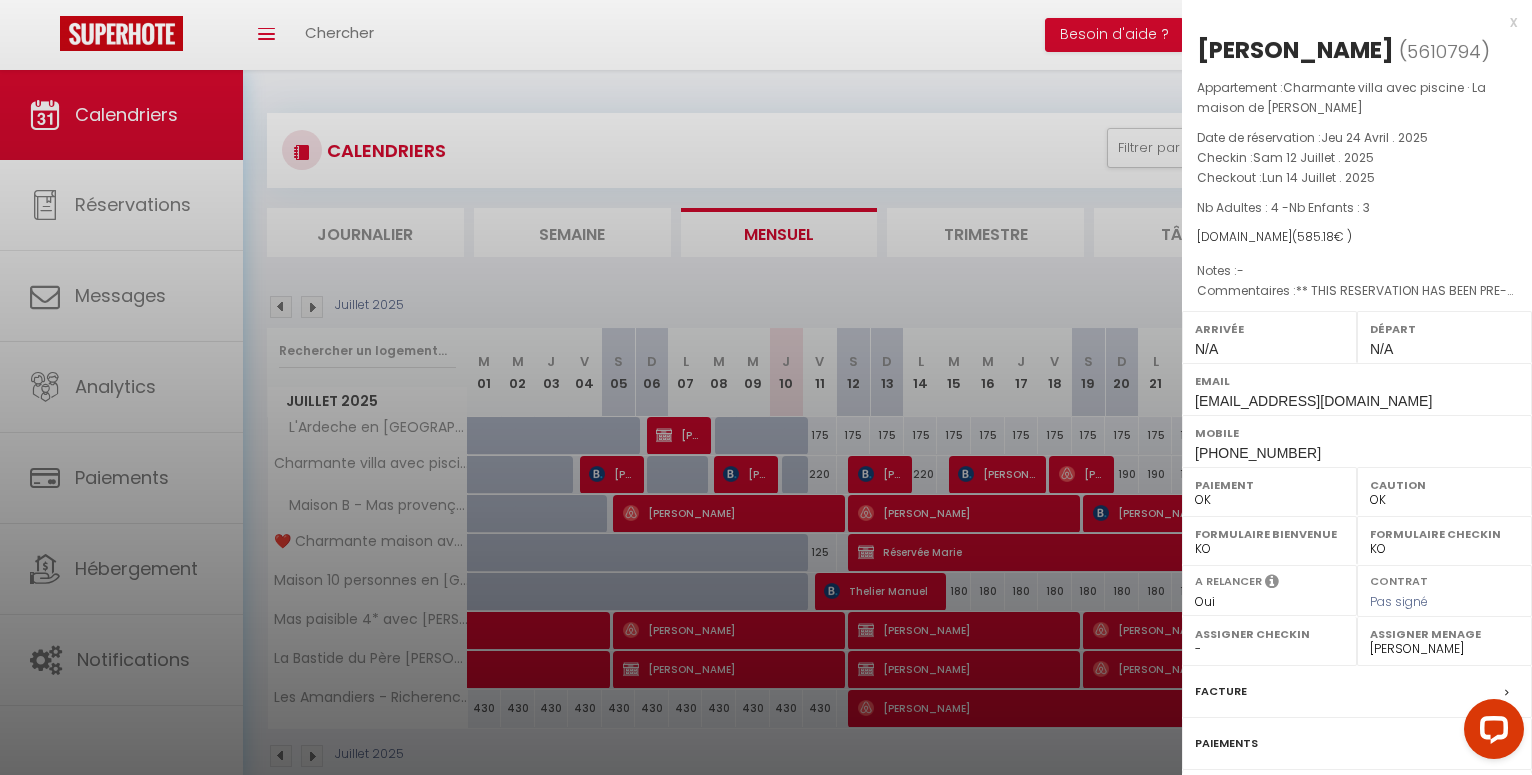 click at bounding box center (766, 387) 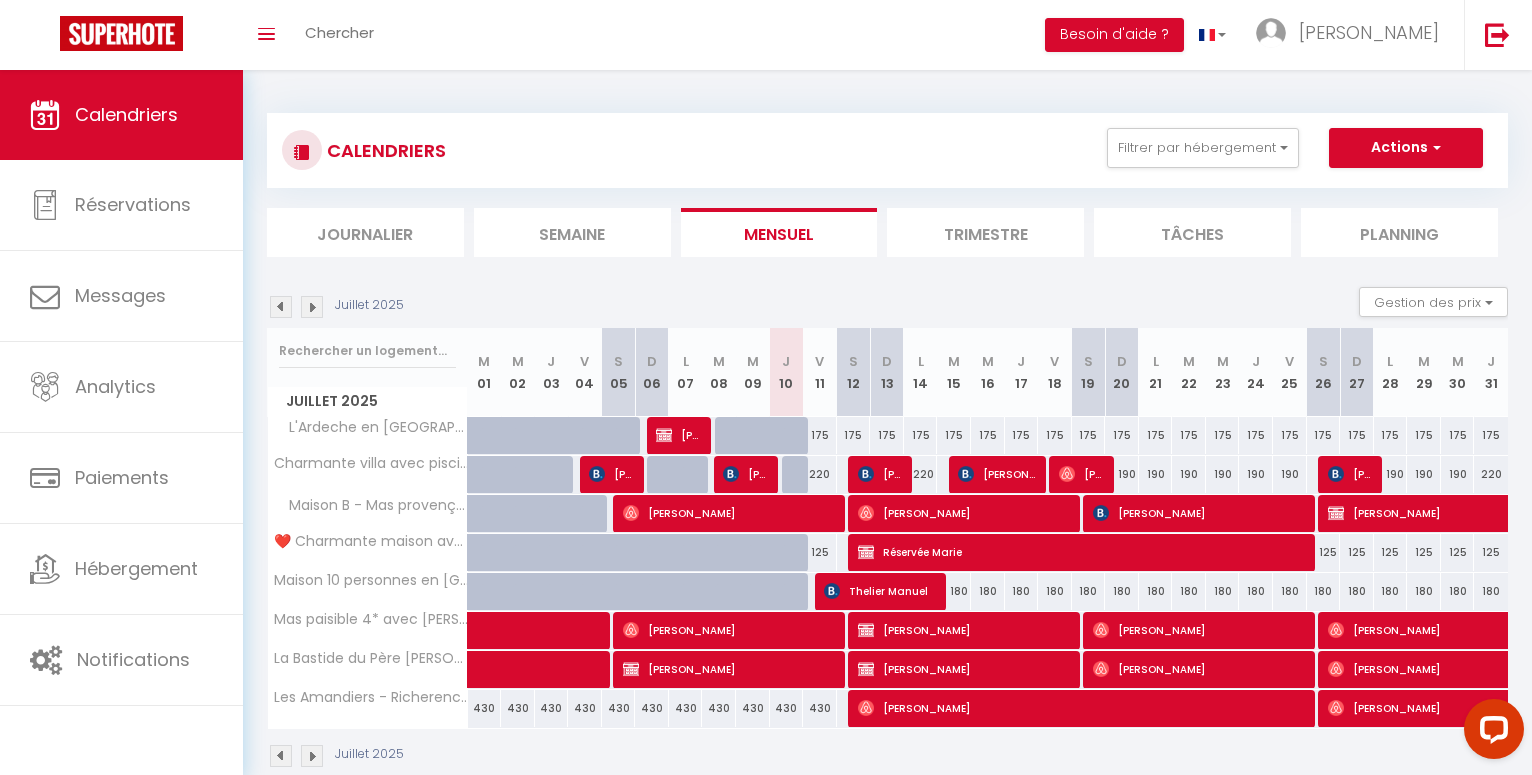 click on "[PERSON_NAME]" at bounding box center (965, 513) 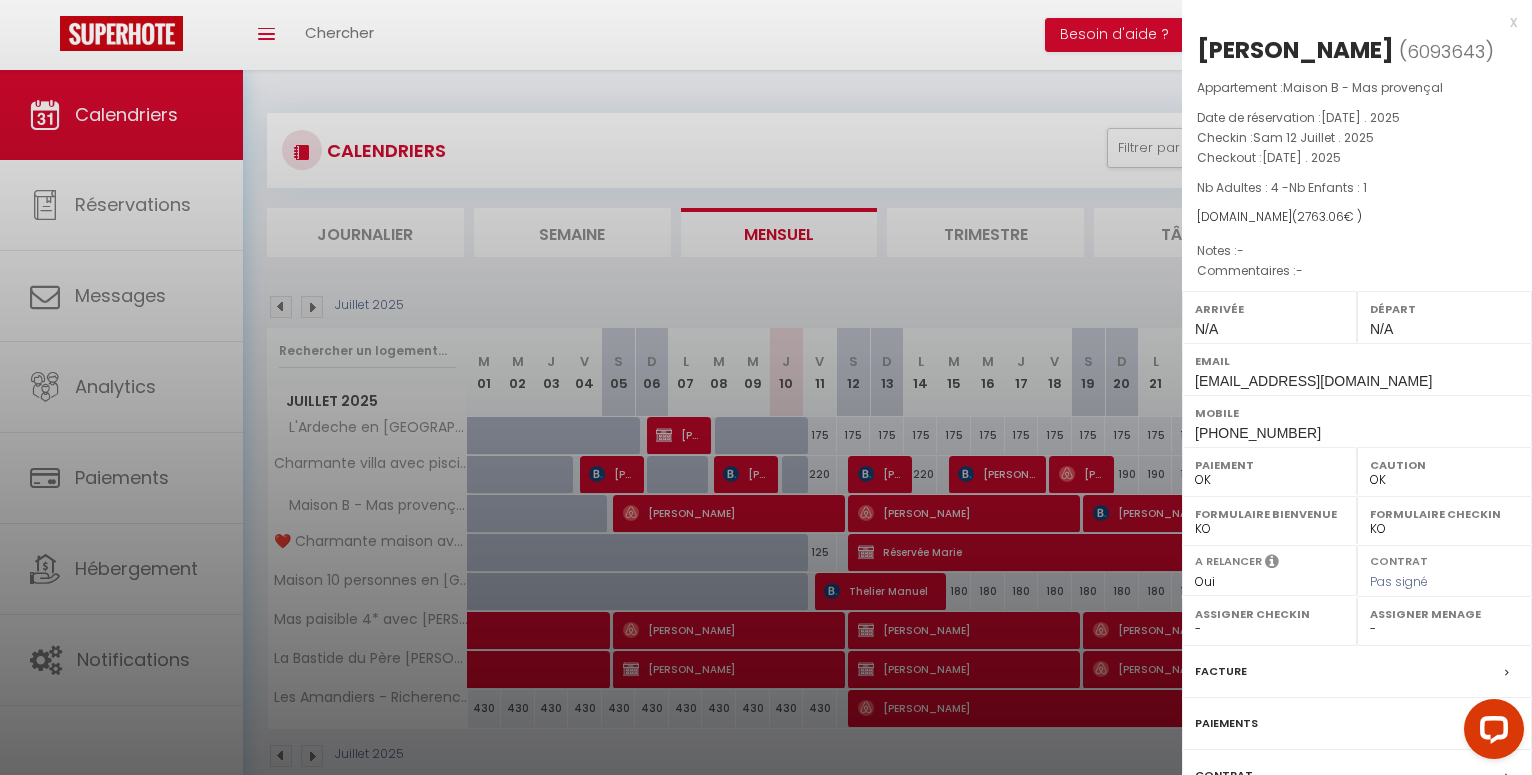 click at bounding box center (766, 387) 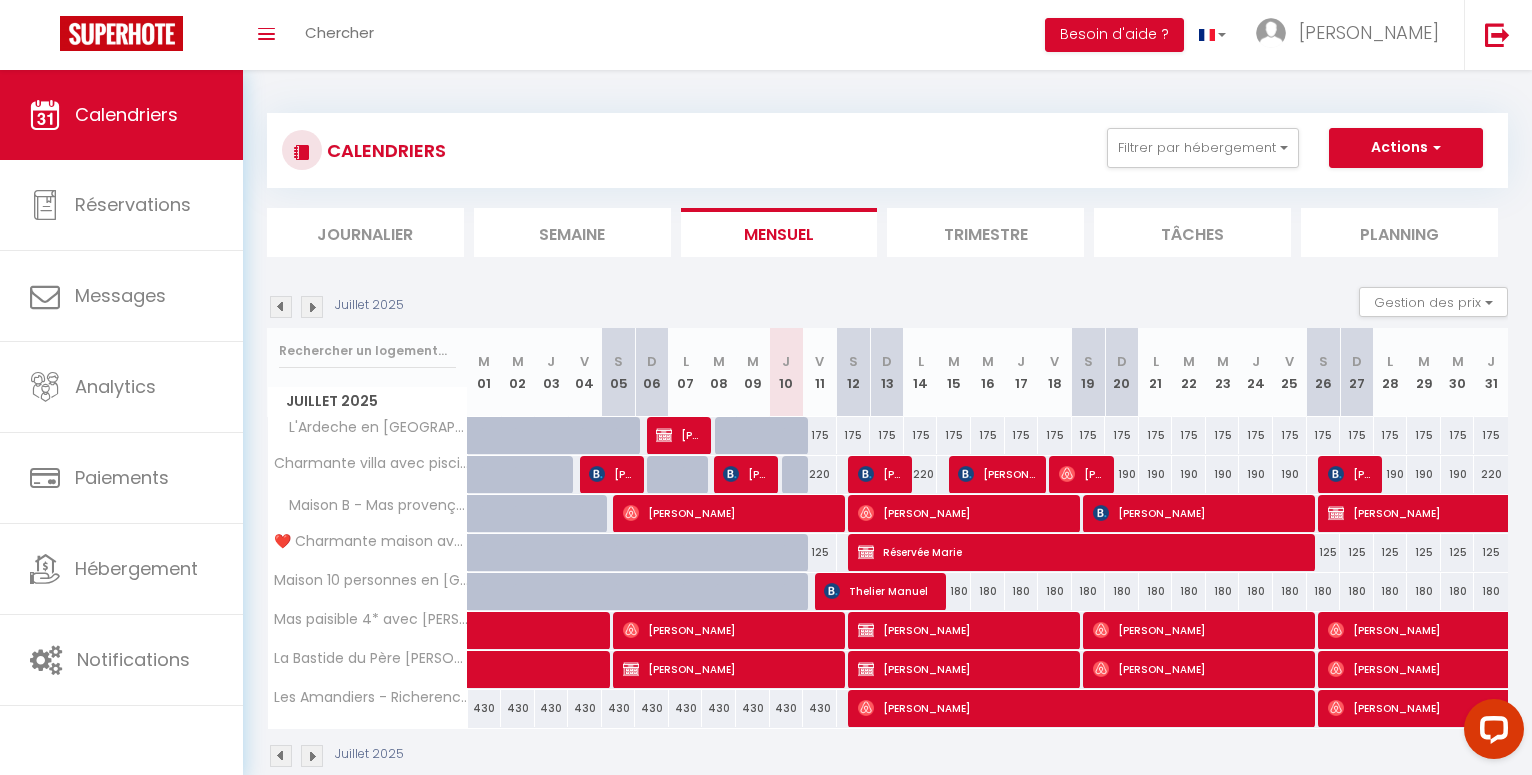 click on "Réservée Marie" at bounding box center [1084, 552] 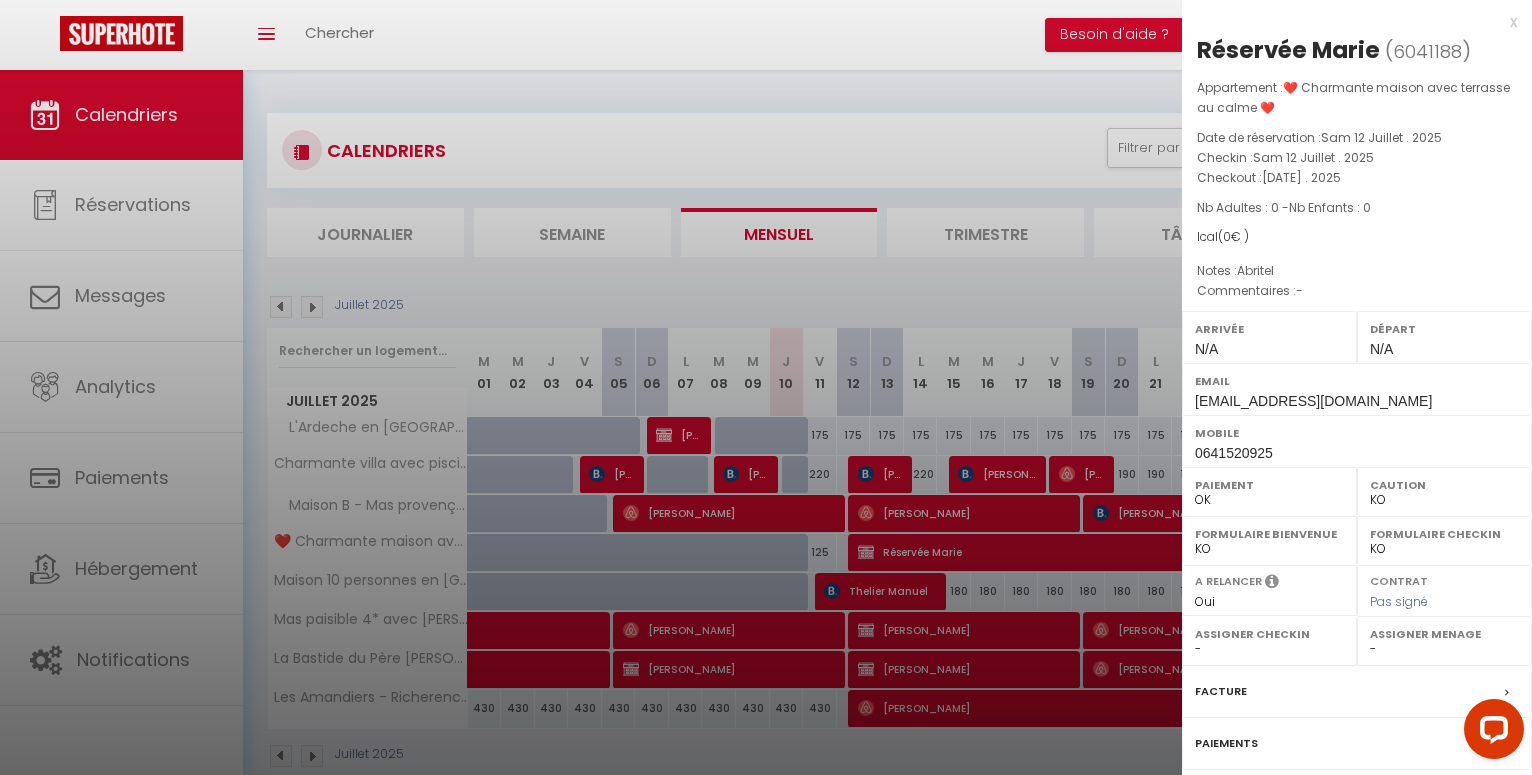 scroll, scrollTop: 177, scrollLeft: 0, axis: vertical 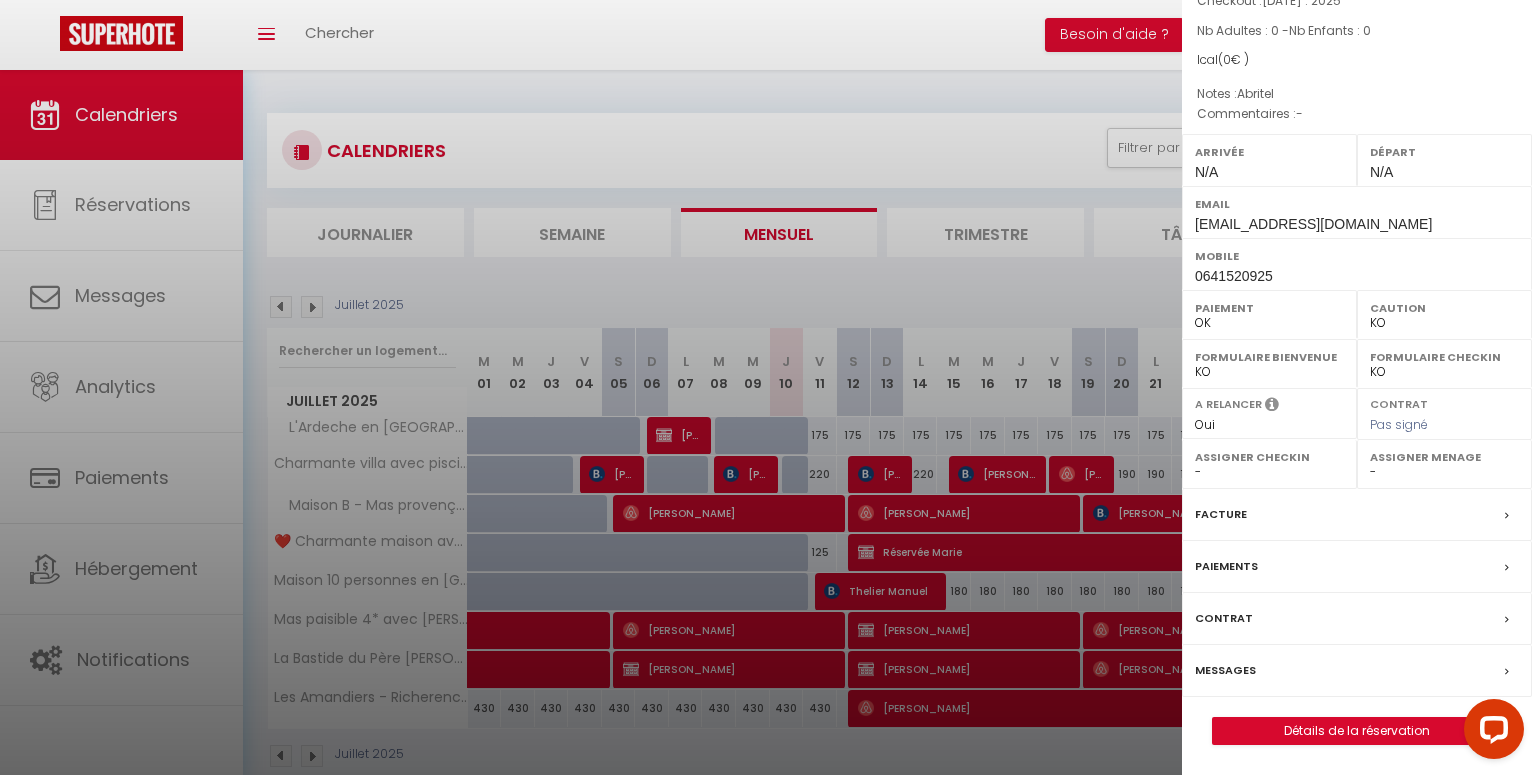 click on "Messages" at bounding box center (1225, 670) 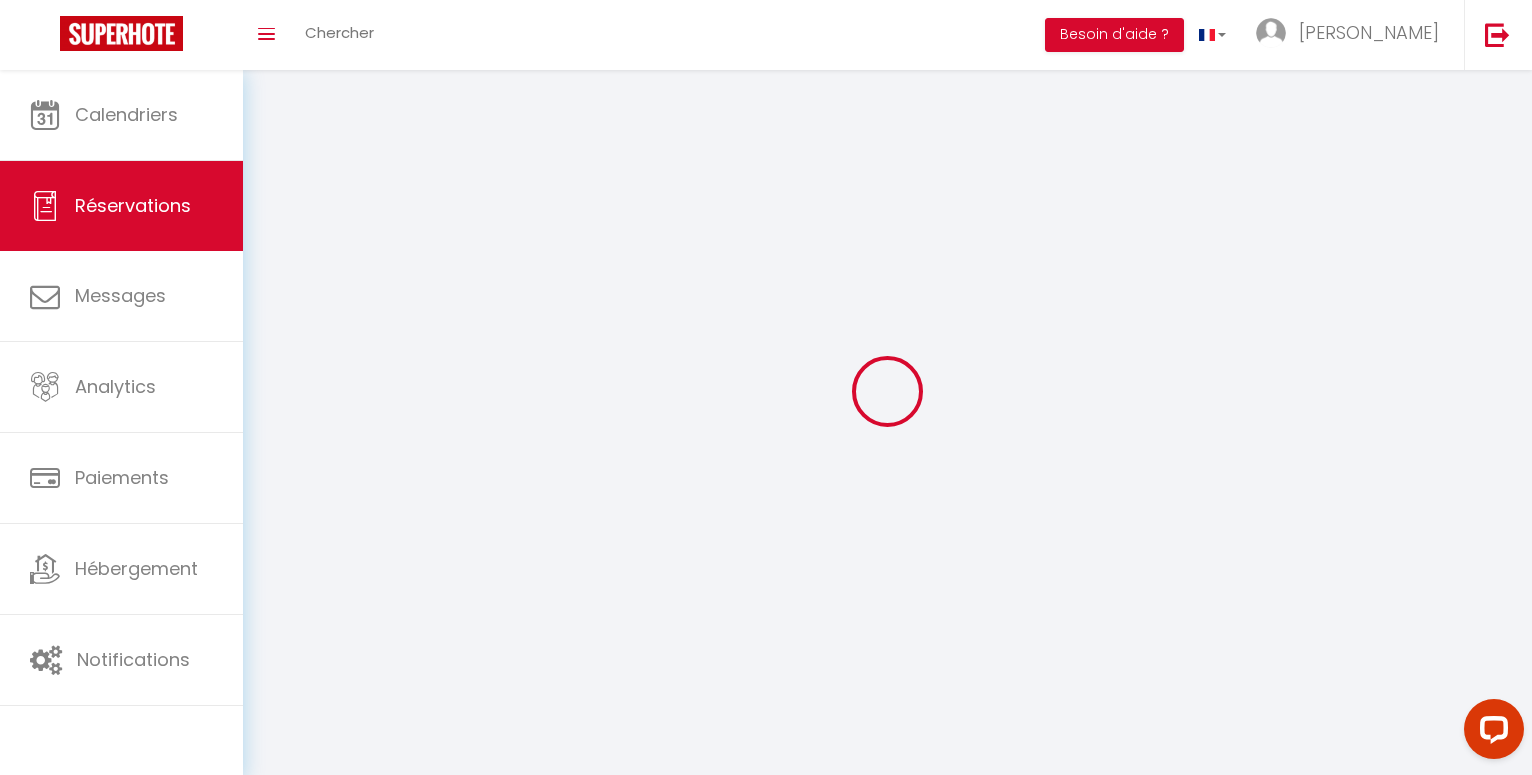 scroll, scrollTop: 0, scrollLeft: 0, axis: both 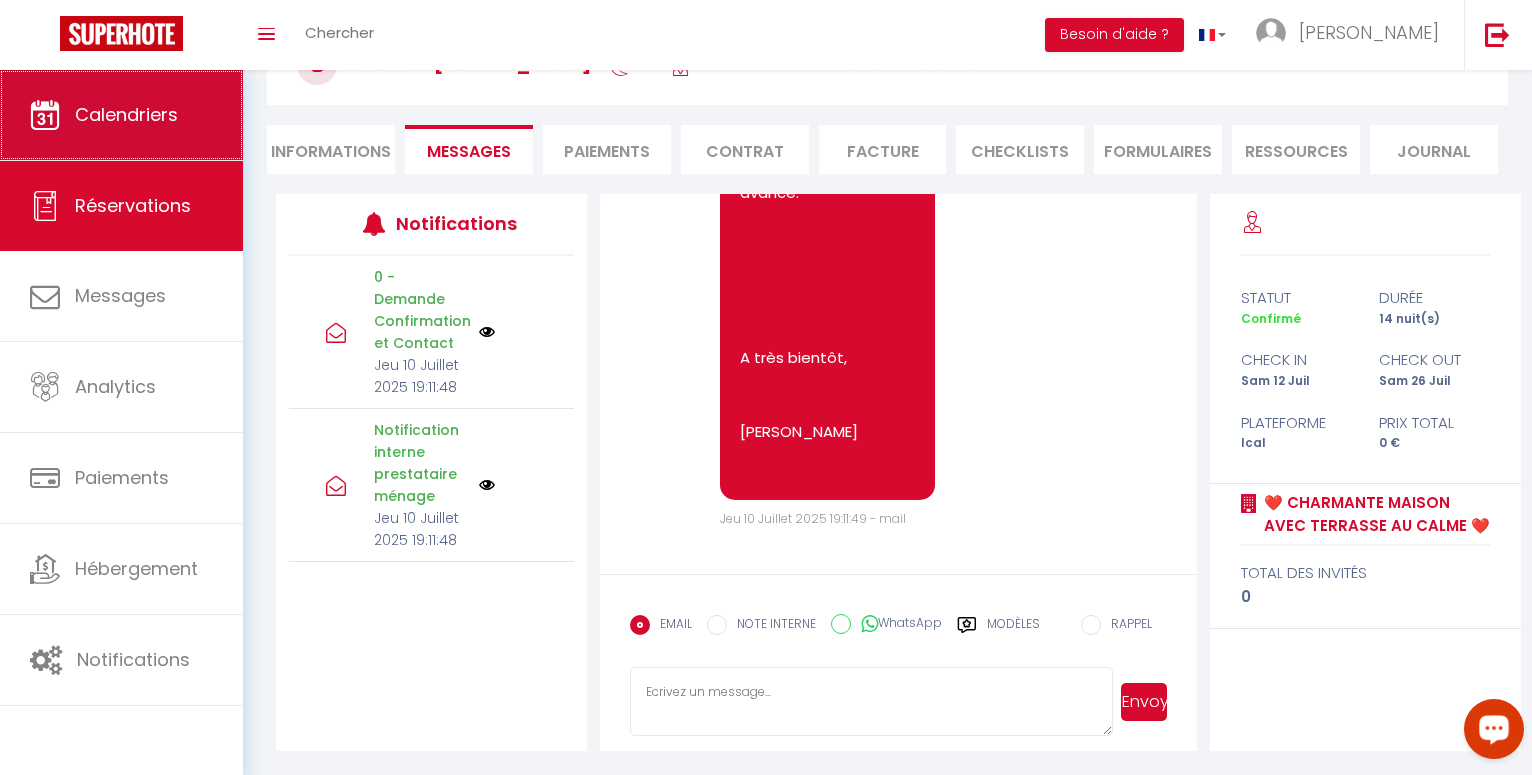 click on "Calendriers" at bounding box center (126, 114) 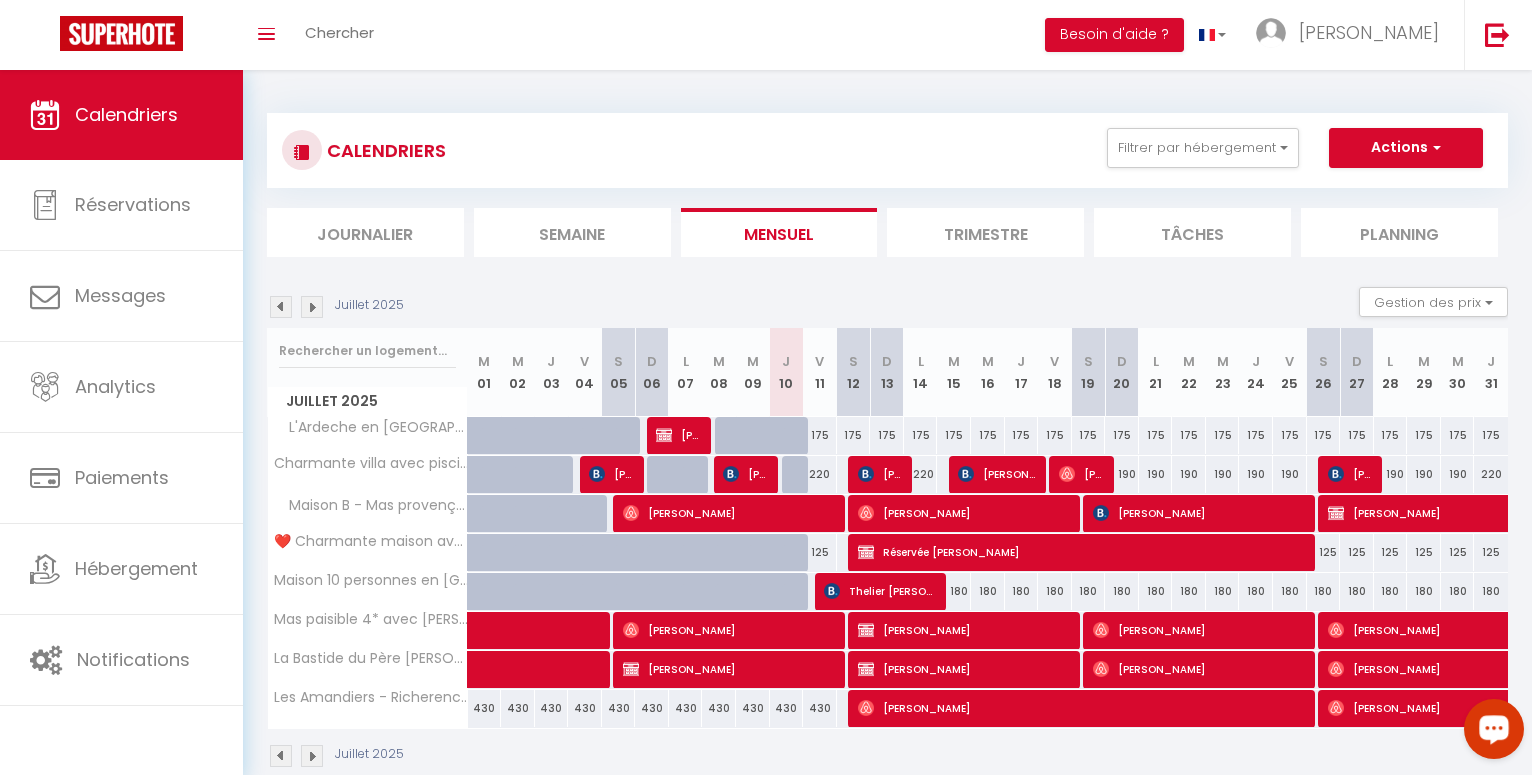 click on "Réservée Marie" at bounding box center [1084, 552] 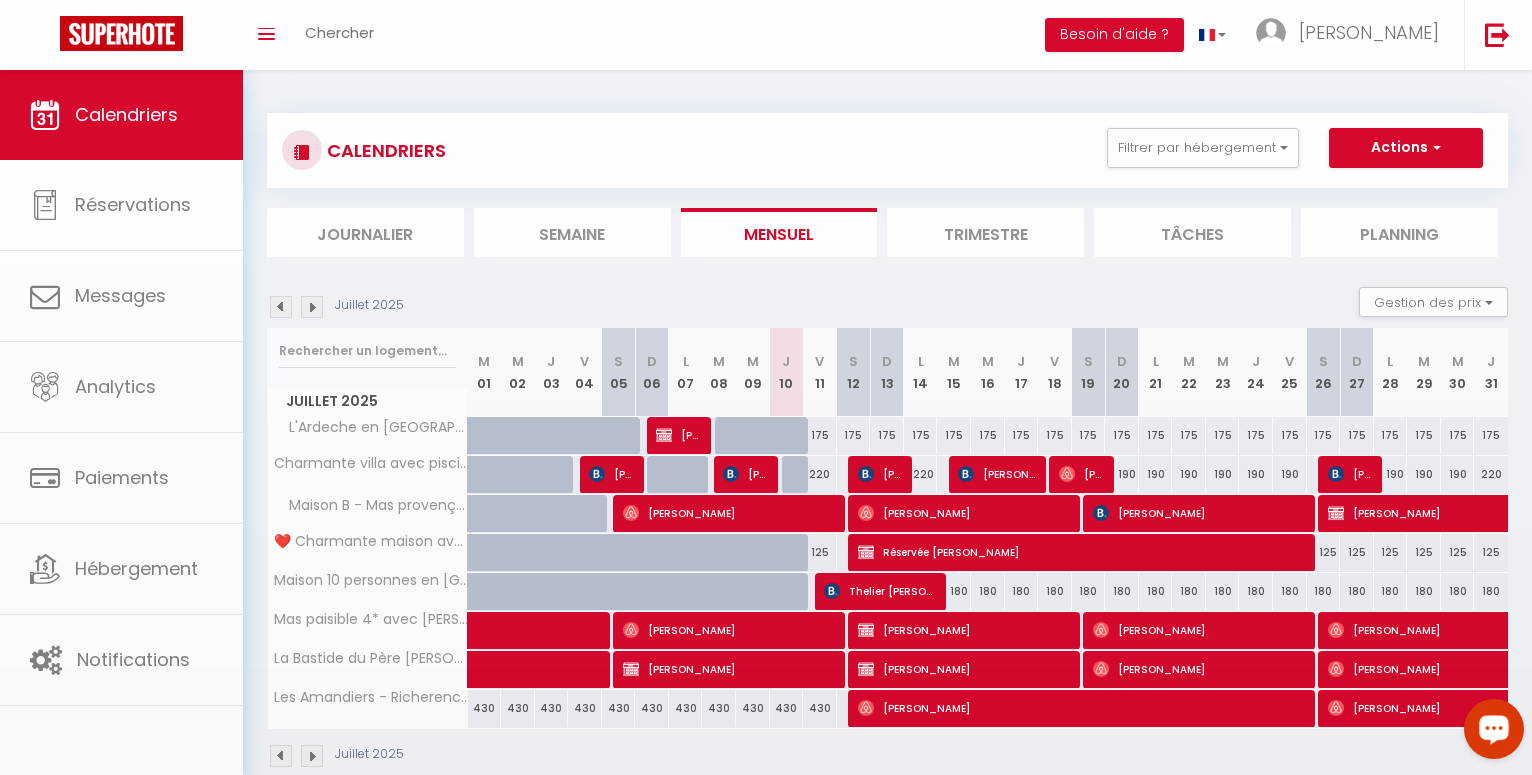 select on "OK" 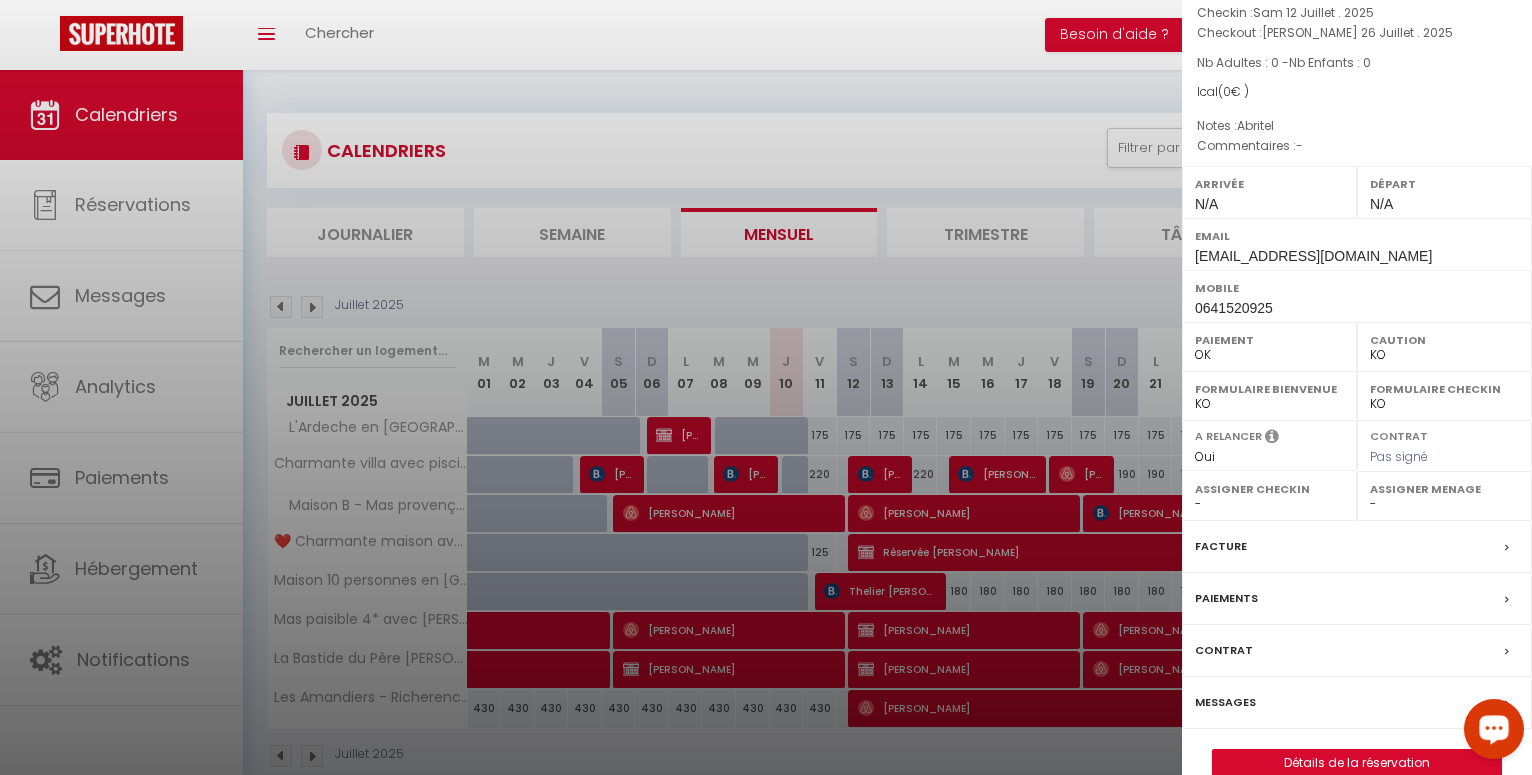 scroll, scrollTop: 0, scrollLeft: 0, axis: both 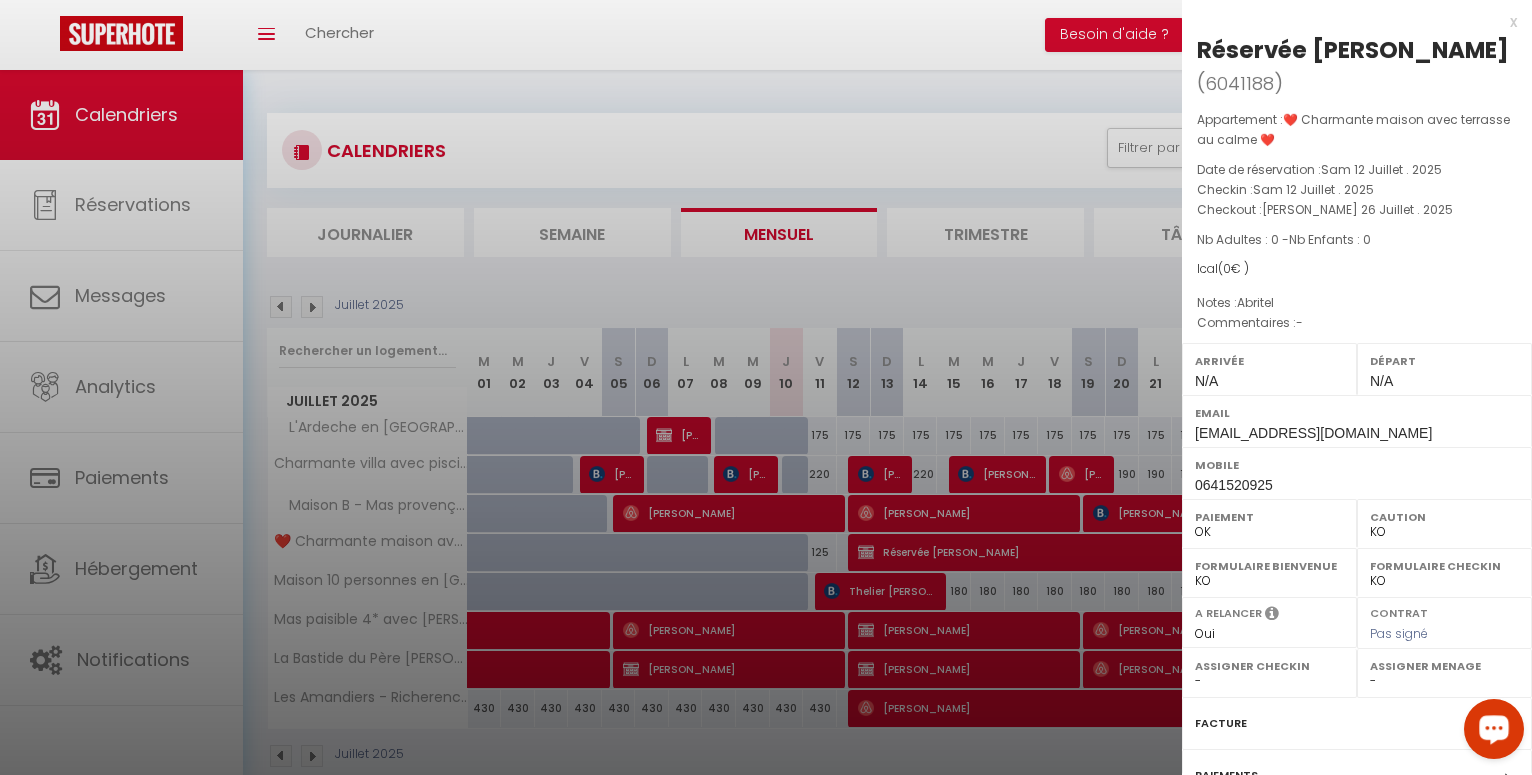 click at bounding box center (766, 387) 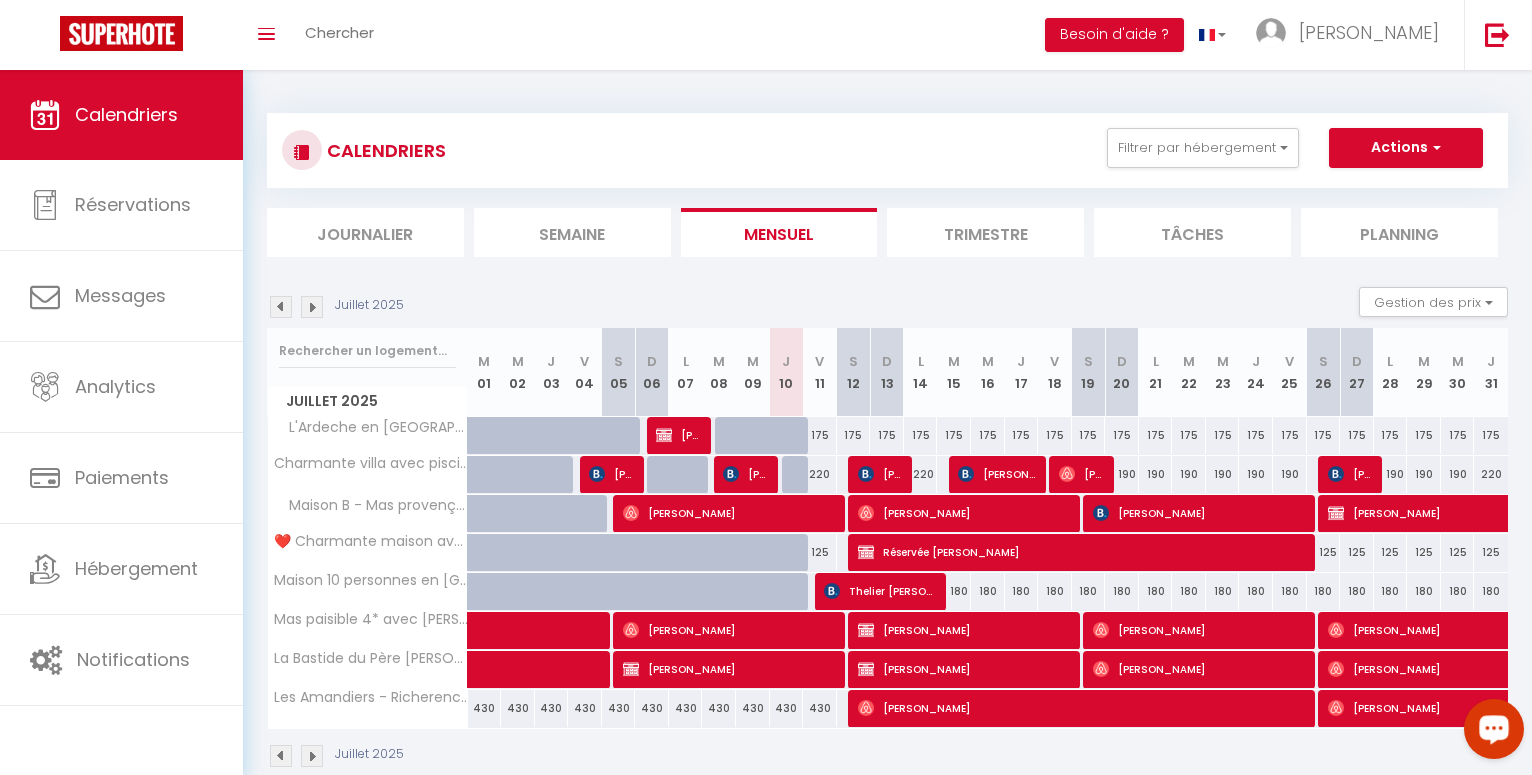 click on "[PERSON_NAME]" at bounding box center (965, 630) 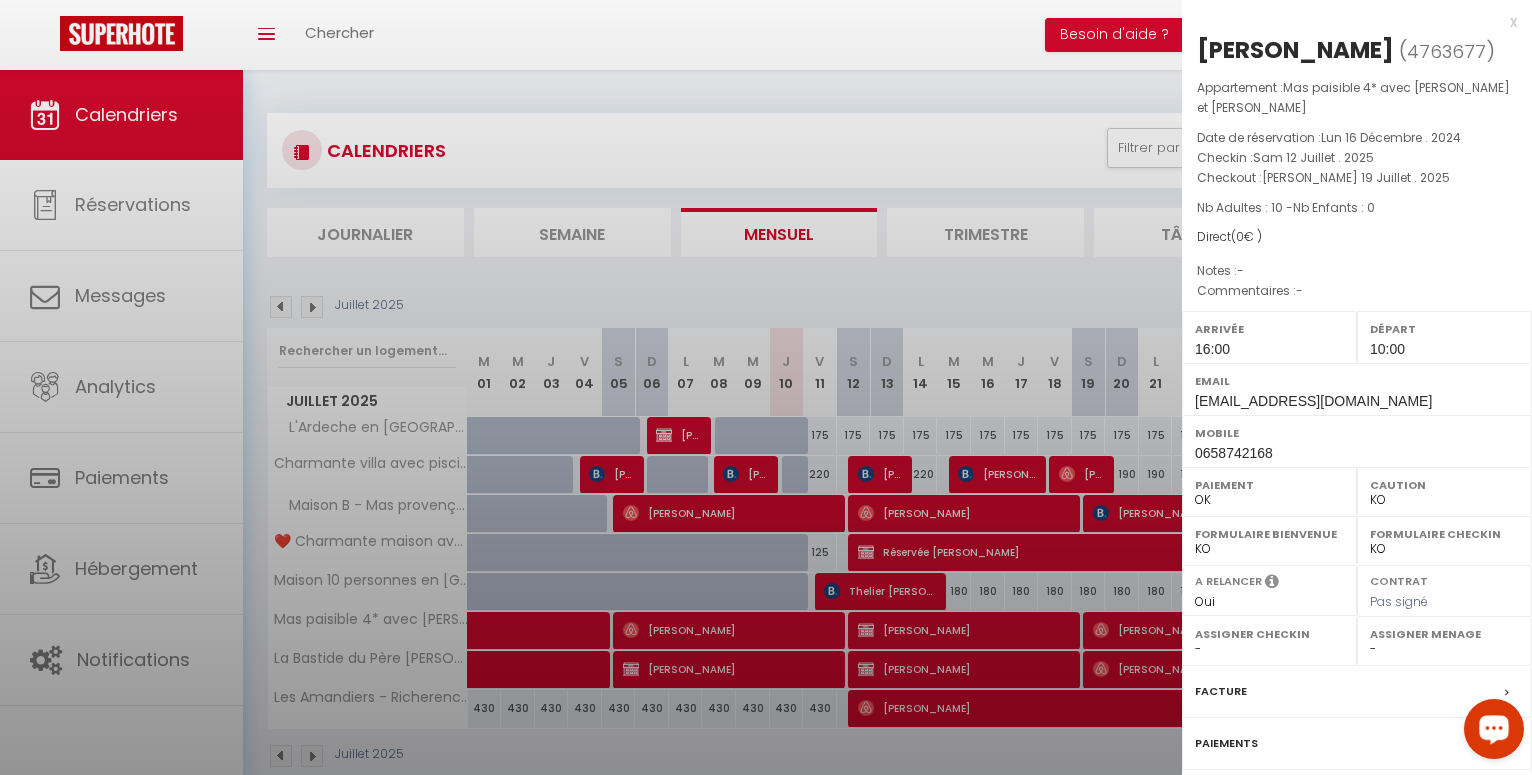 select on "34167" 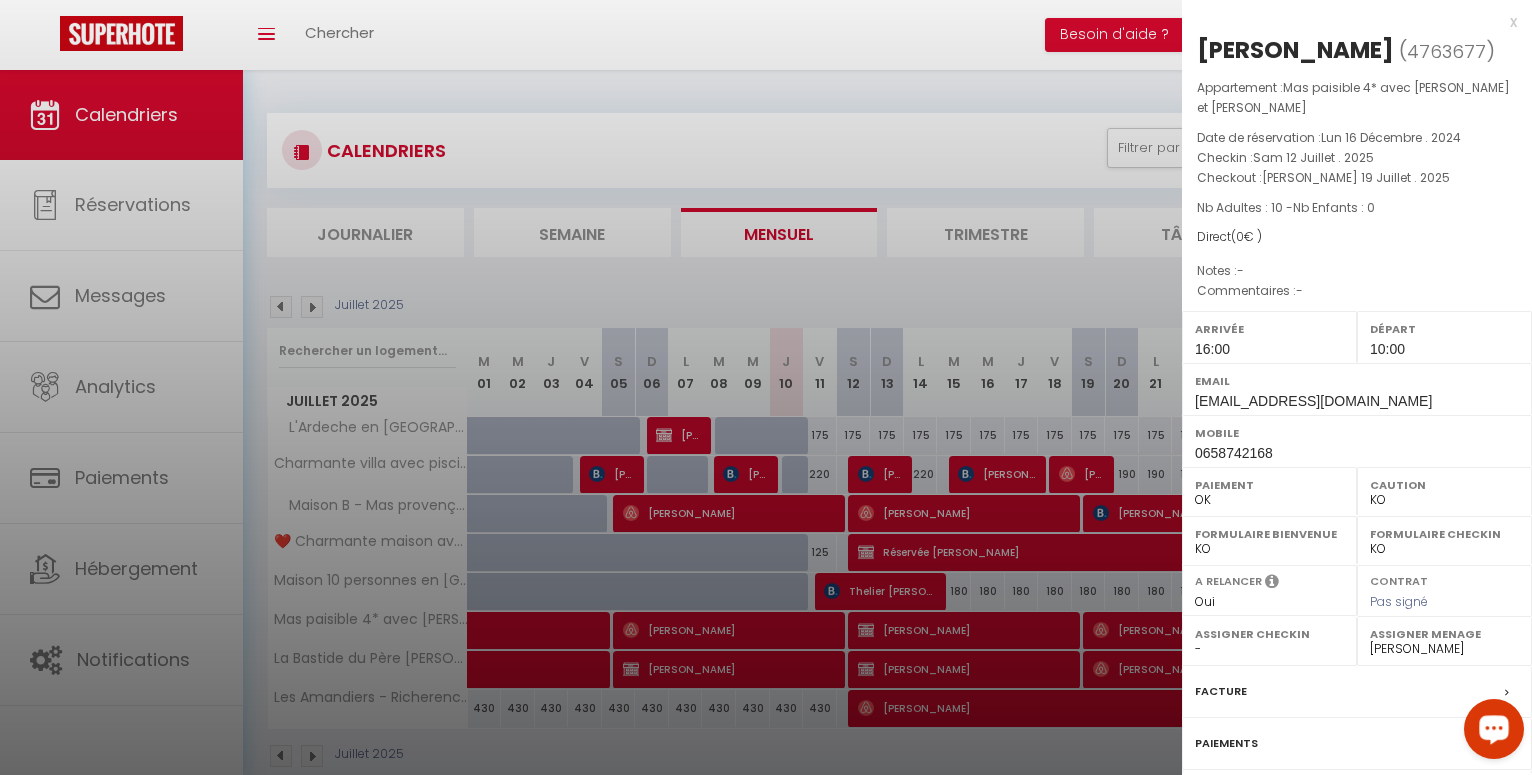 click at bounding box center (766, 387) 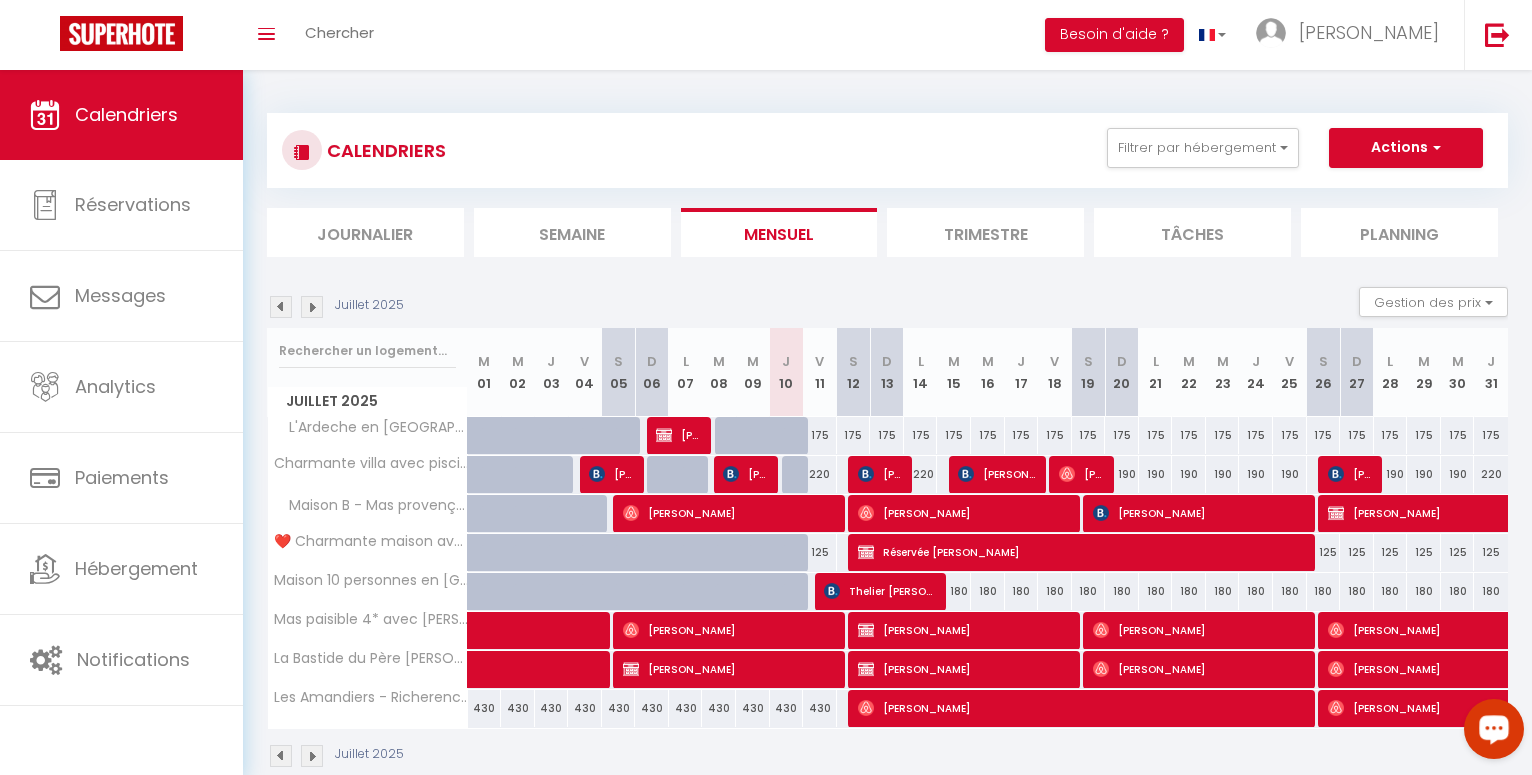 click on "[PERSON_NAME]" at bounding box center (965, 669) 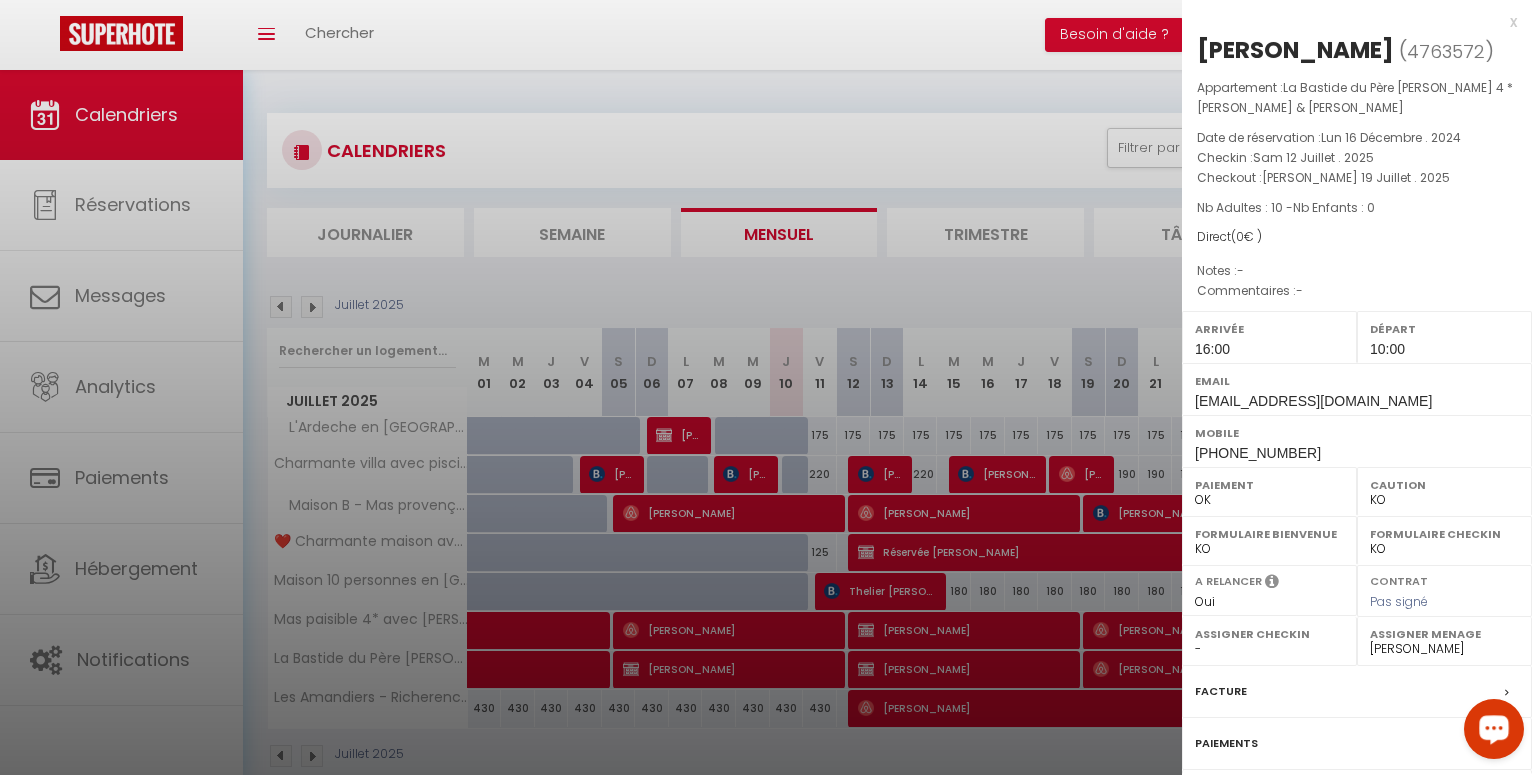 click at bounding box center [766, 387] 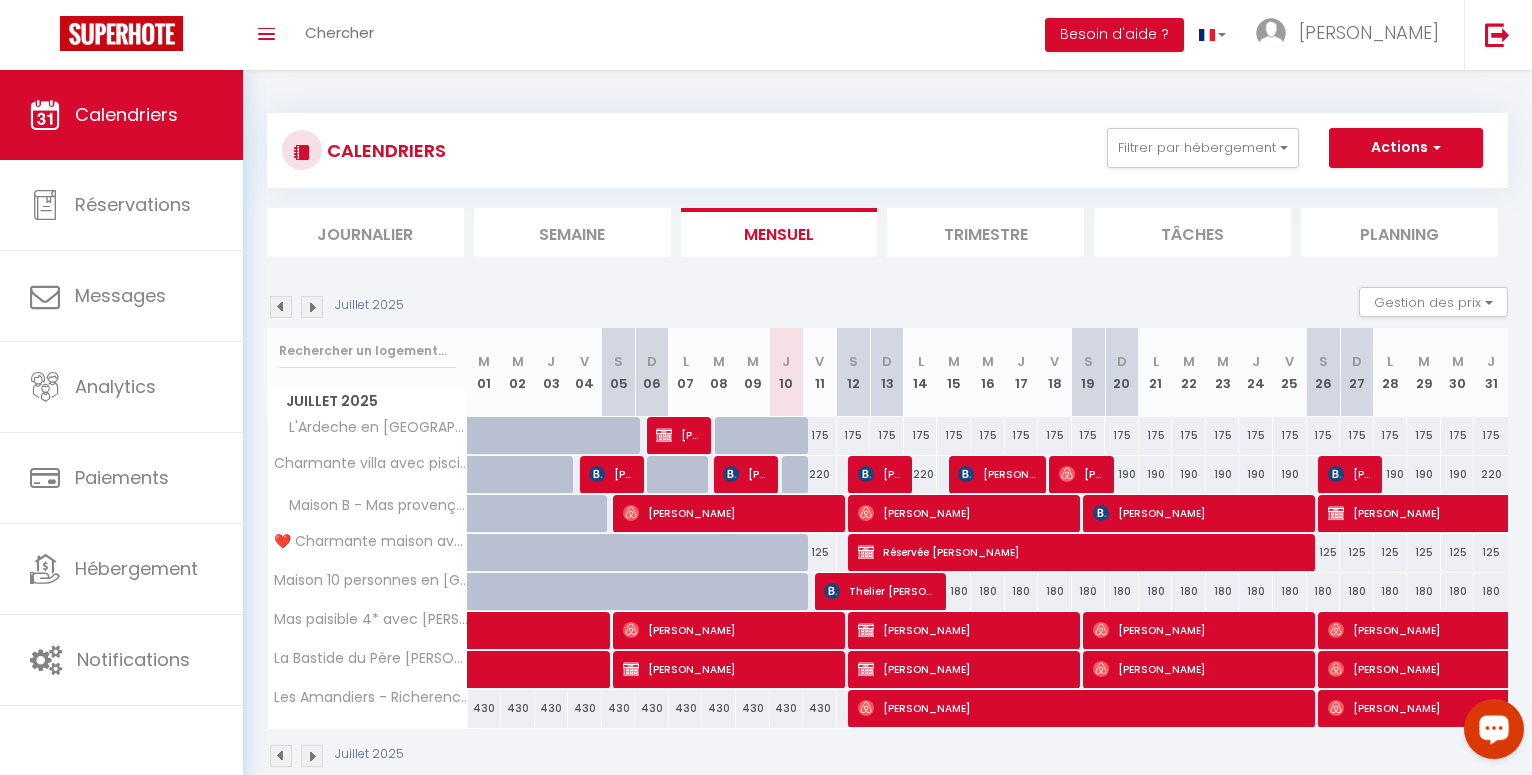 click on "[PERSON_NAME]" at bounding box center (1084, 708) 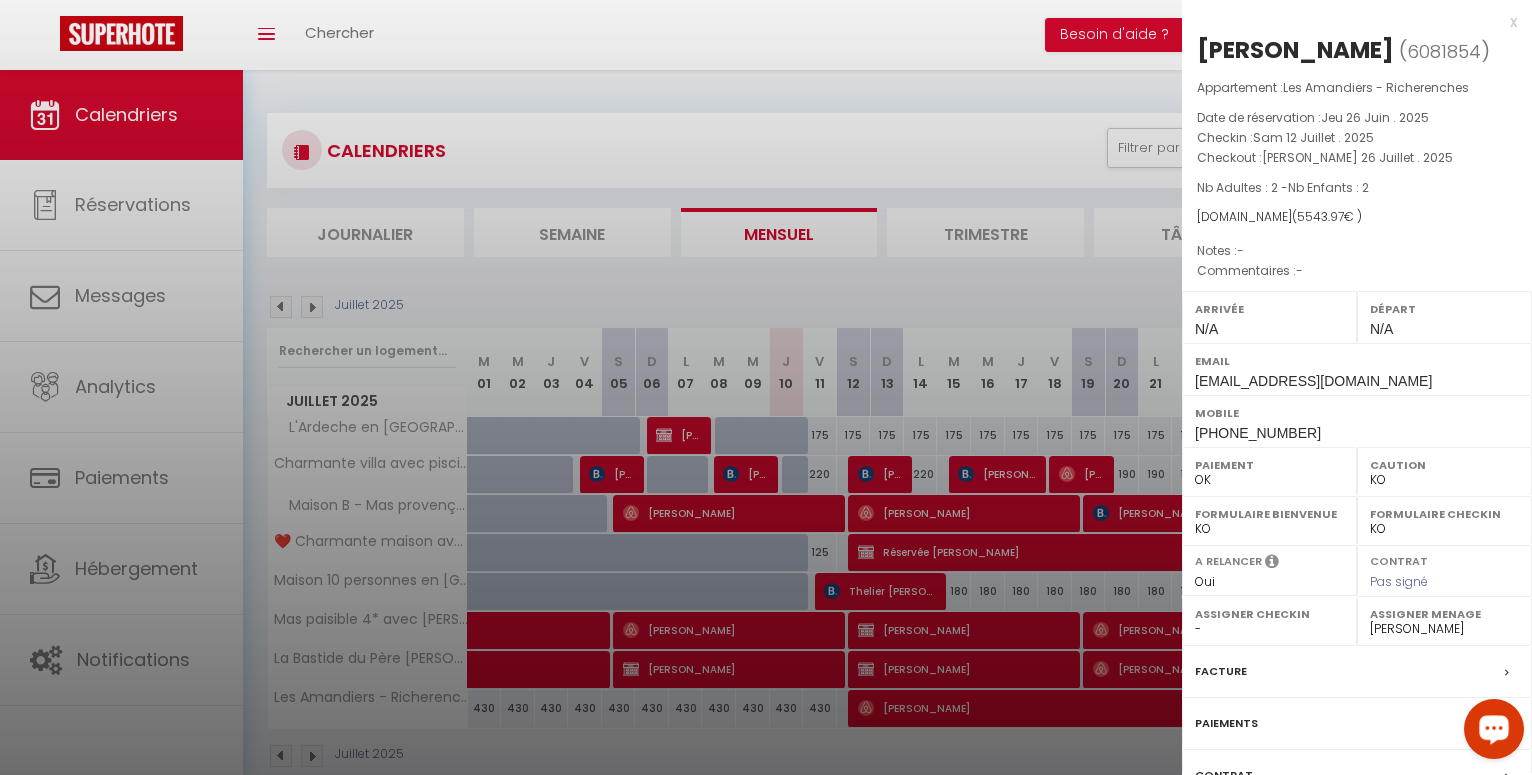 select on "OK" 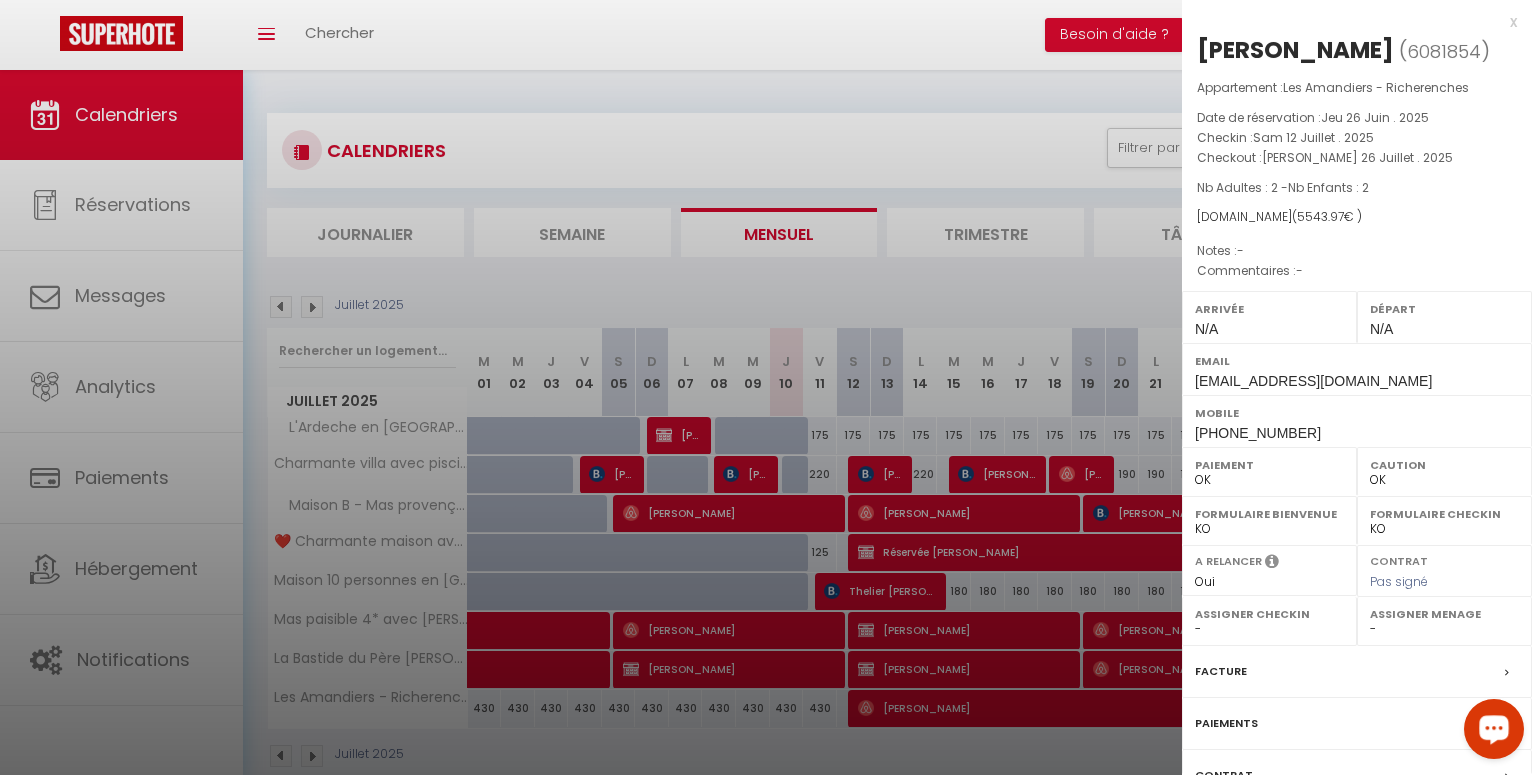 click at bounding box center [766, 387] 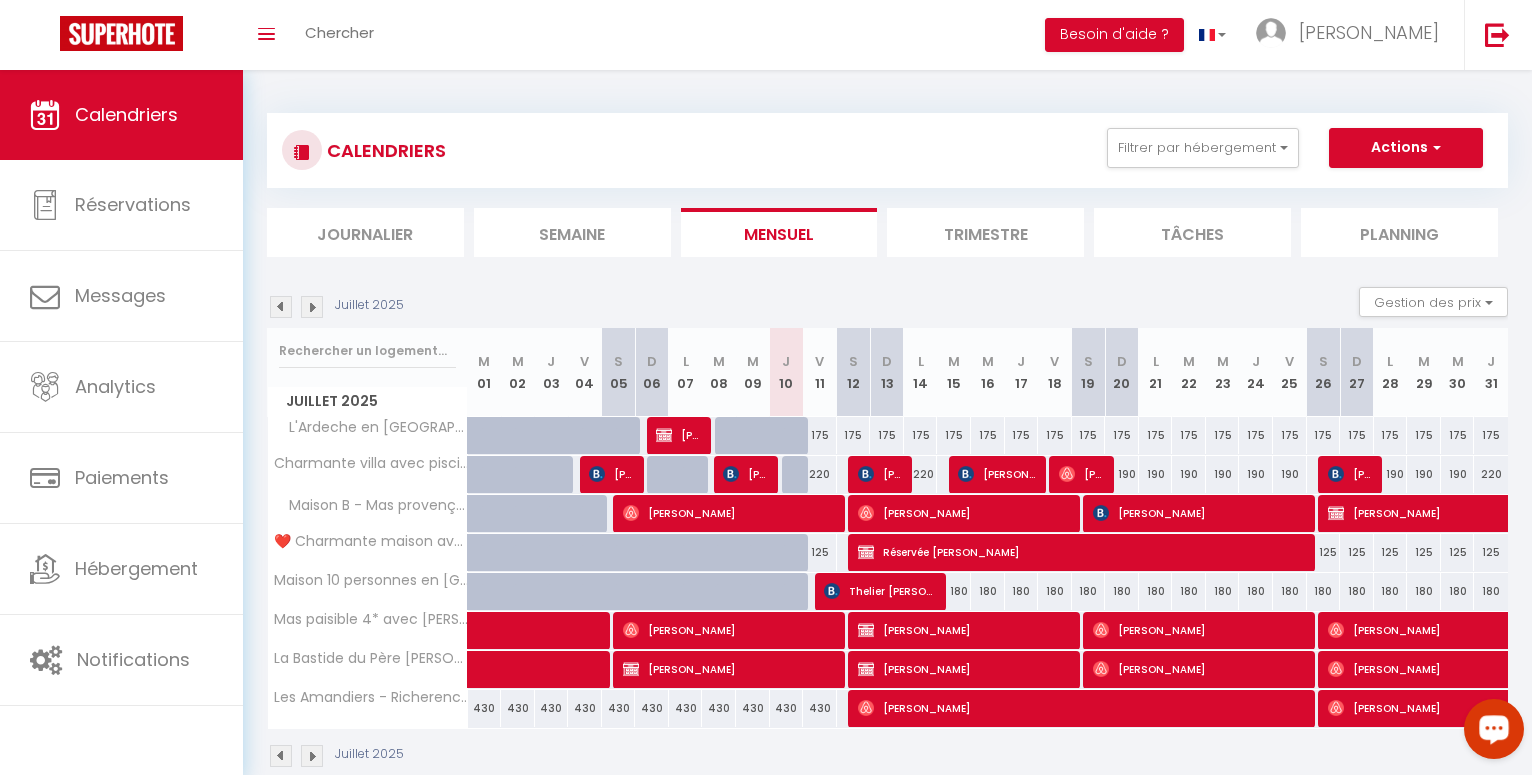 click on "[PERSON_NAME]" at bounding box center (1084, 708) 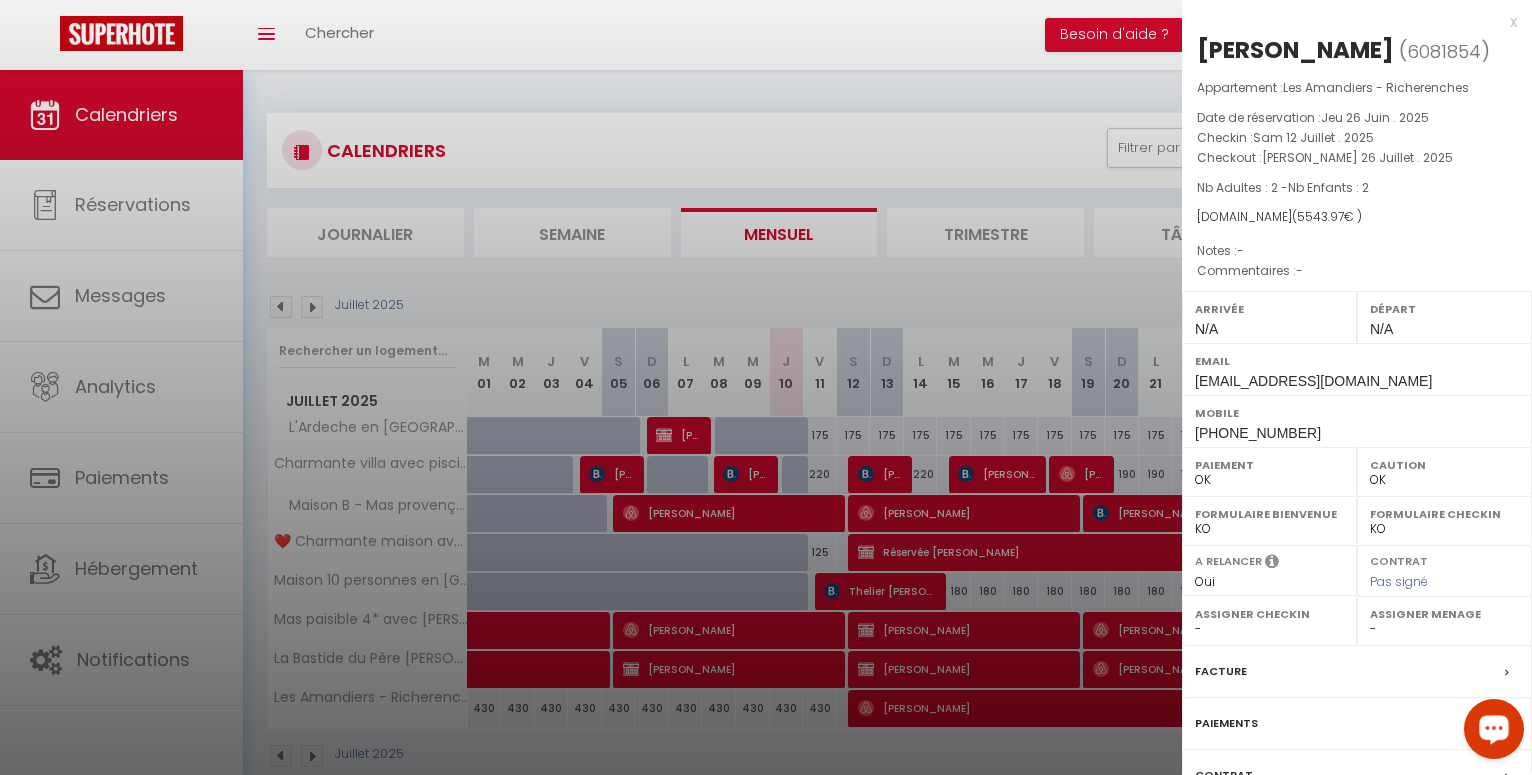 scroll, scrollTop: 157, scrollLeft: 0, axis: vertical 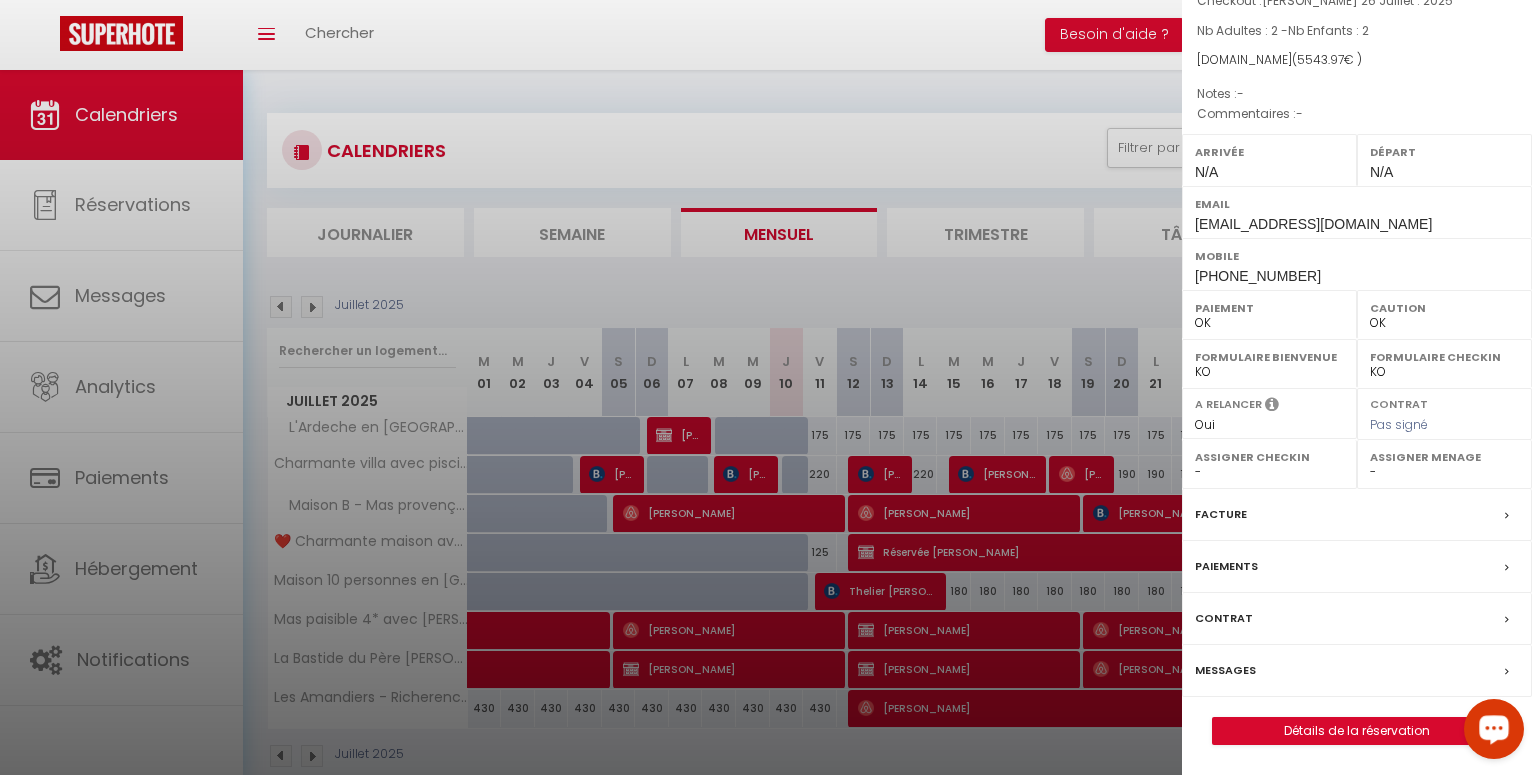 click on "Messages" at bounding box center [1225, 670] 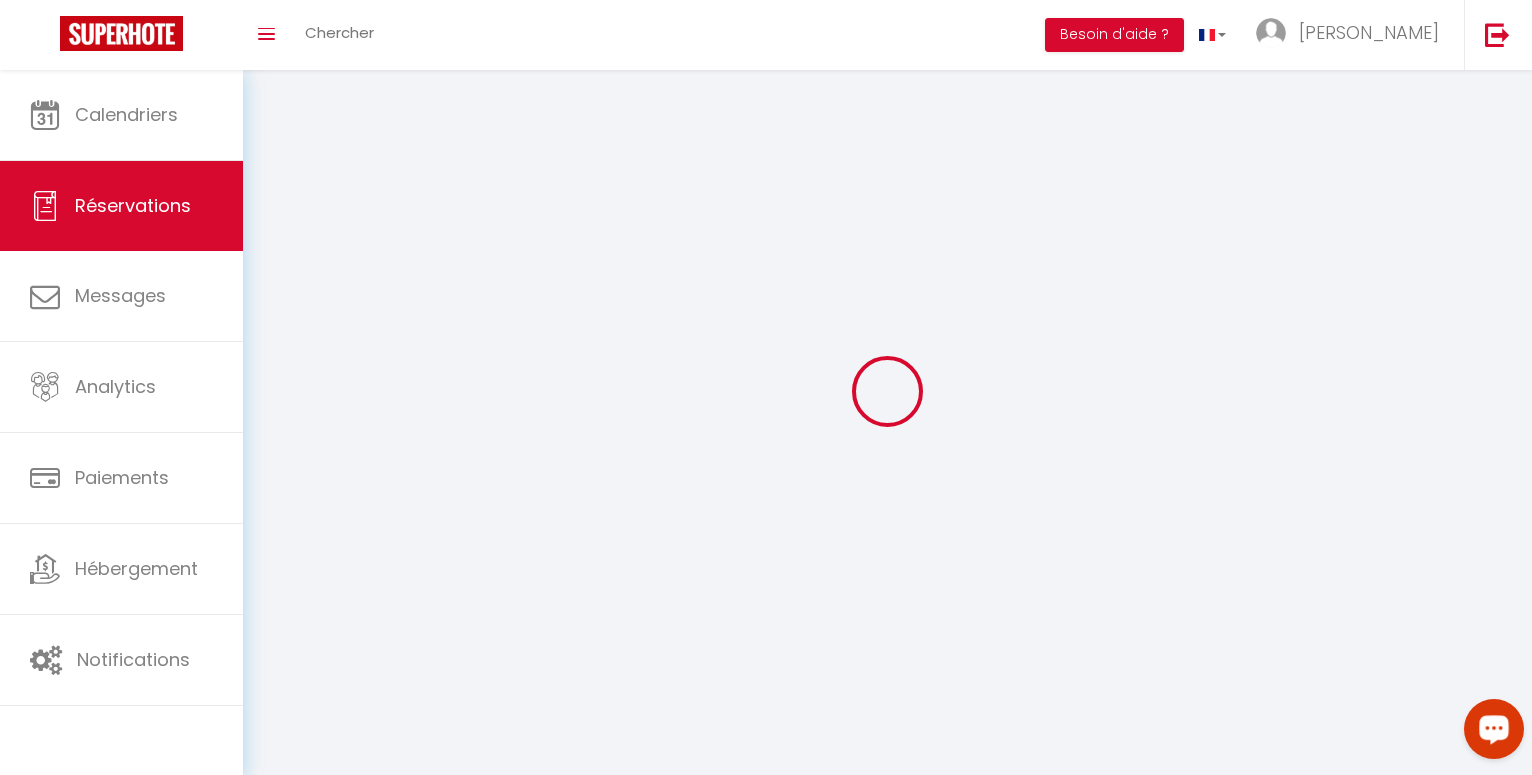 select 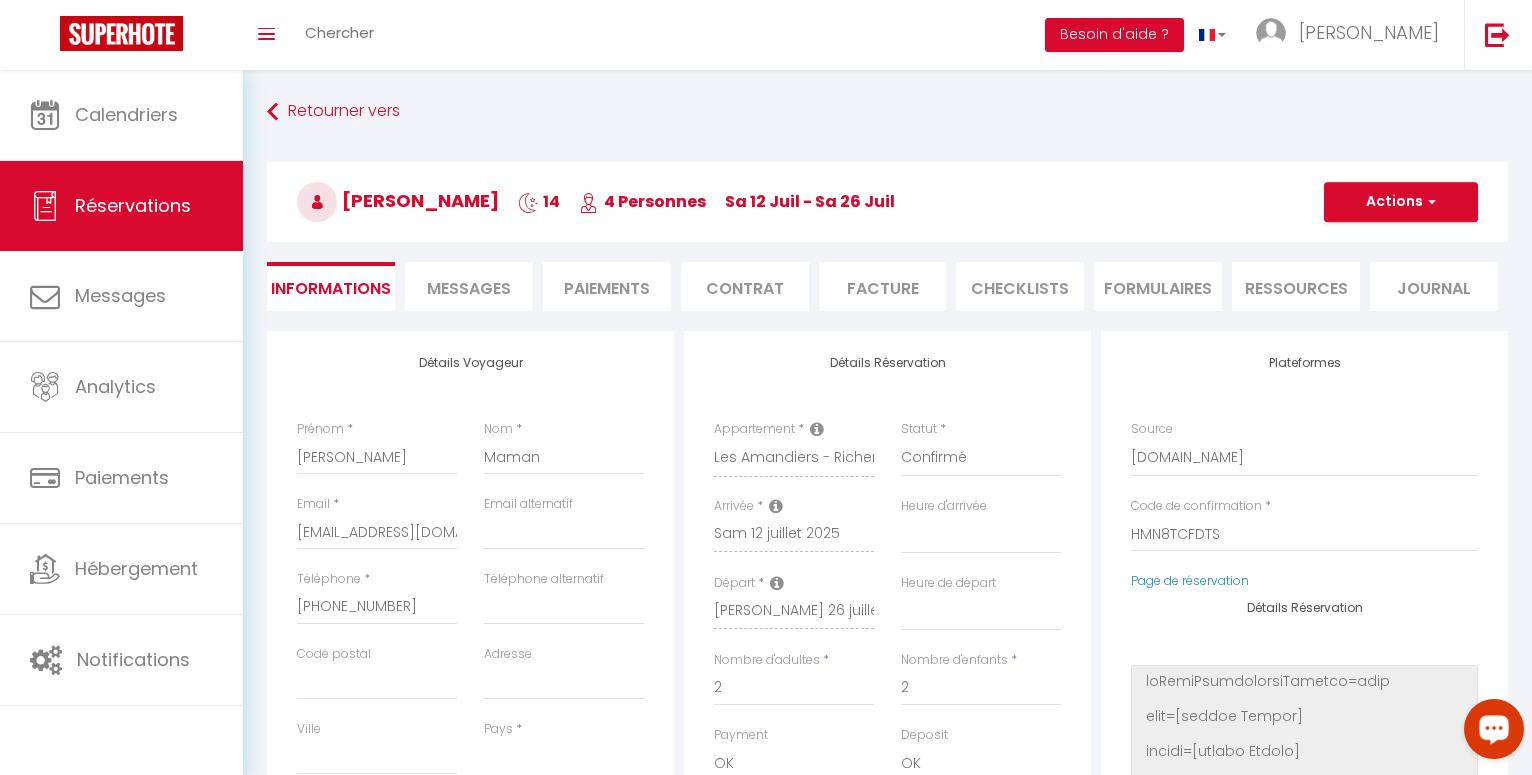 select 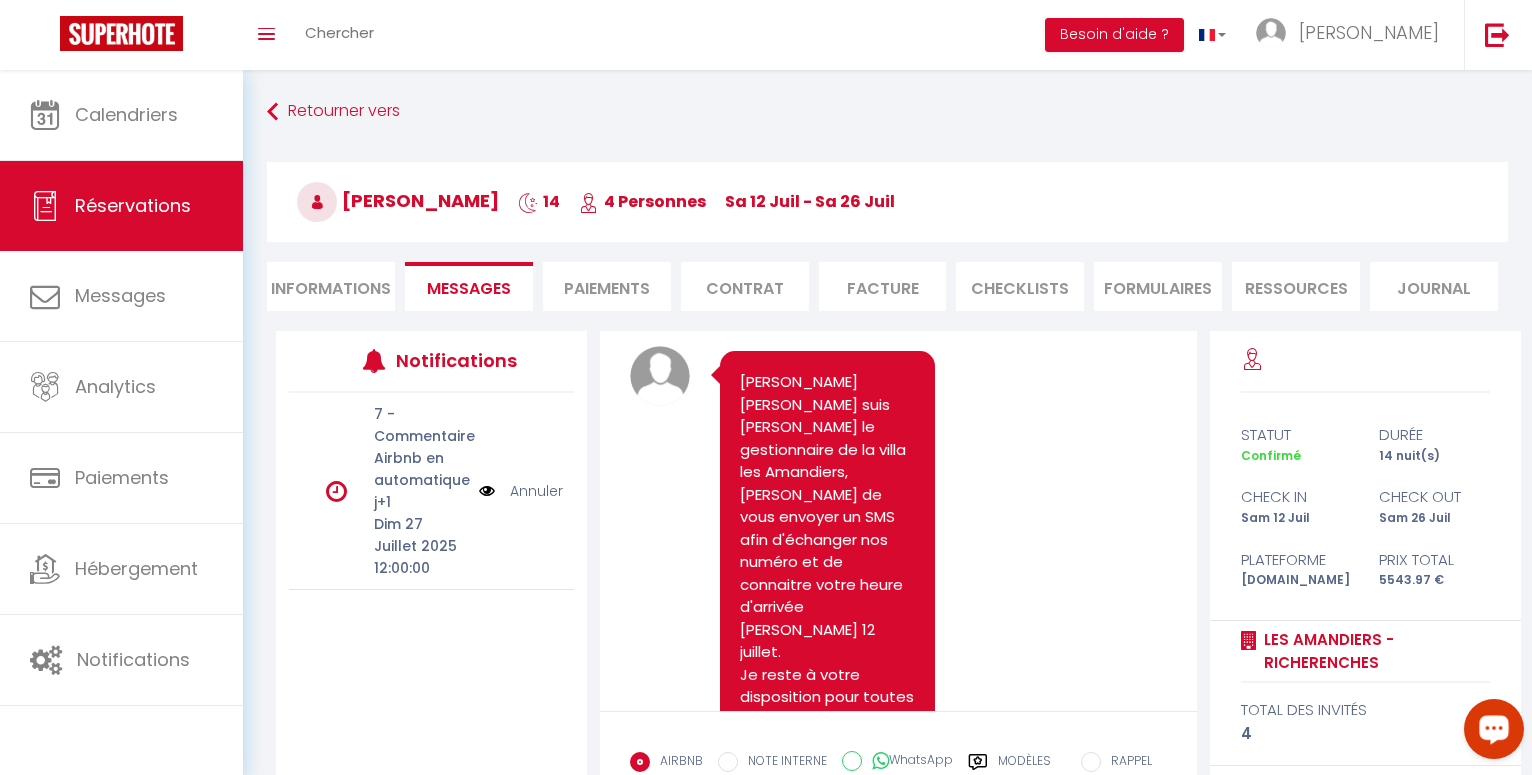 scroll, scrollTop: 2037, scrollLeft: 0, axis: vertical 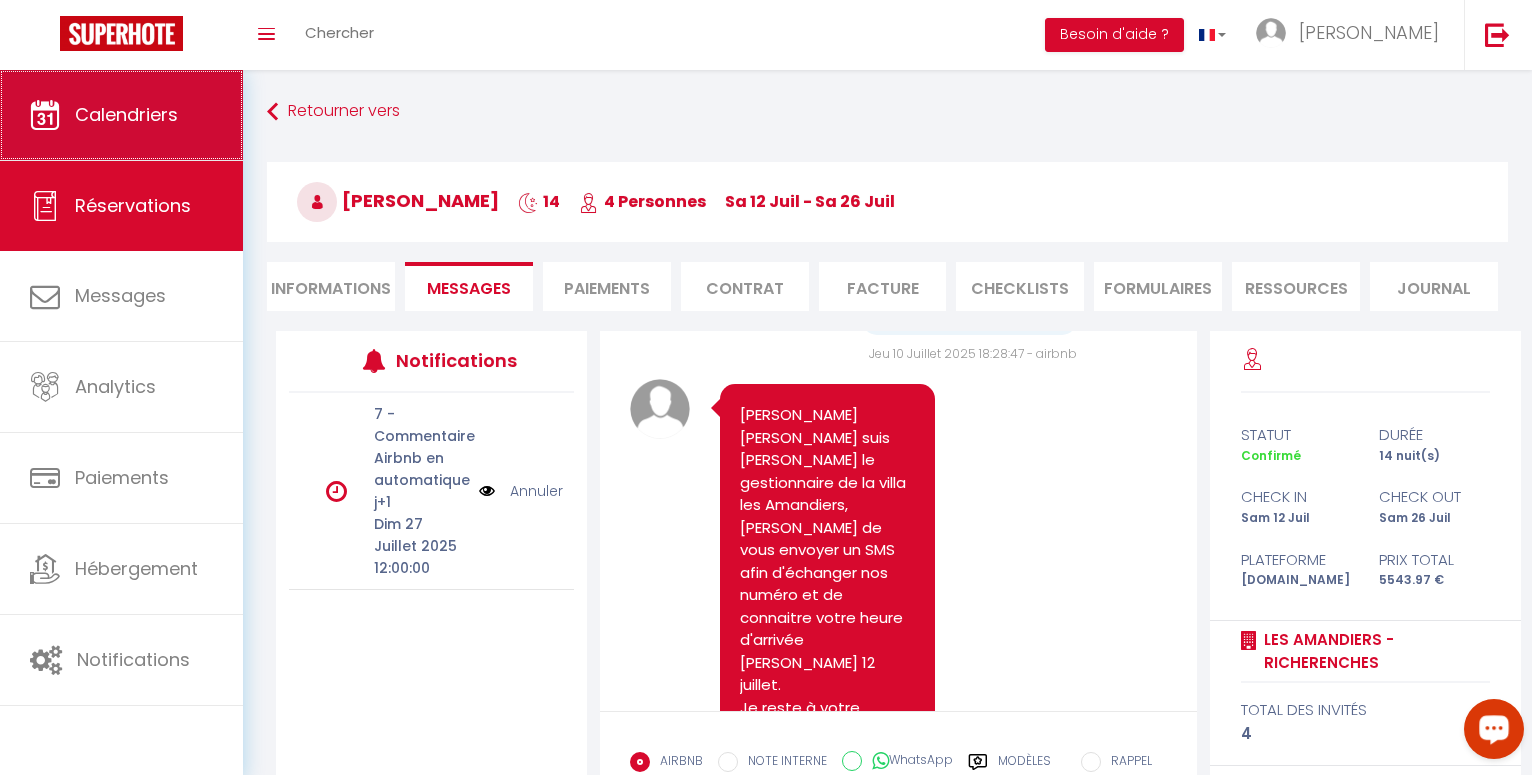 click on "Calendriers" at bounding box center [126, 114] 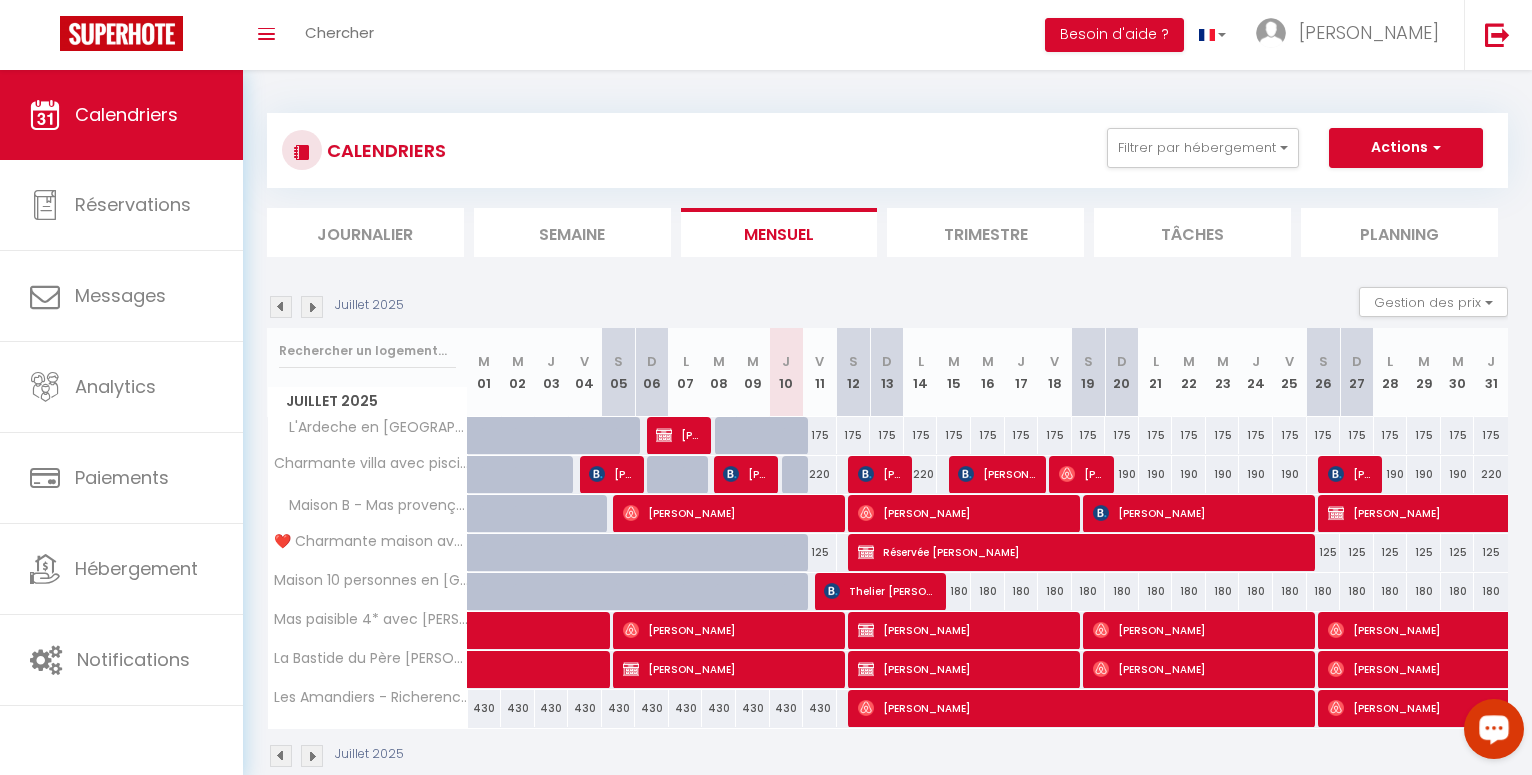 click on "Réservée Marie" at bounding box center (1084, 552) 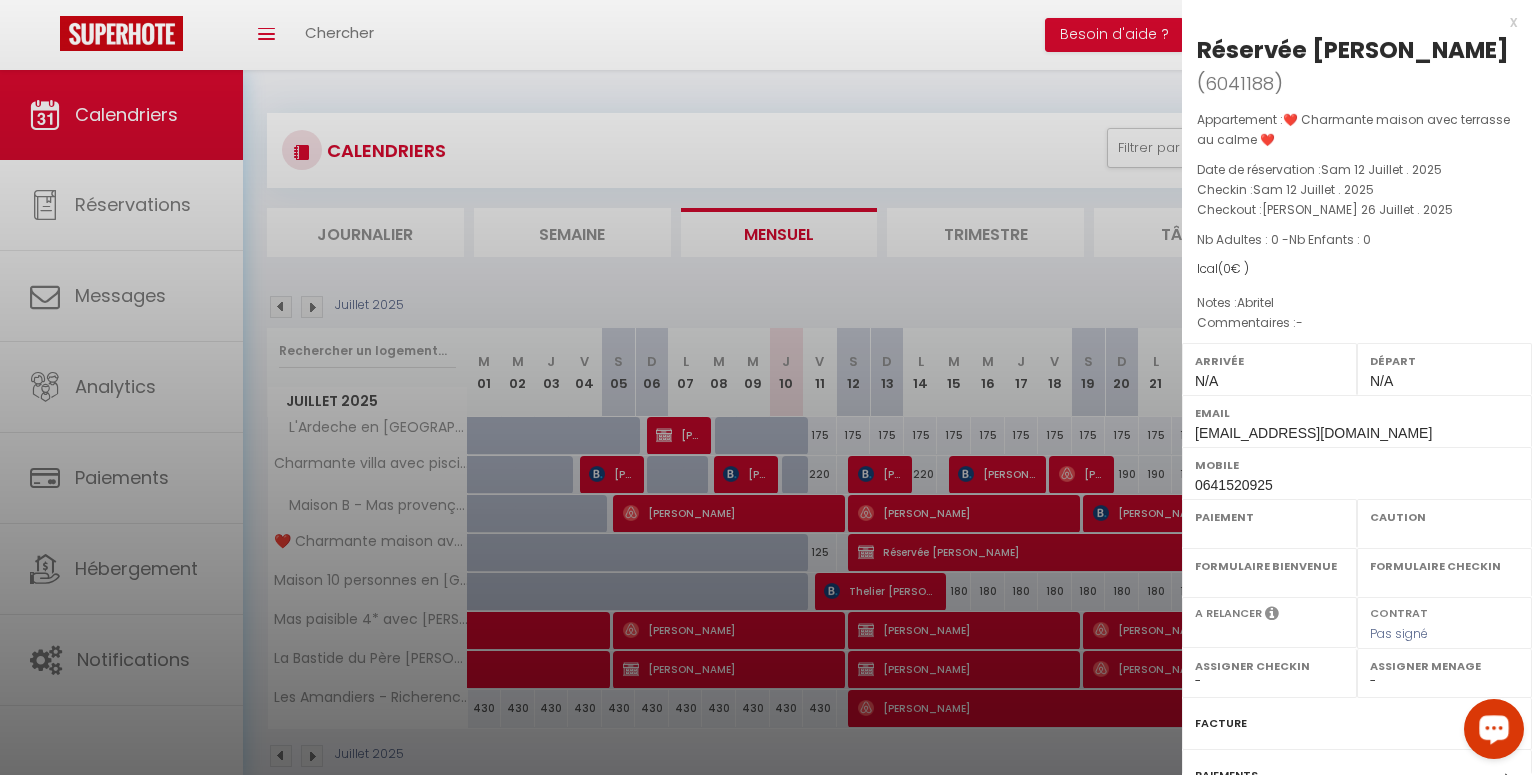 select on "OK" 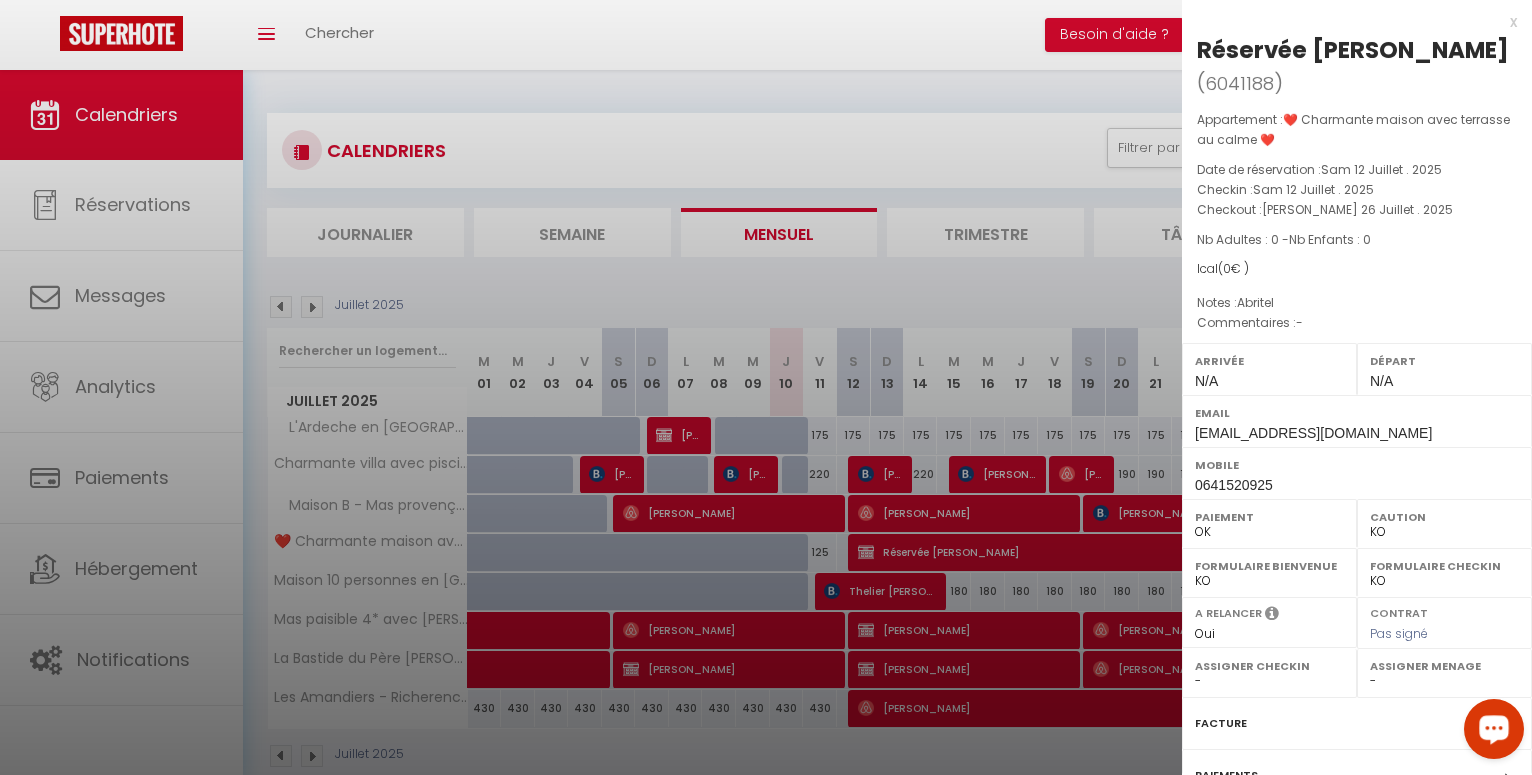 select 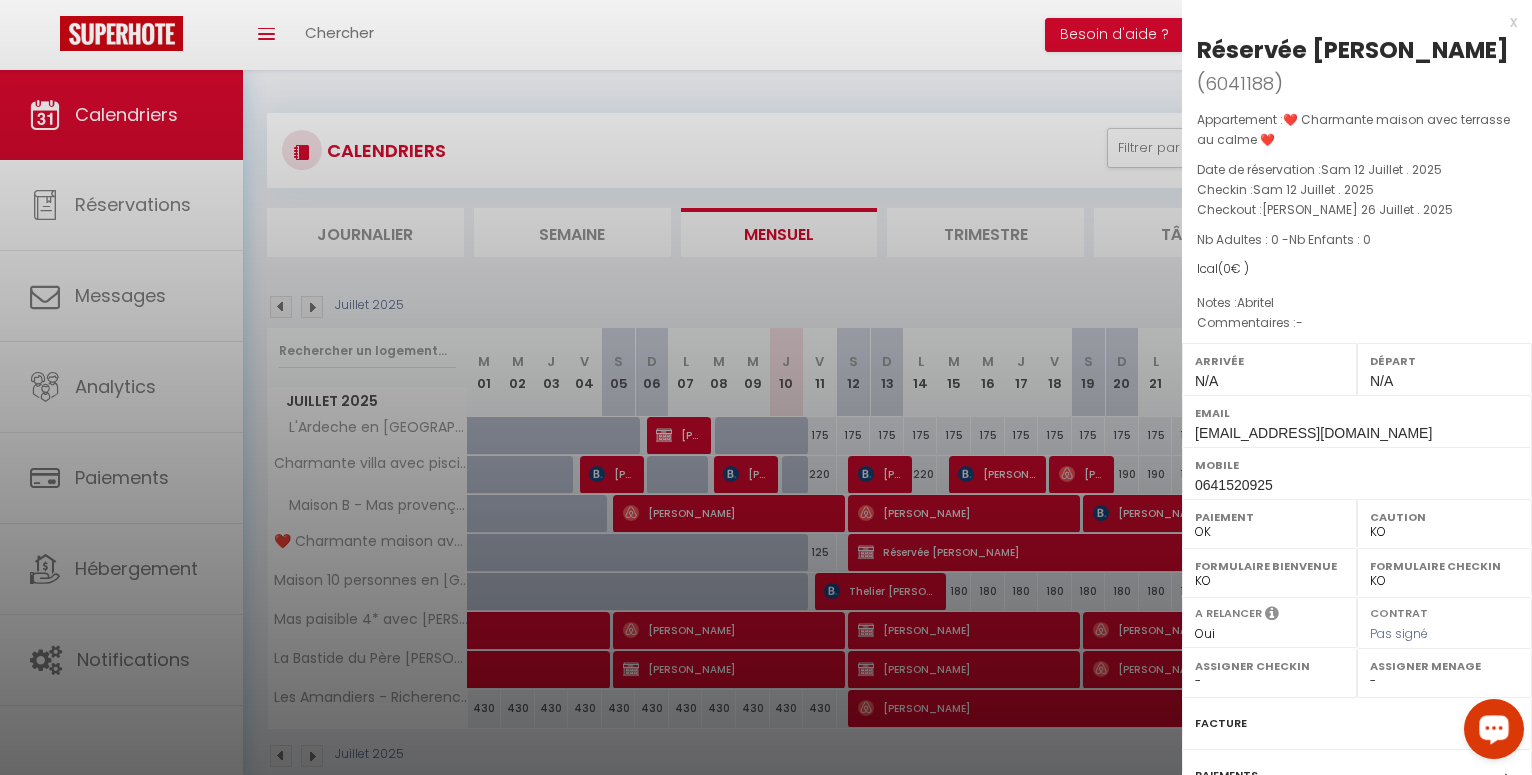 scroll, scrollTop: 157, scrollLeft: 0, axis: vertical 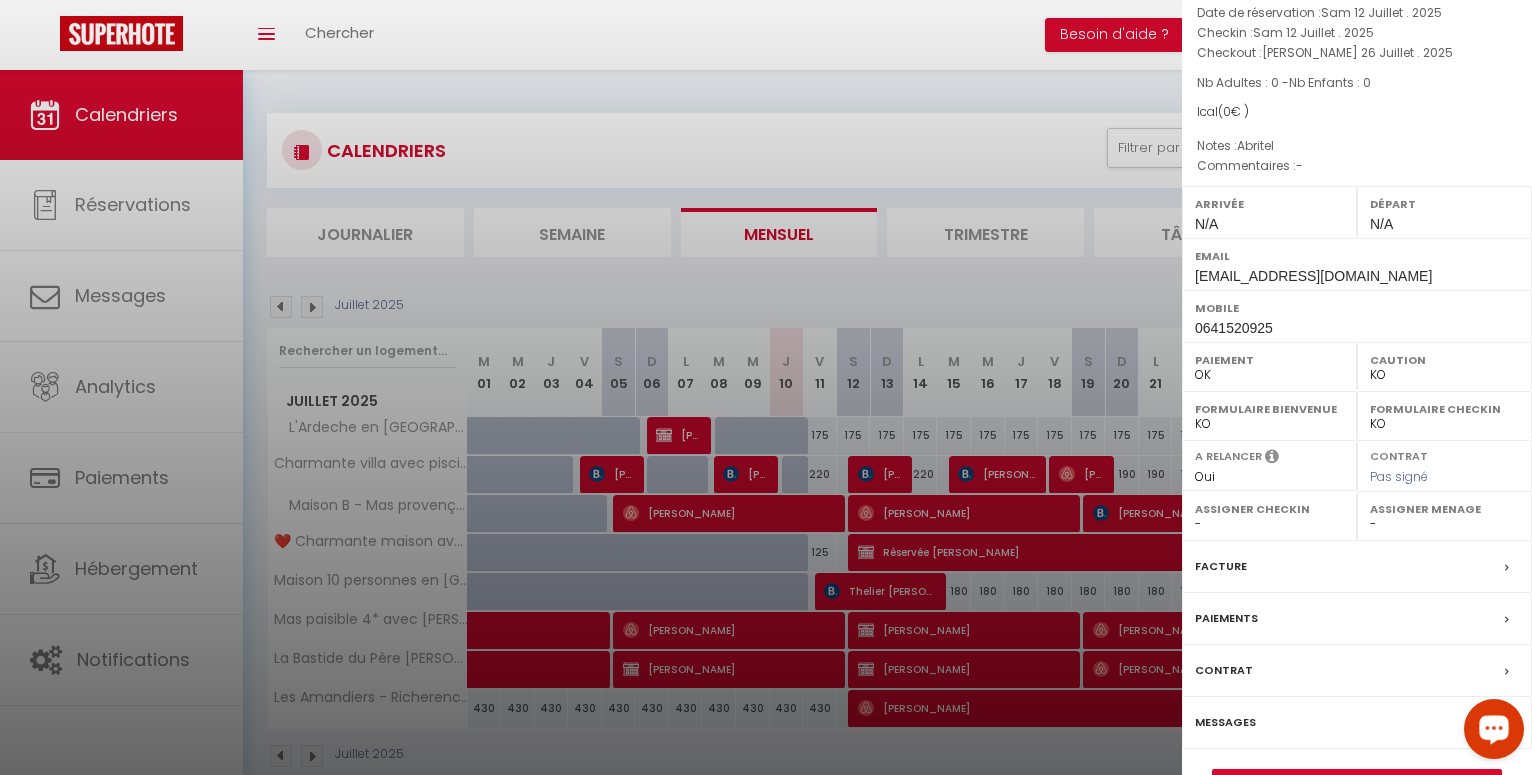 click on "Mobile
0641520925" at bounding box center [1357, 316] 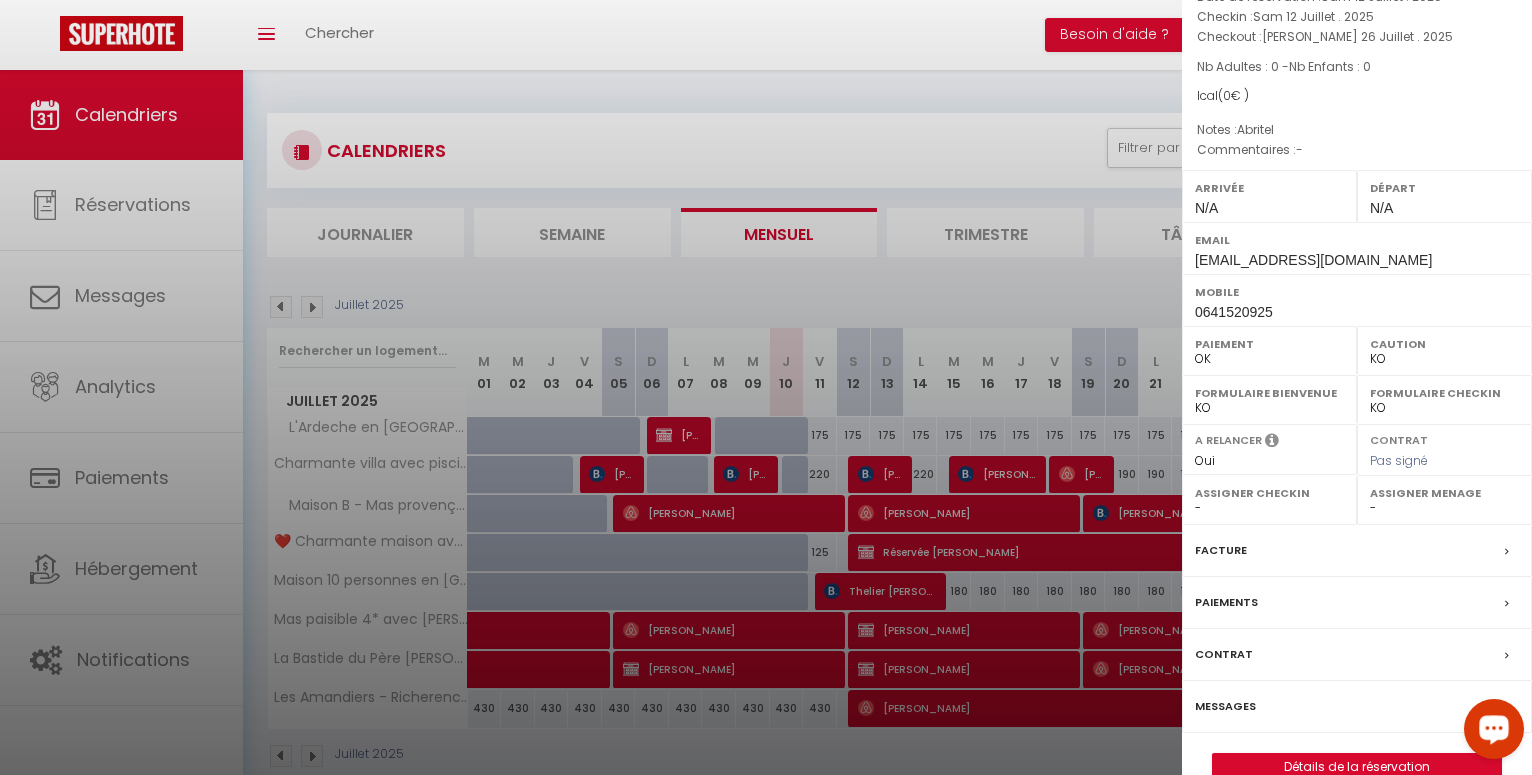 scroll, scrollTop: 177, scrollLeft: 0, axis: vertical 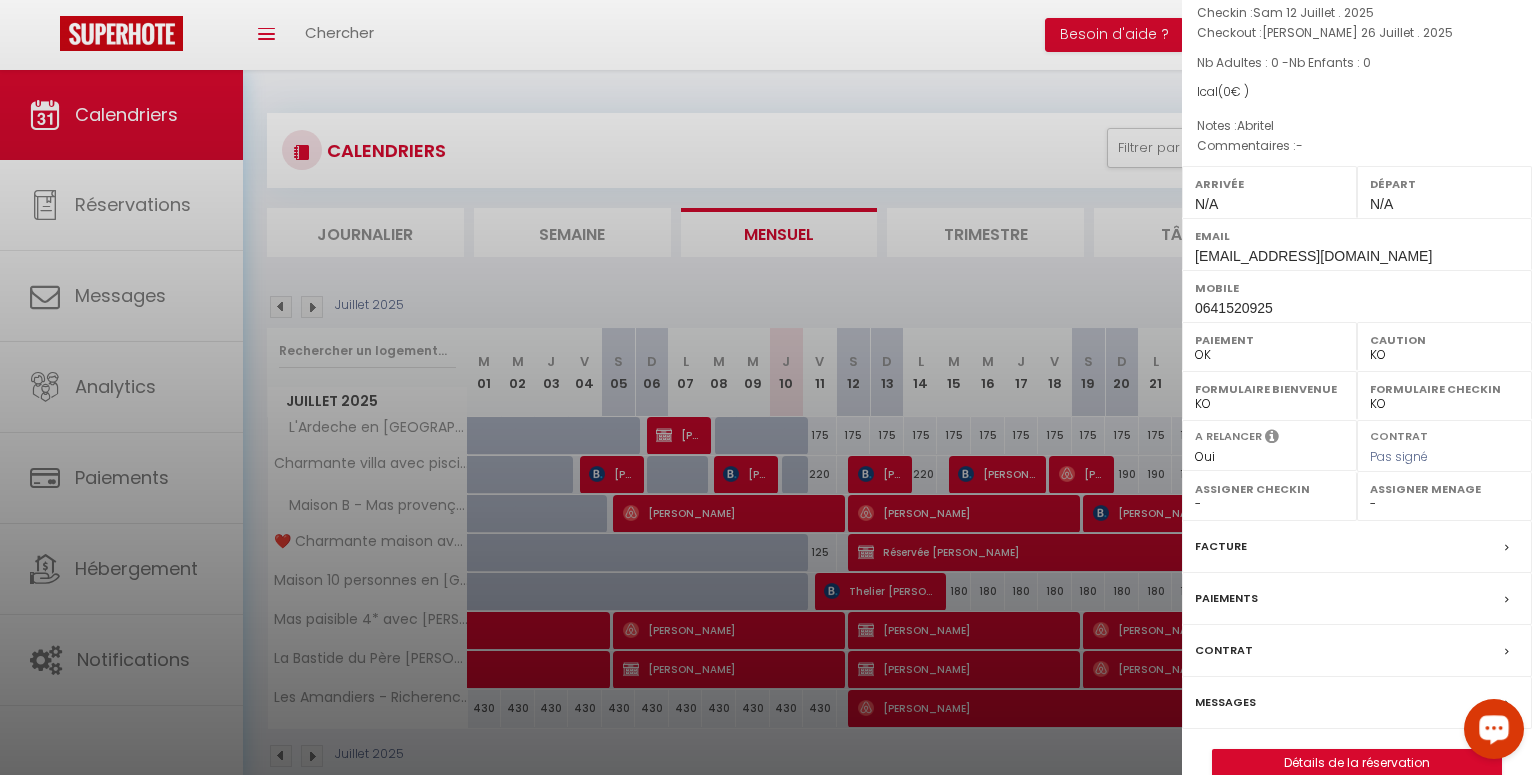 click on "Messages" at bounding box center (1225, 702) 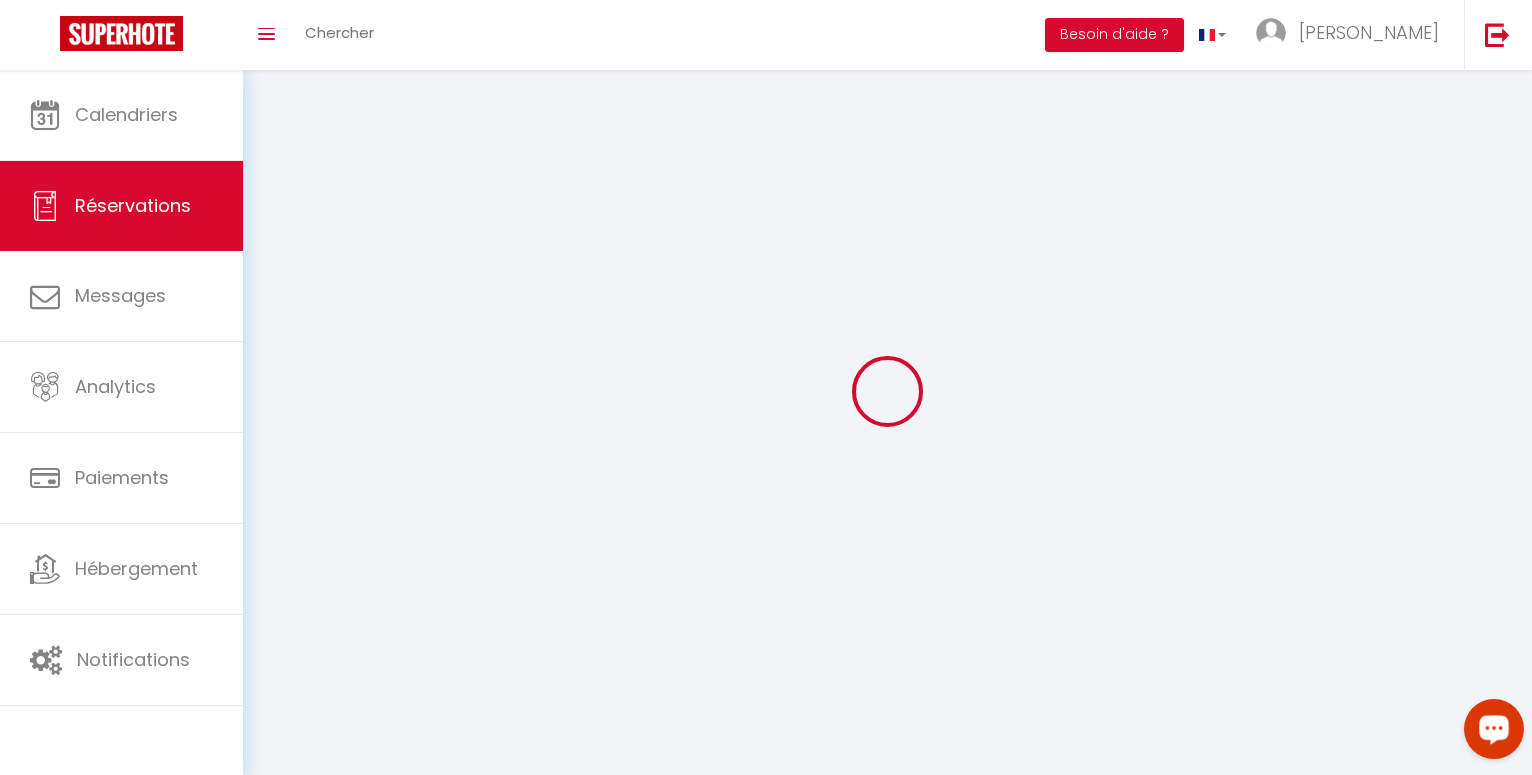 select 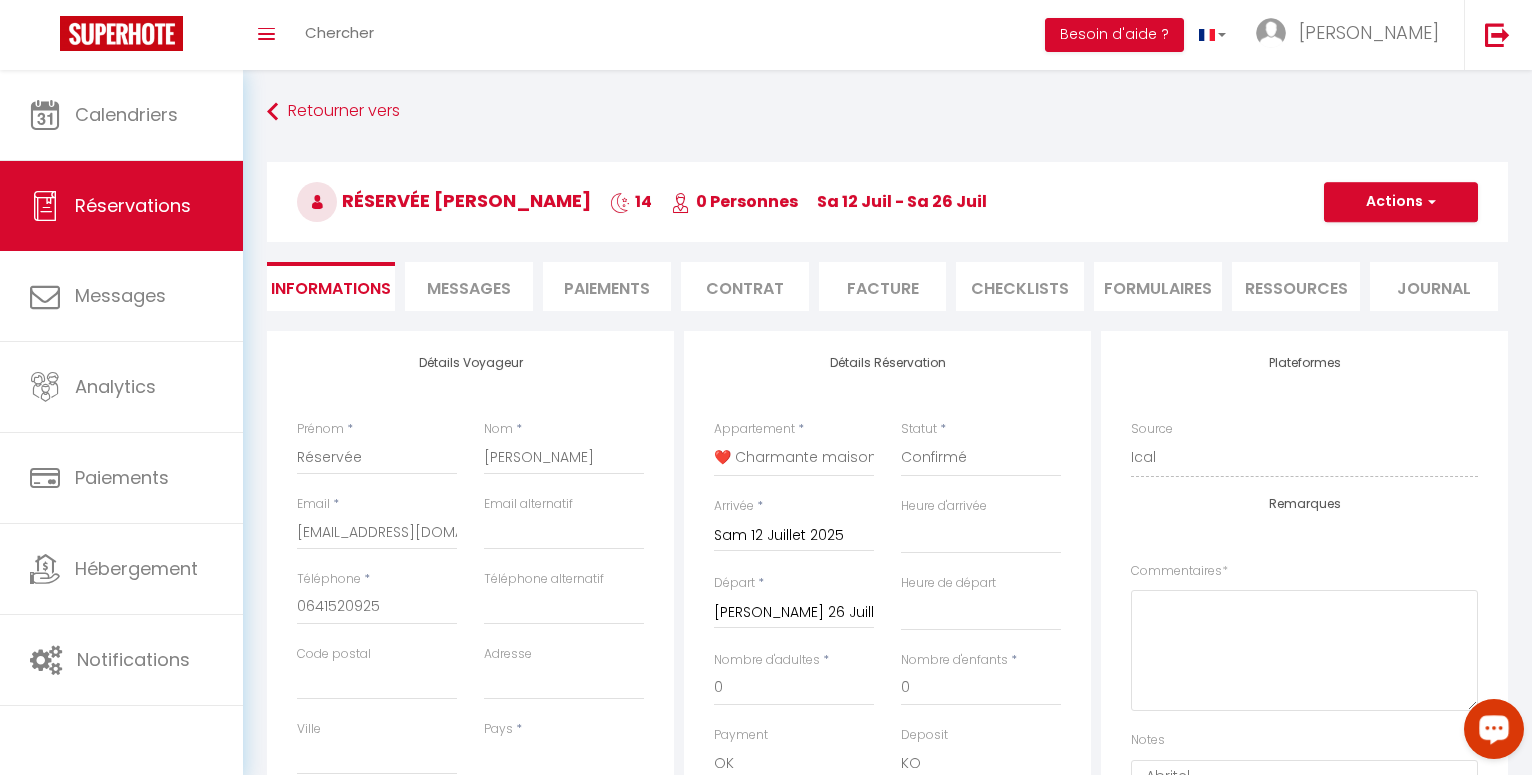 select 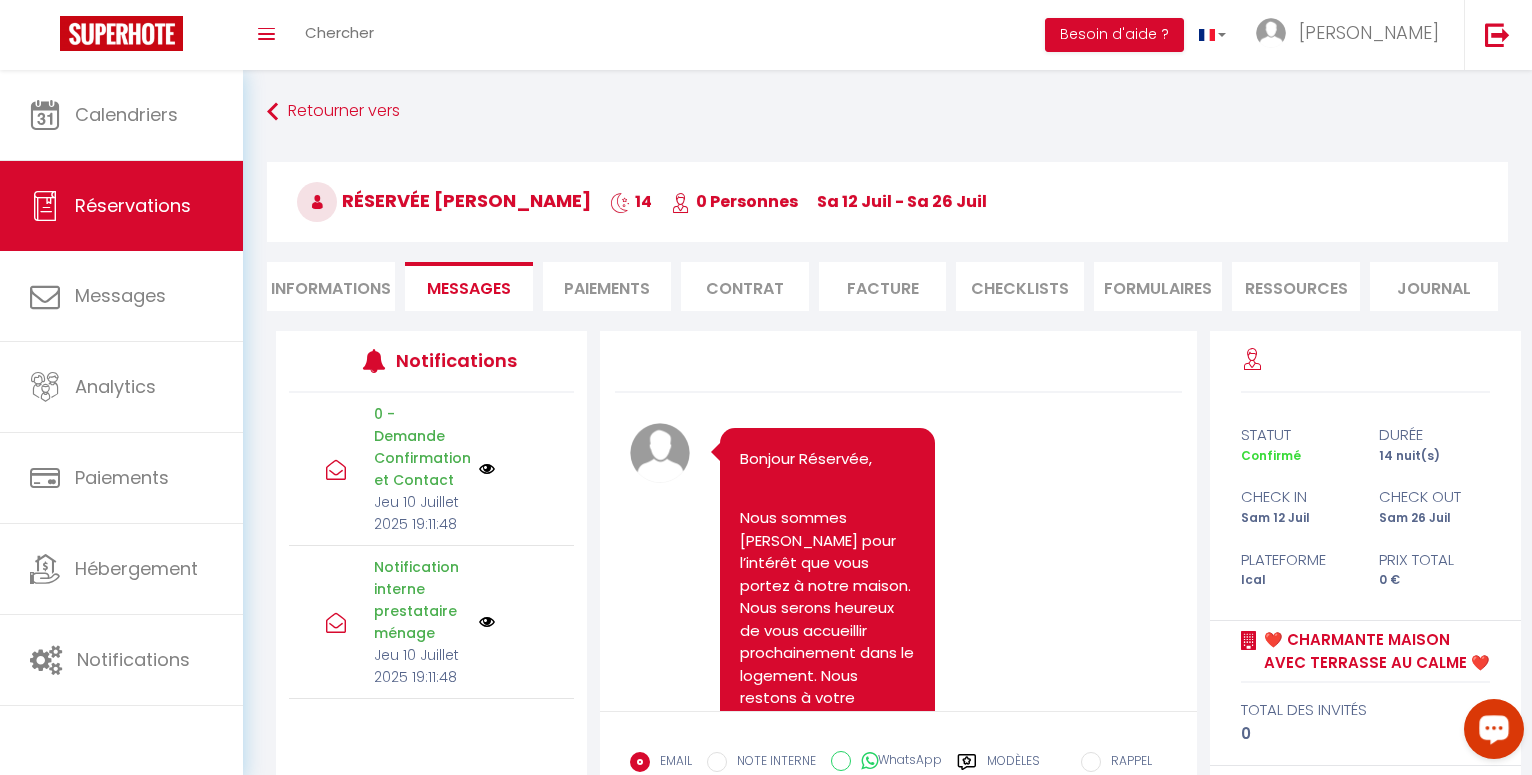 scroll, scrollTop: 503, scrollLeft: 0, axis: vertical 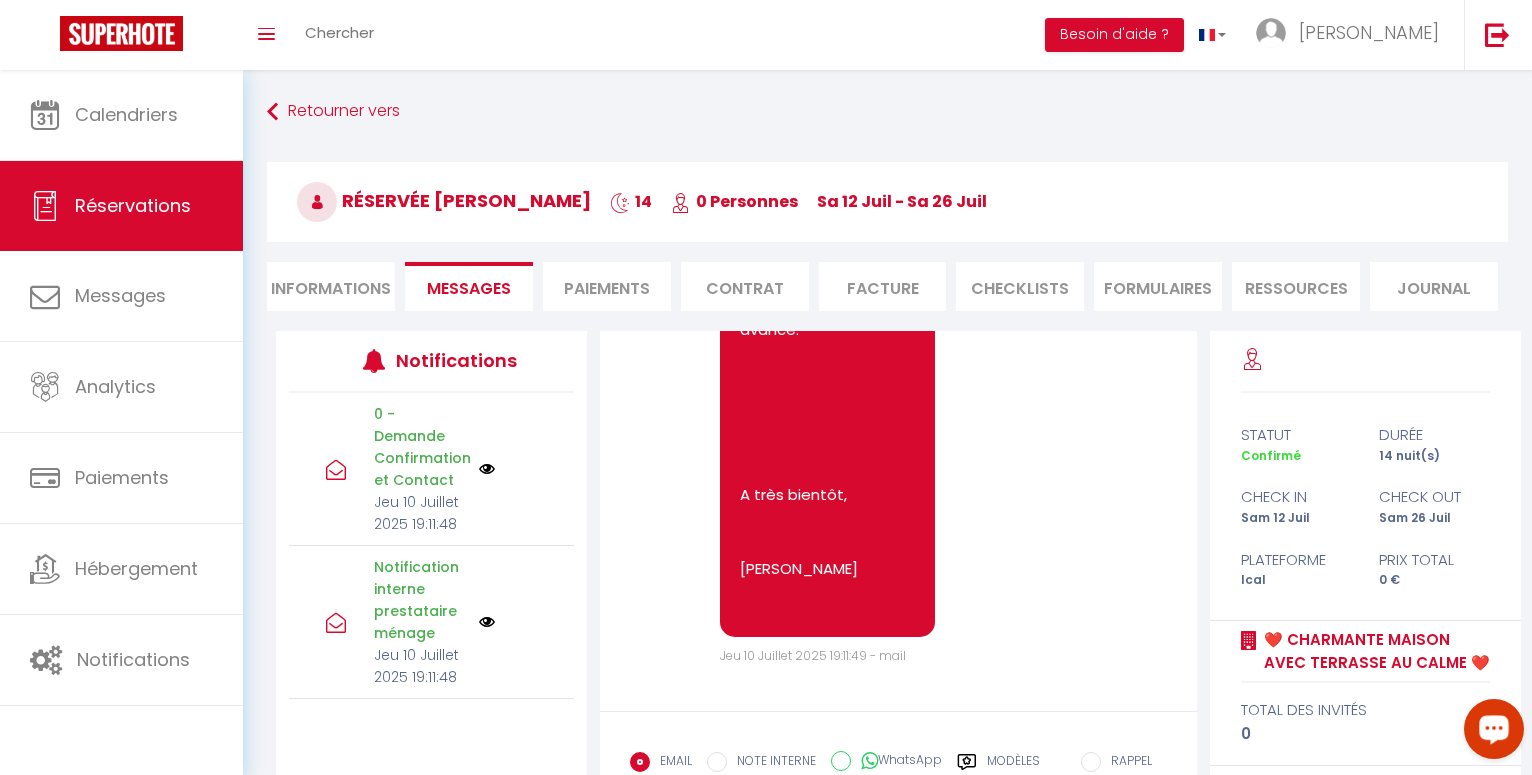 select 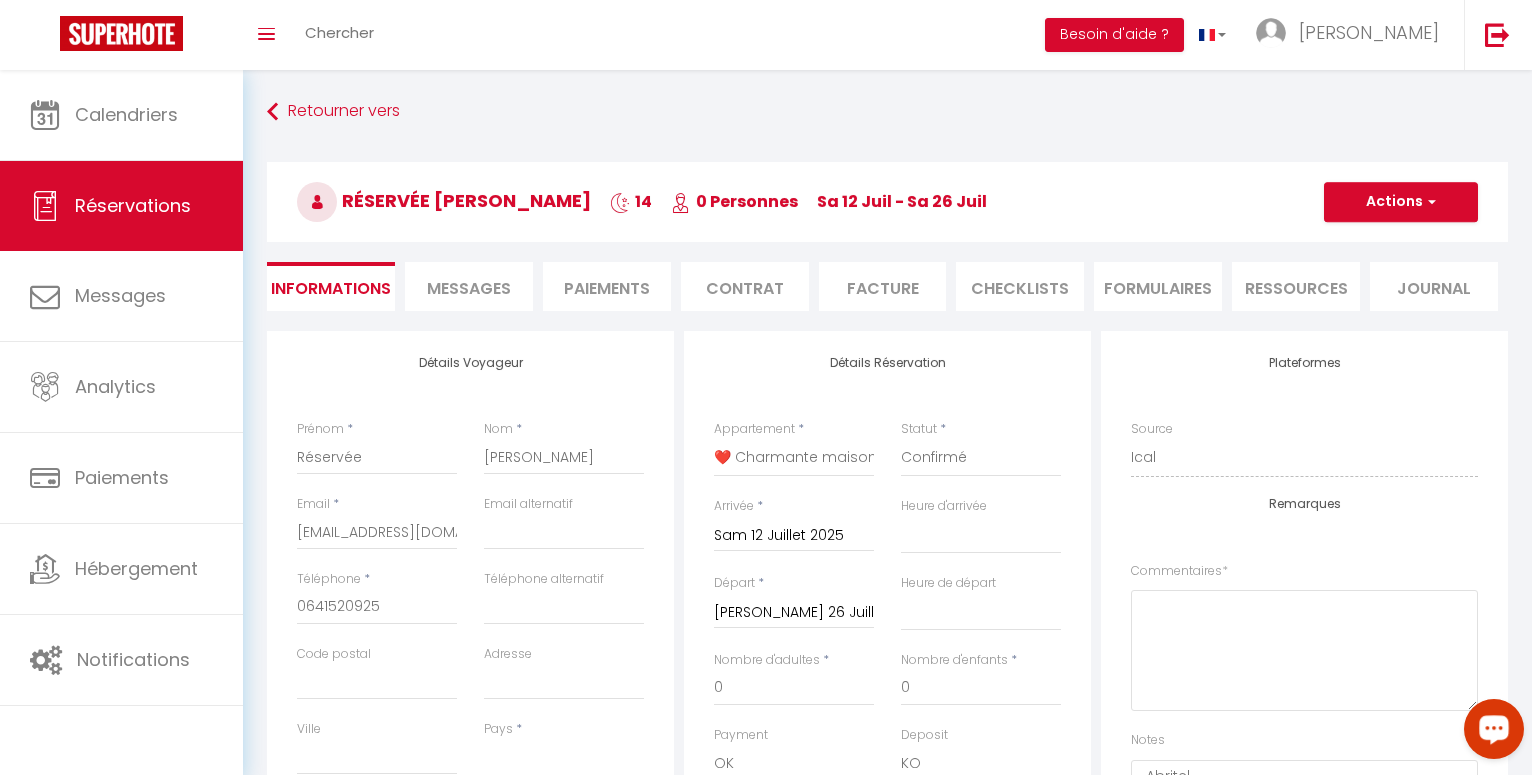 select 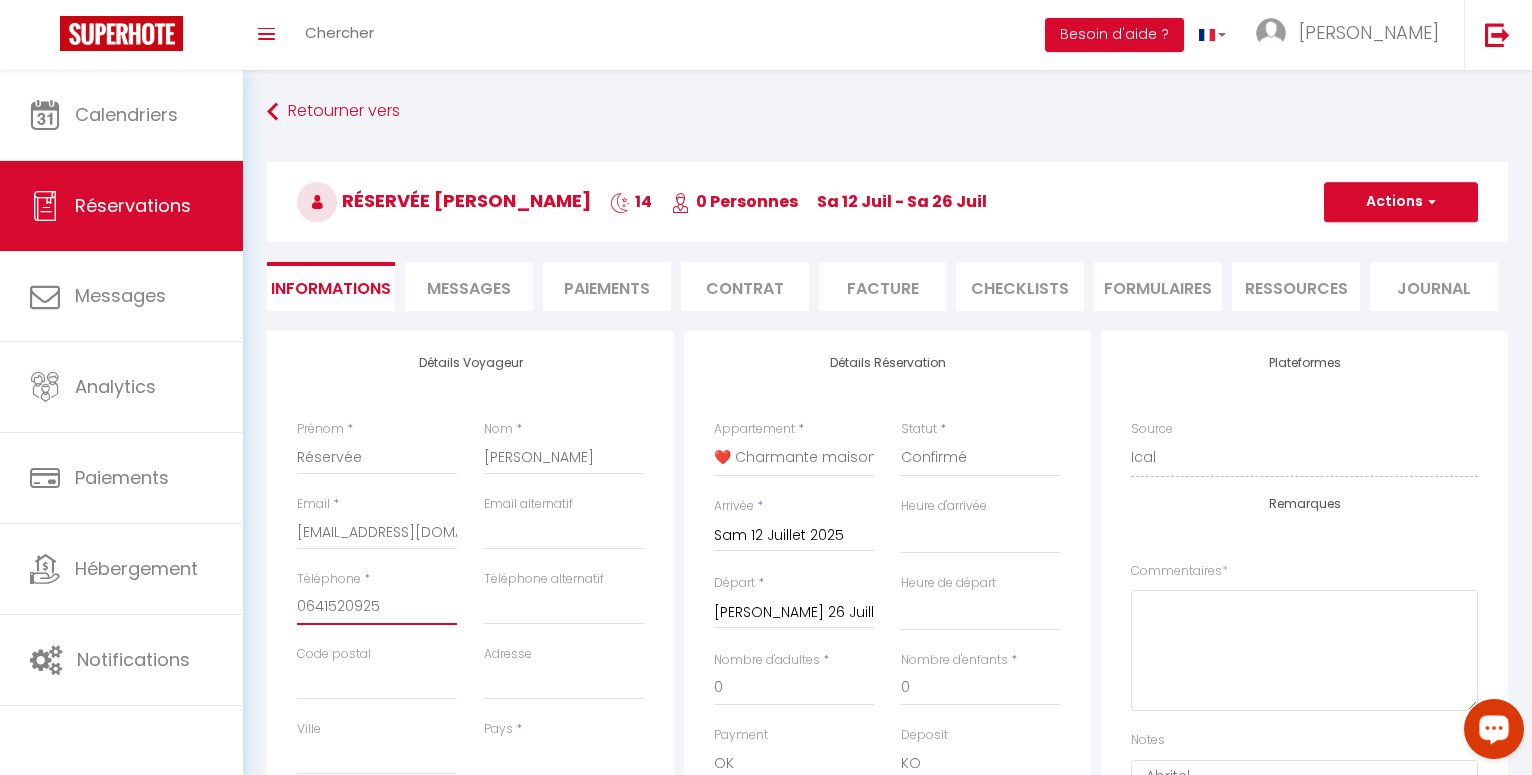 click on "0641520925" at bounding box center (377, 607) 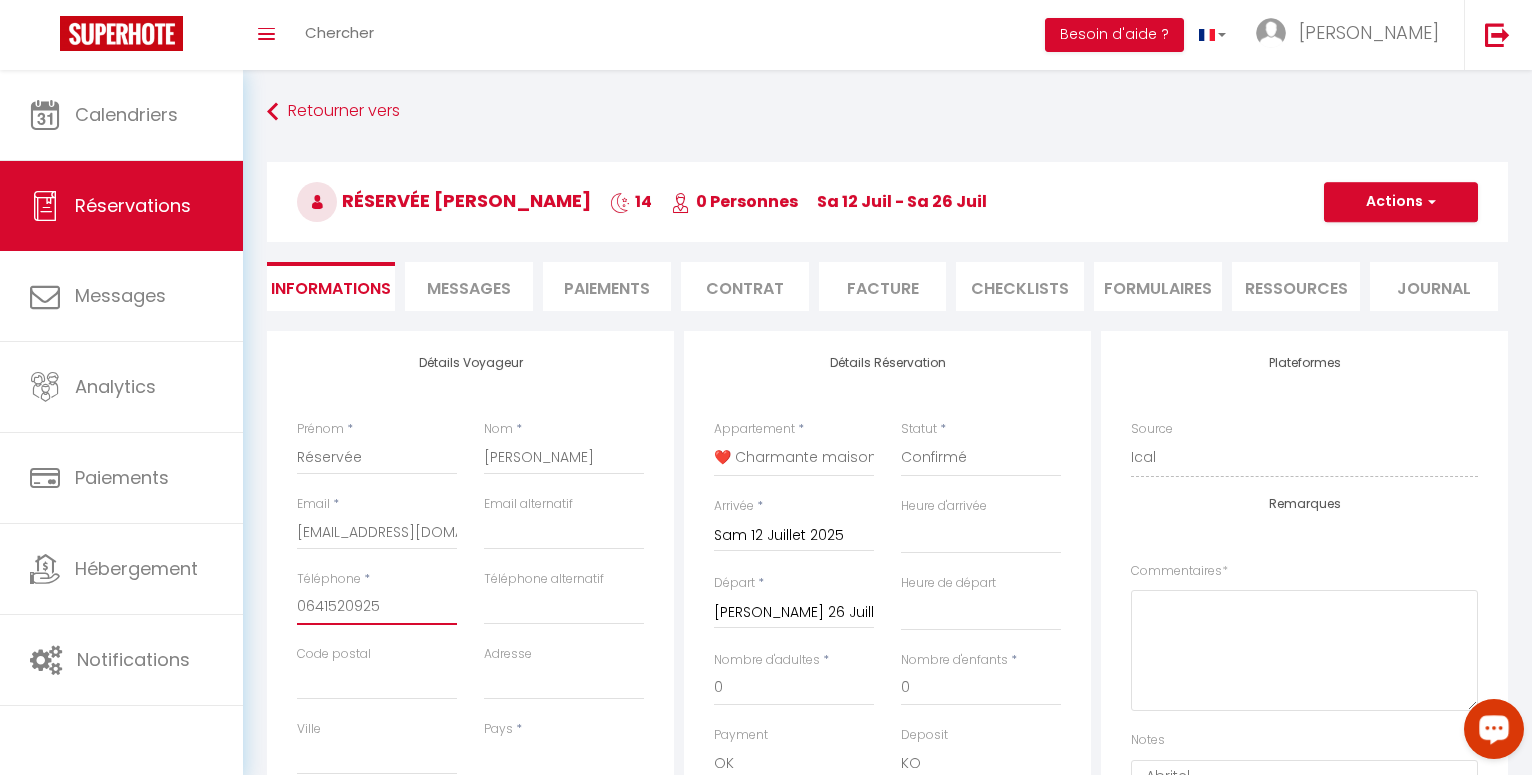 type on "064152092" 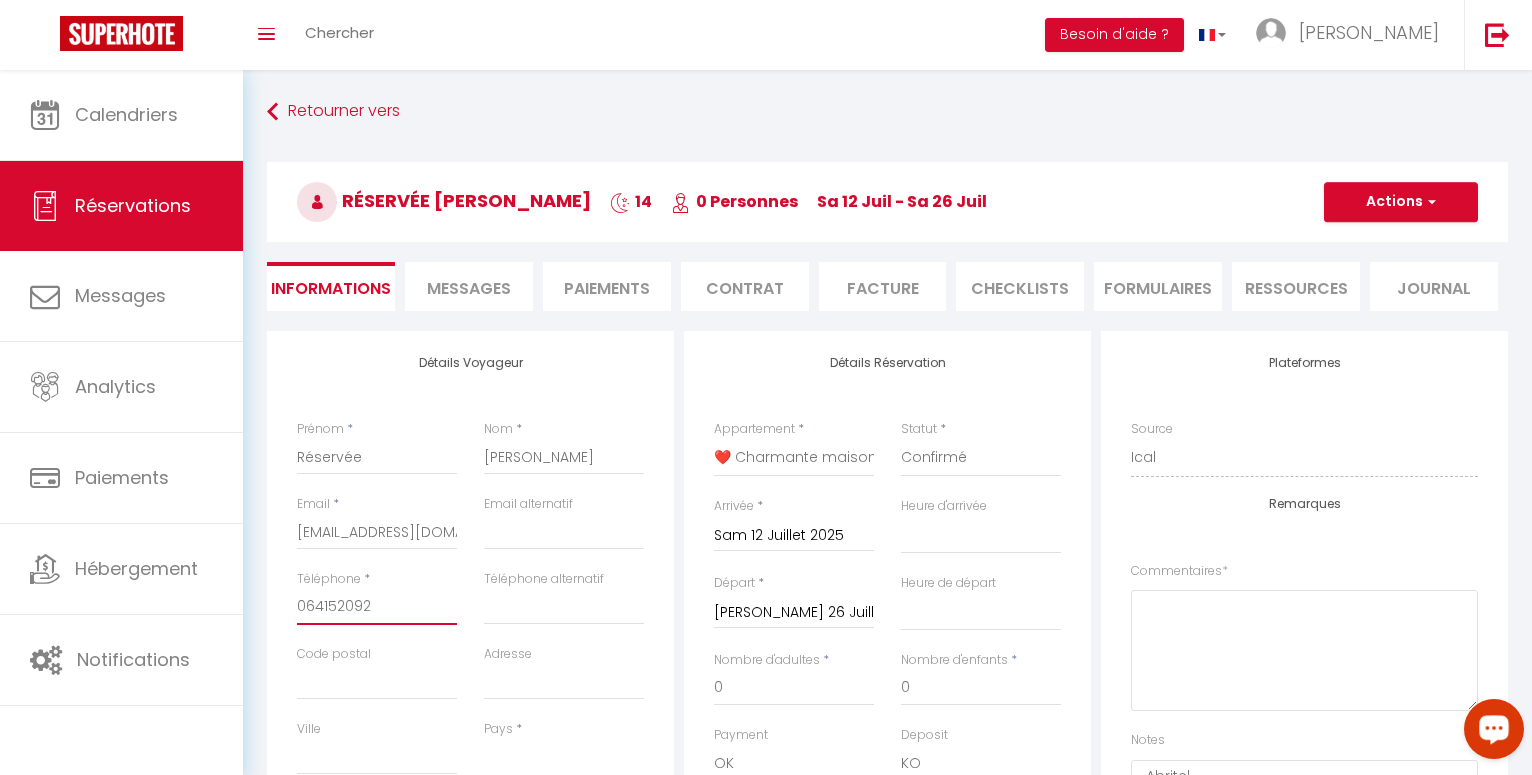 select 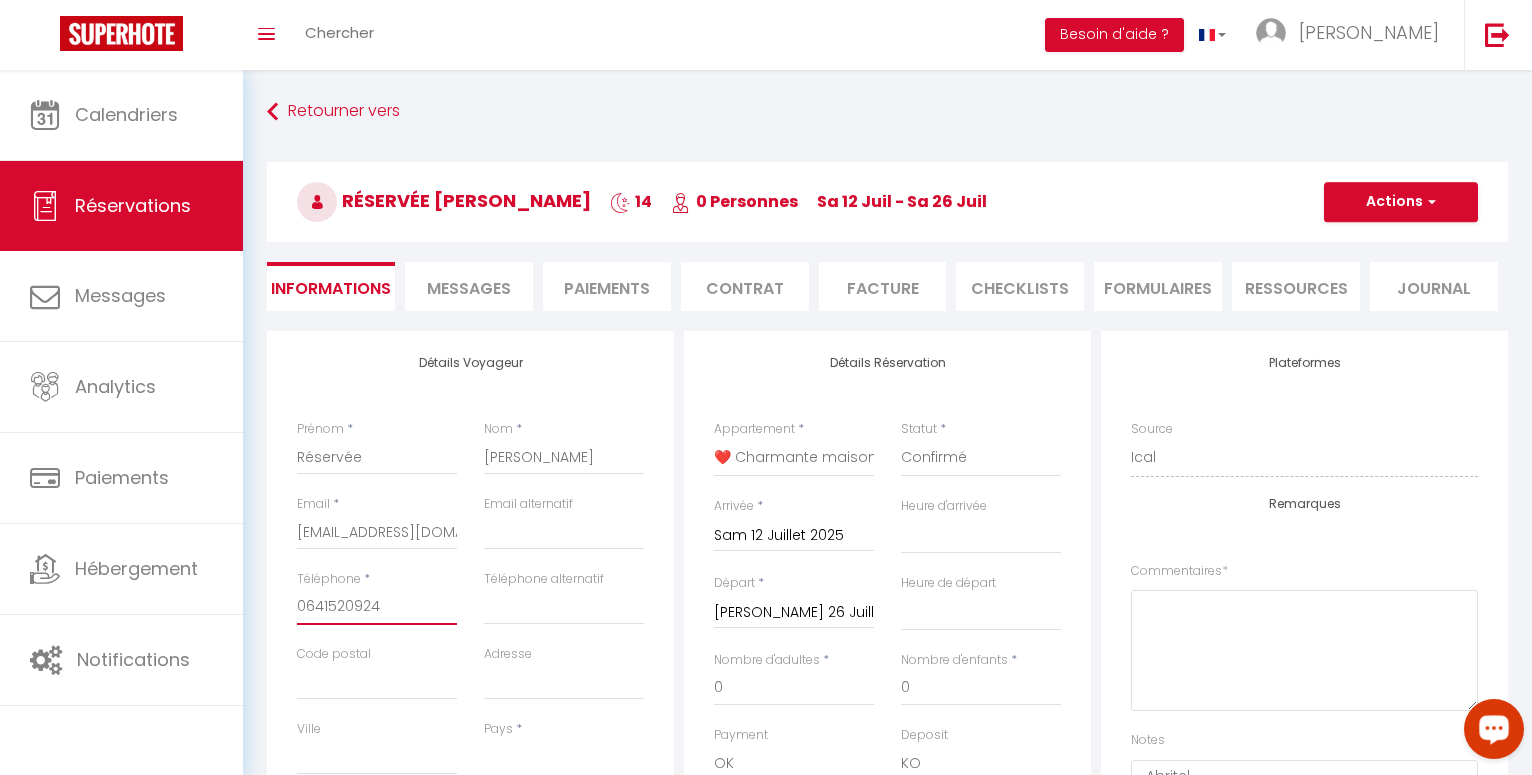 select 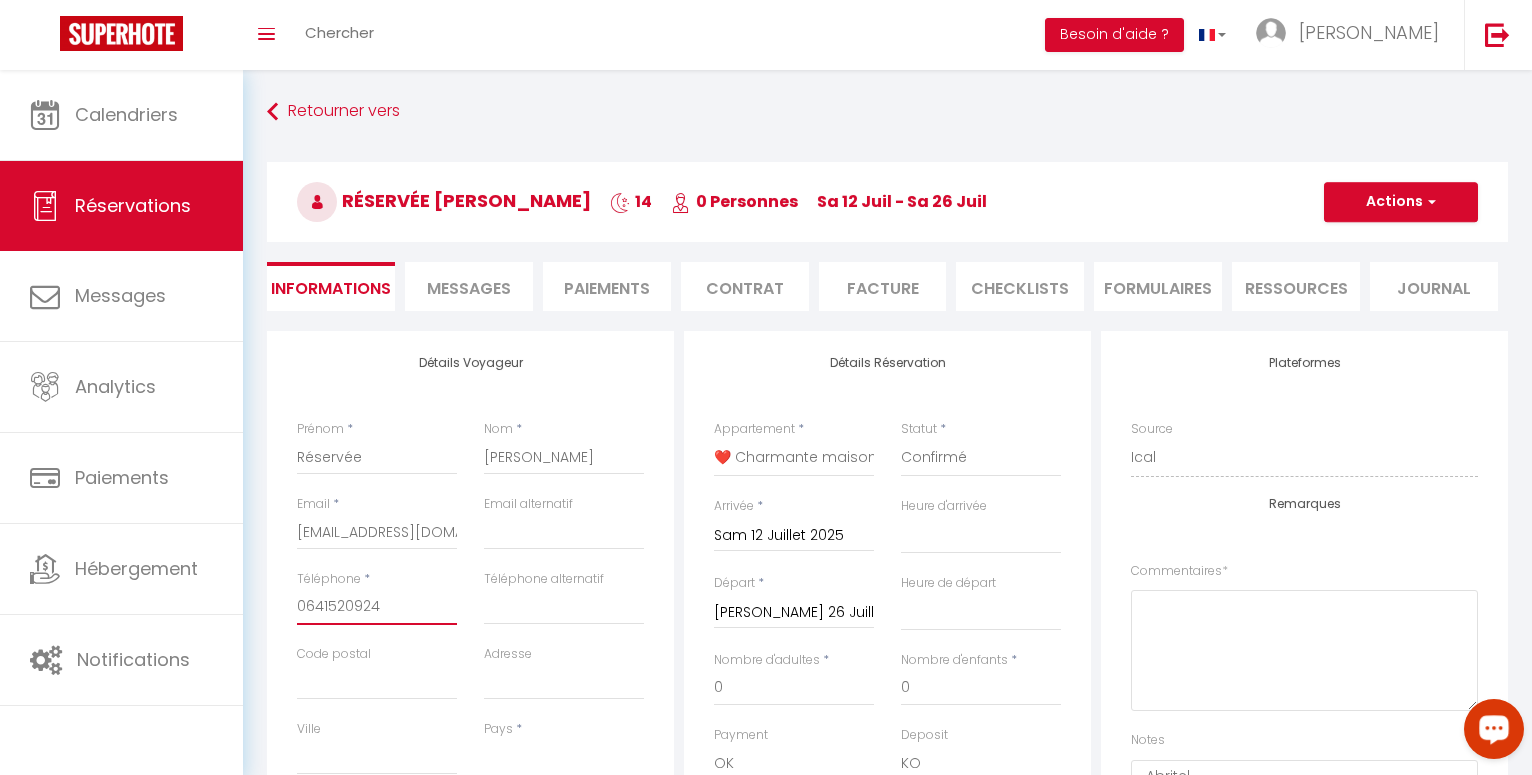 type on "0641520924" 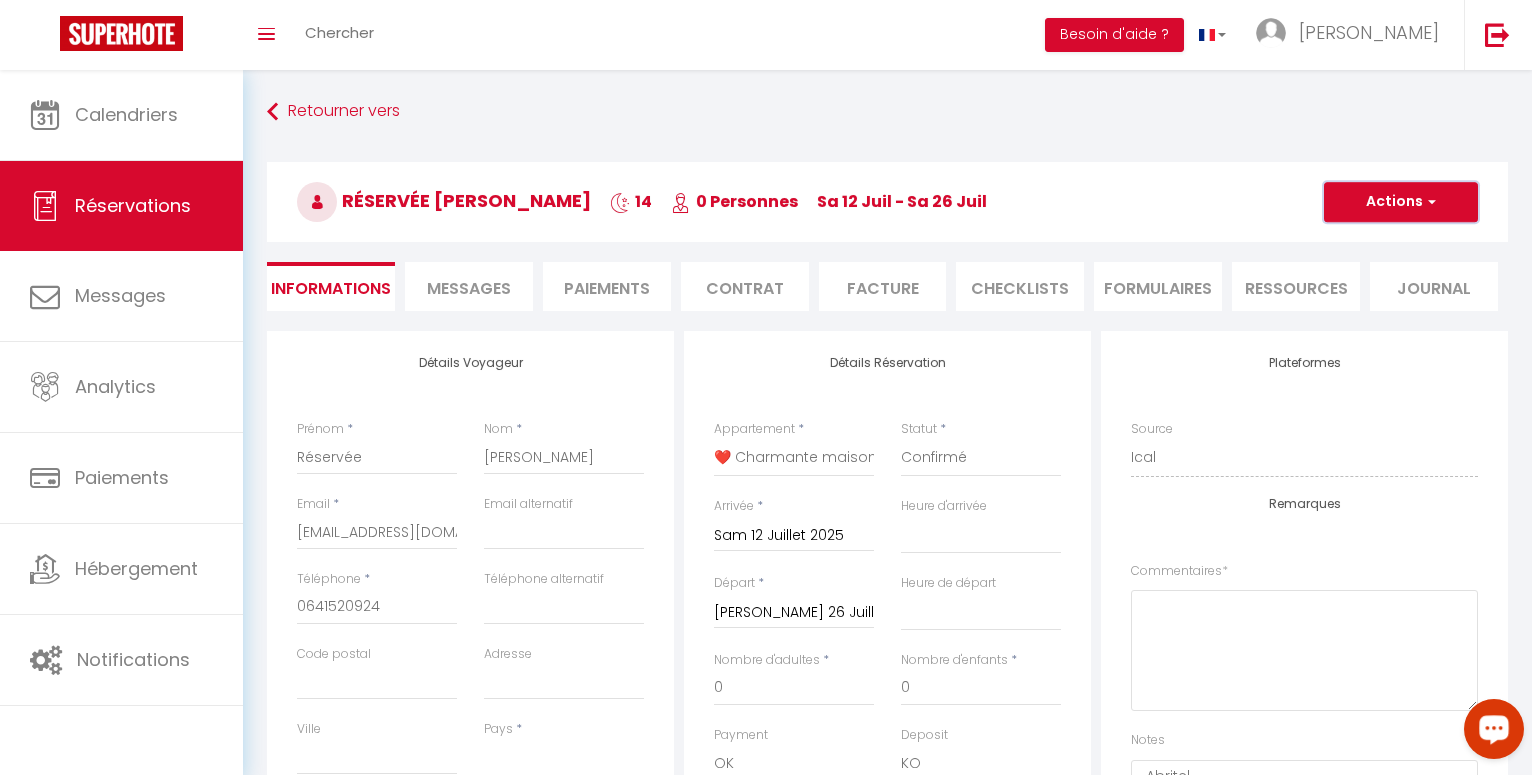 click at bounding box center (1429, 202) 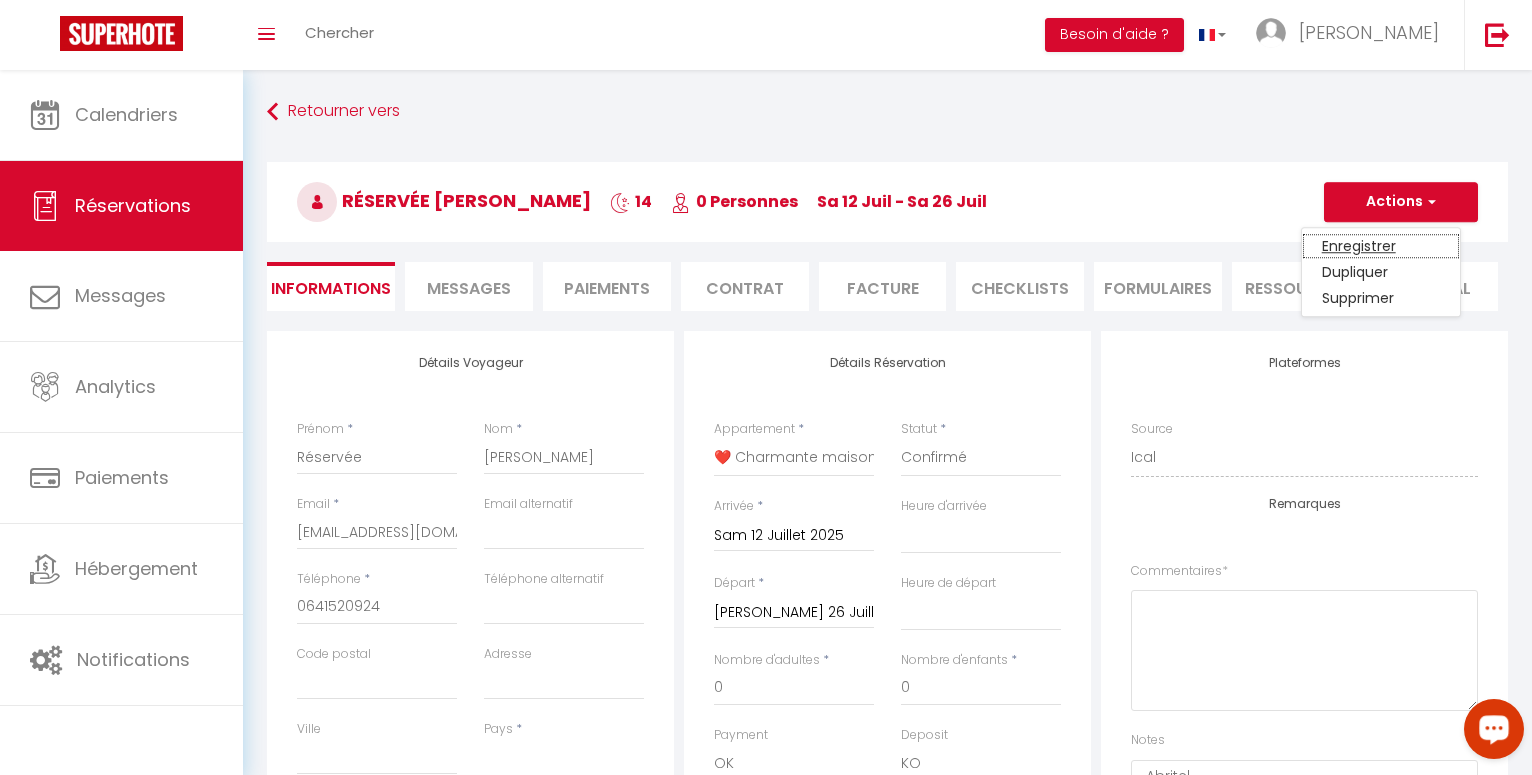 click on "Enregistrer" at bounding box center (1381, 246) 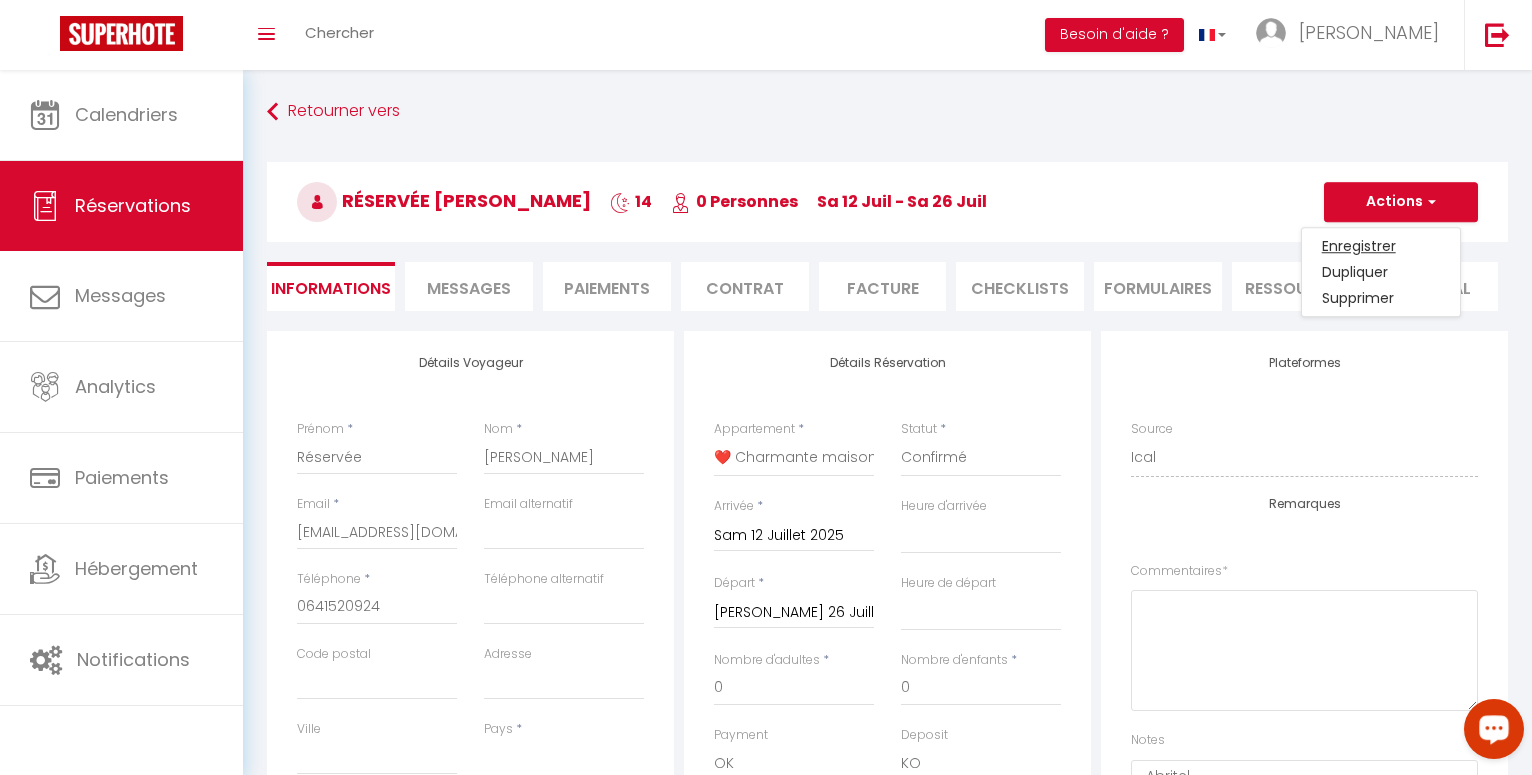 select on "not_cancelled" 